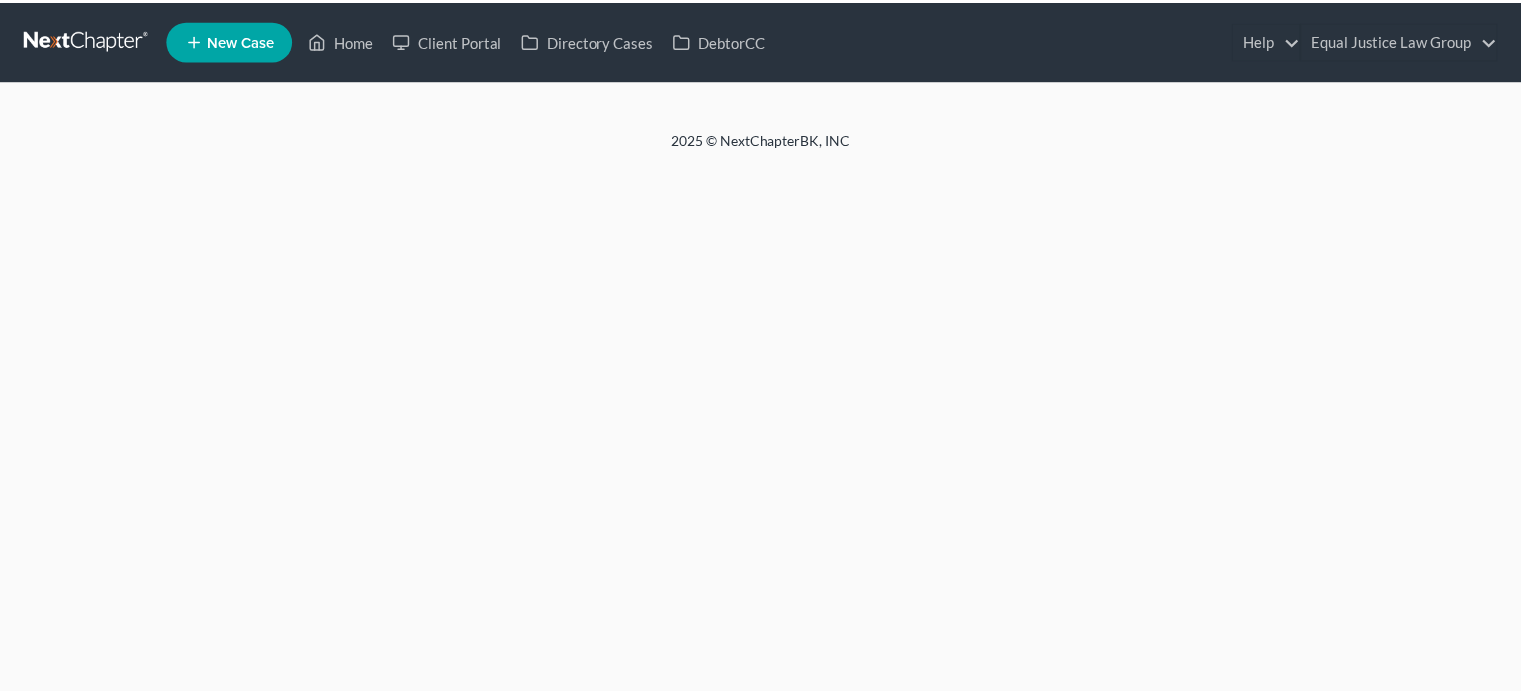 scroll, scrollTop: 0, scrollLeft: 0, axis: both 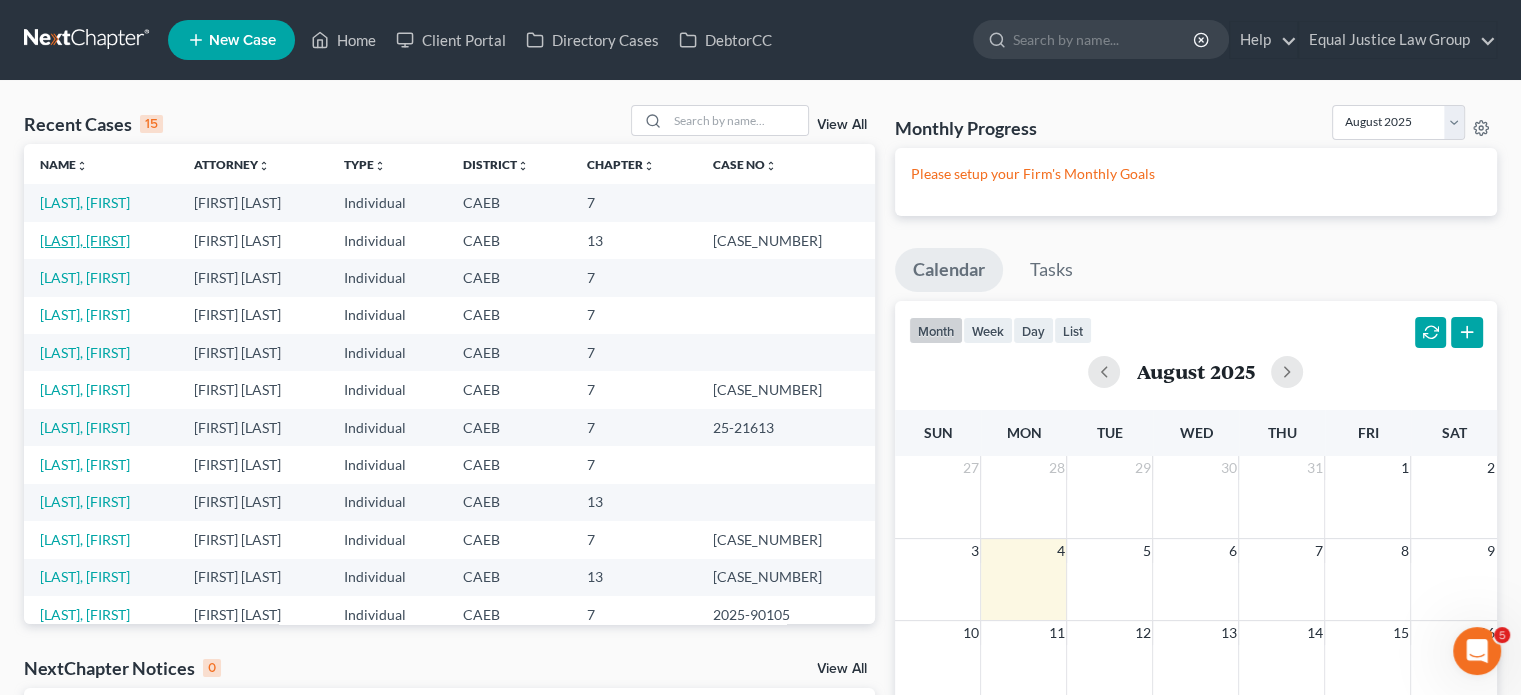 click on "[LAST], [FIRST]" at bounding box center [85, 240] 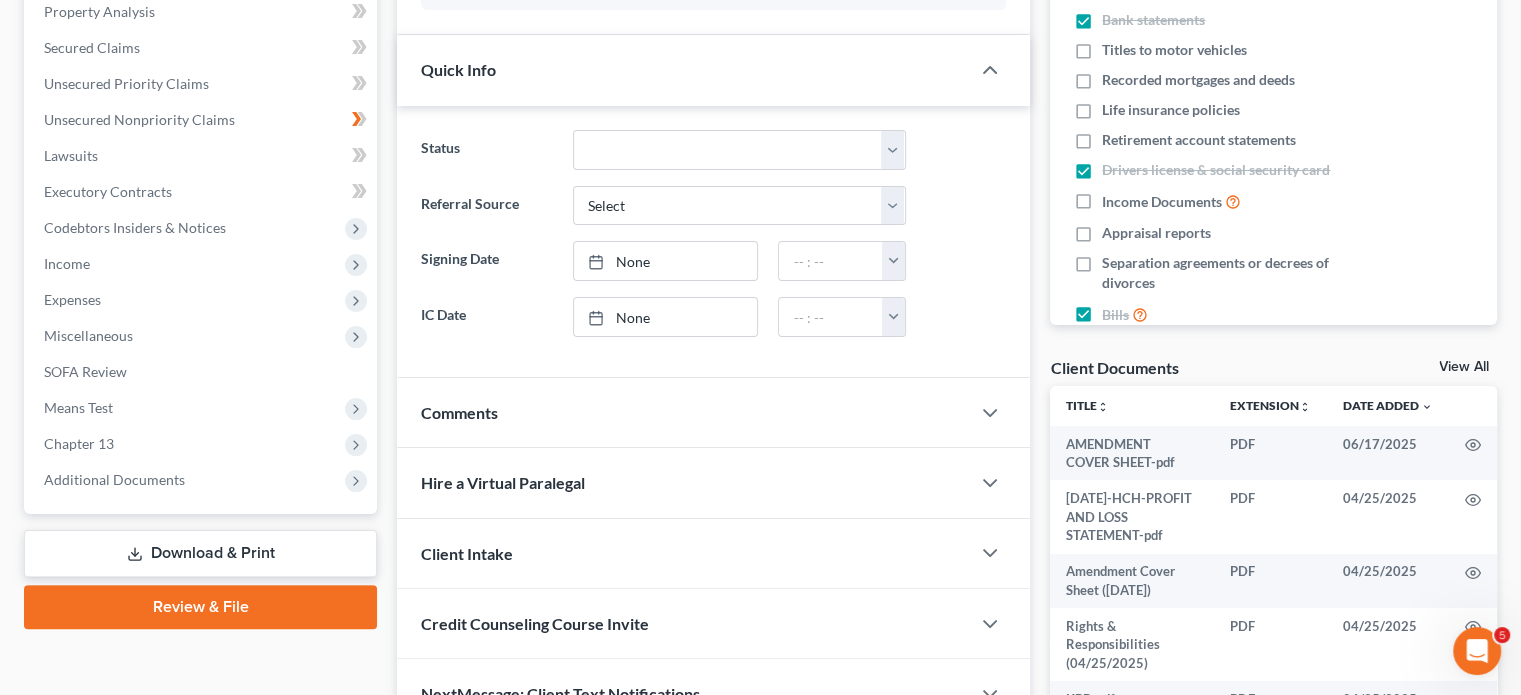 scroll, scrollTop: 395, scrollLeft: 0, axis: vertical 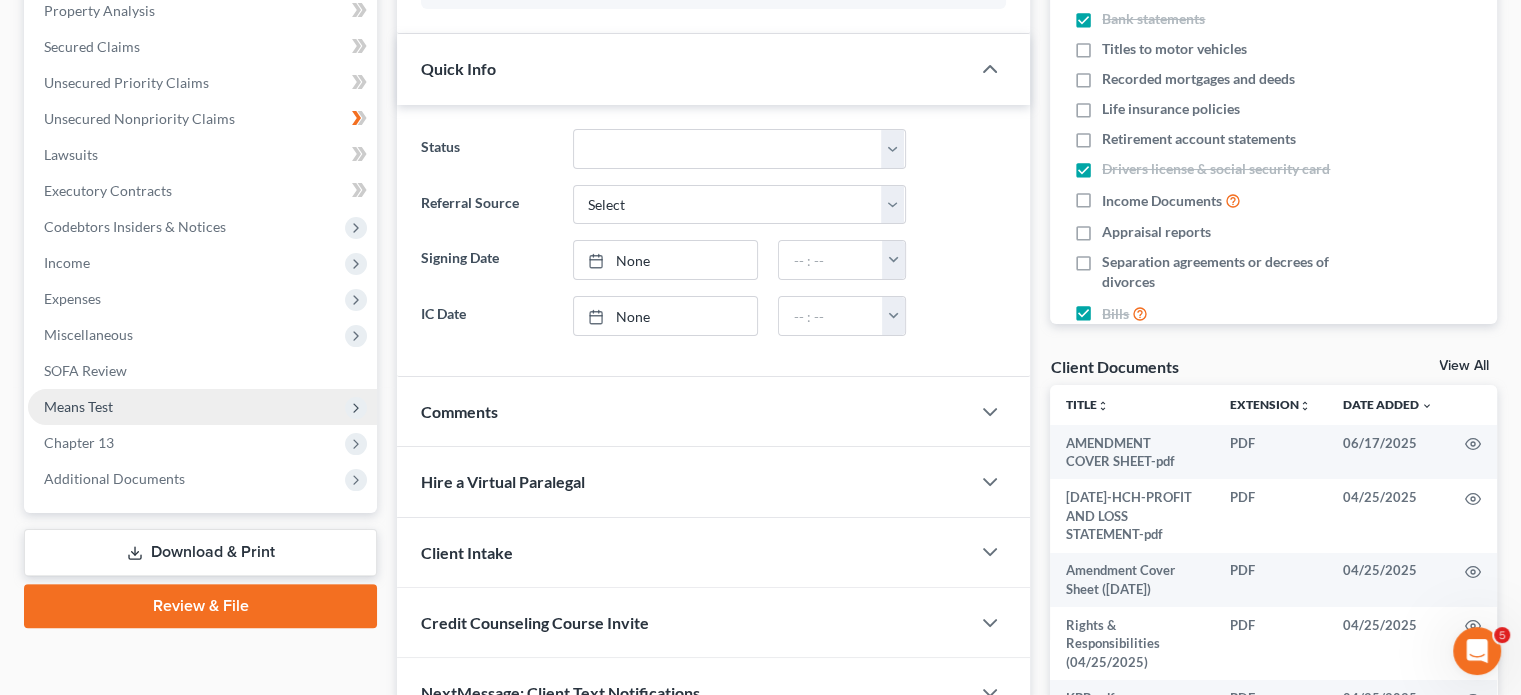 click on "Means Test" at bounding box center (78, 406) 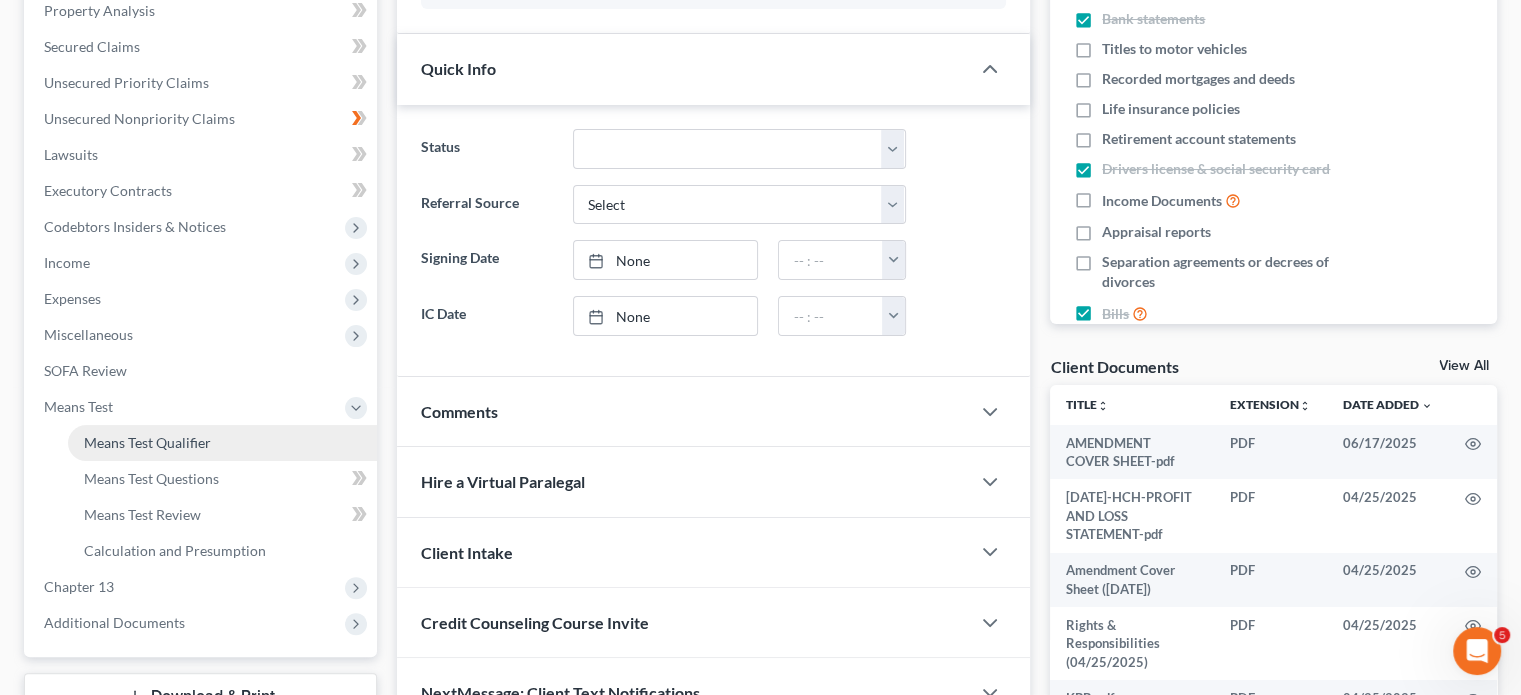 click on "Means Test Qualifier" at bounding box center [147, 442] 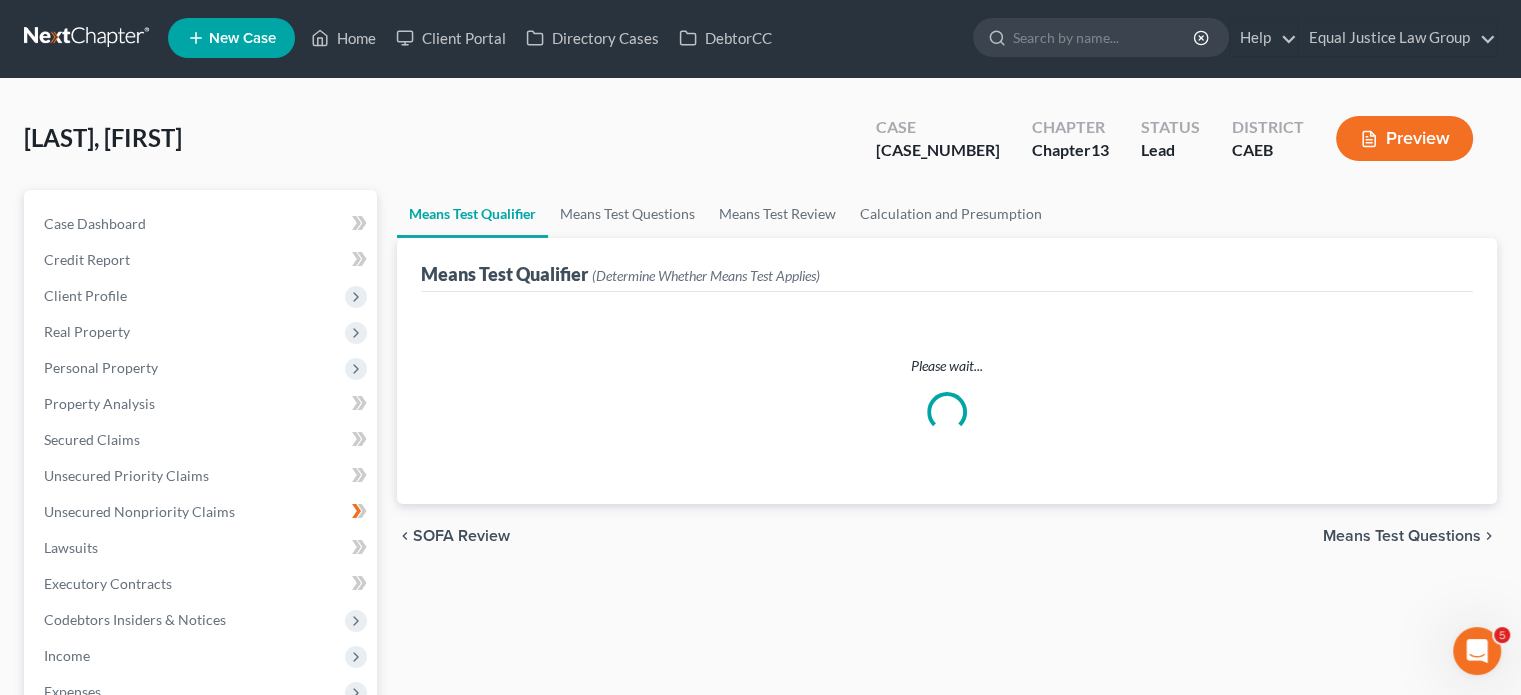 scroll, scrollTop: 0, scrollLeft: 0, axis: both 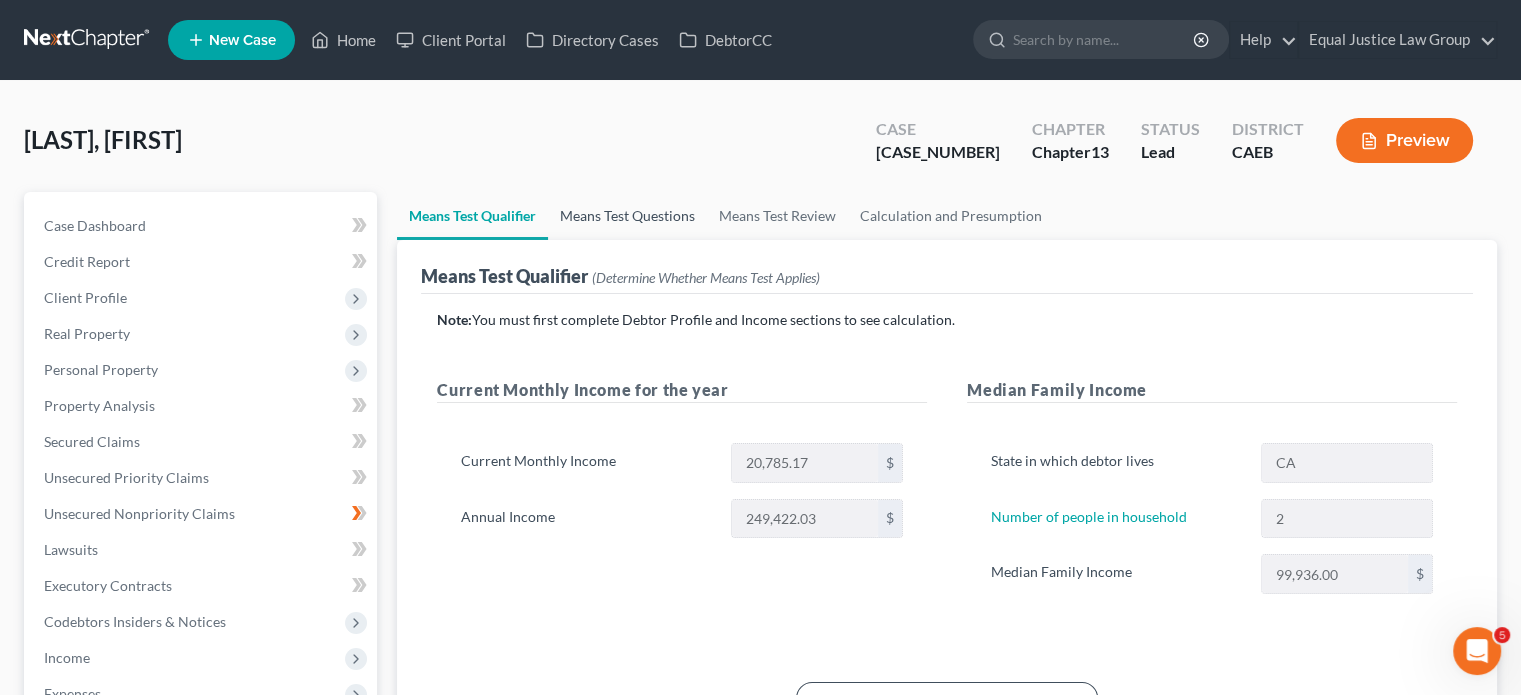 click on "Means Test Questions" at bounding box center (627, 216) 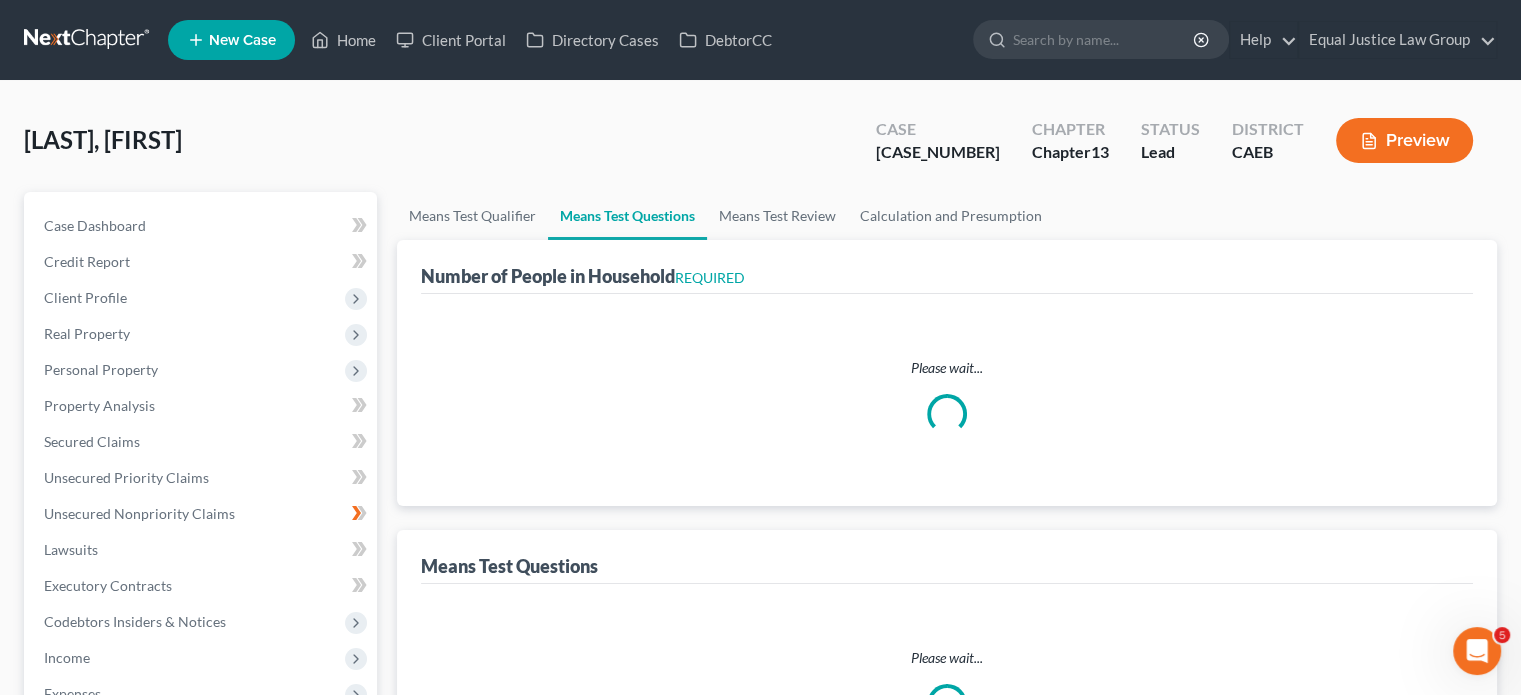 select on "1" 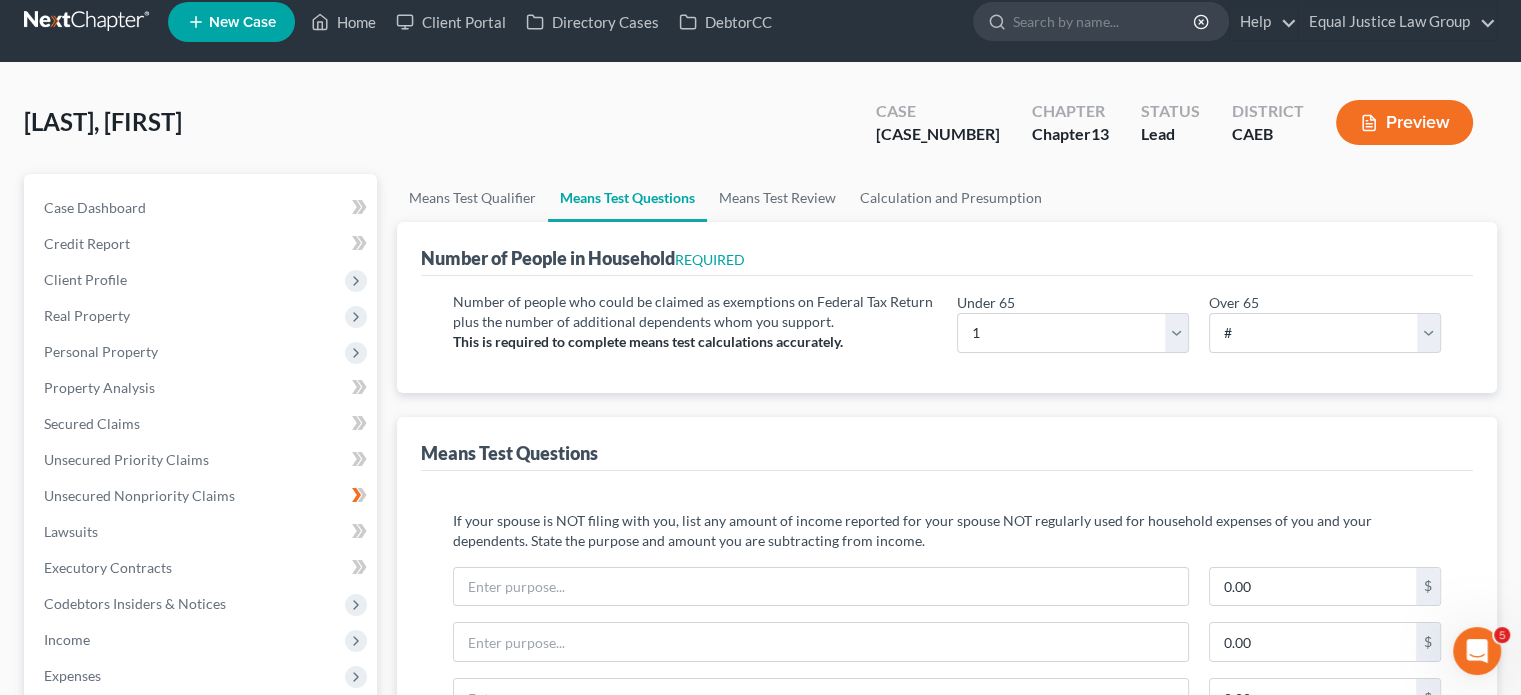 scroll, scrollTop: 0, scrollLeft: 0, axis: both 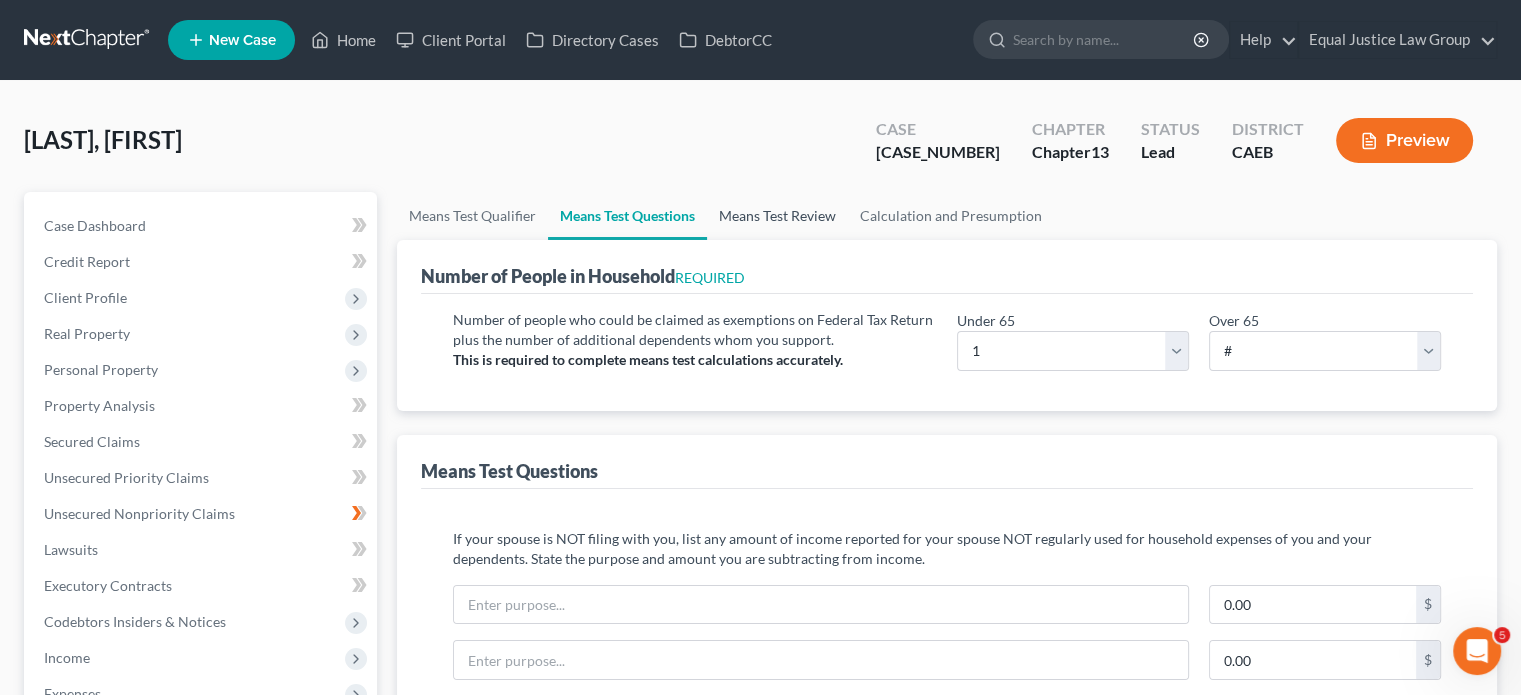 click on "Means Test Review" at bounding box center [777, 216] 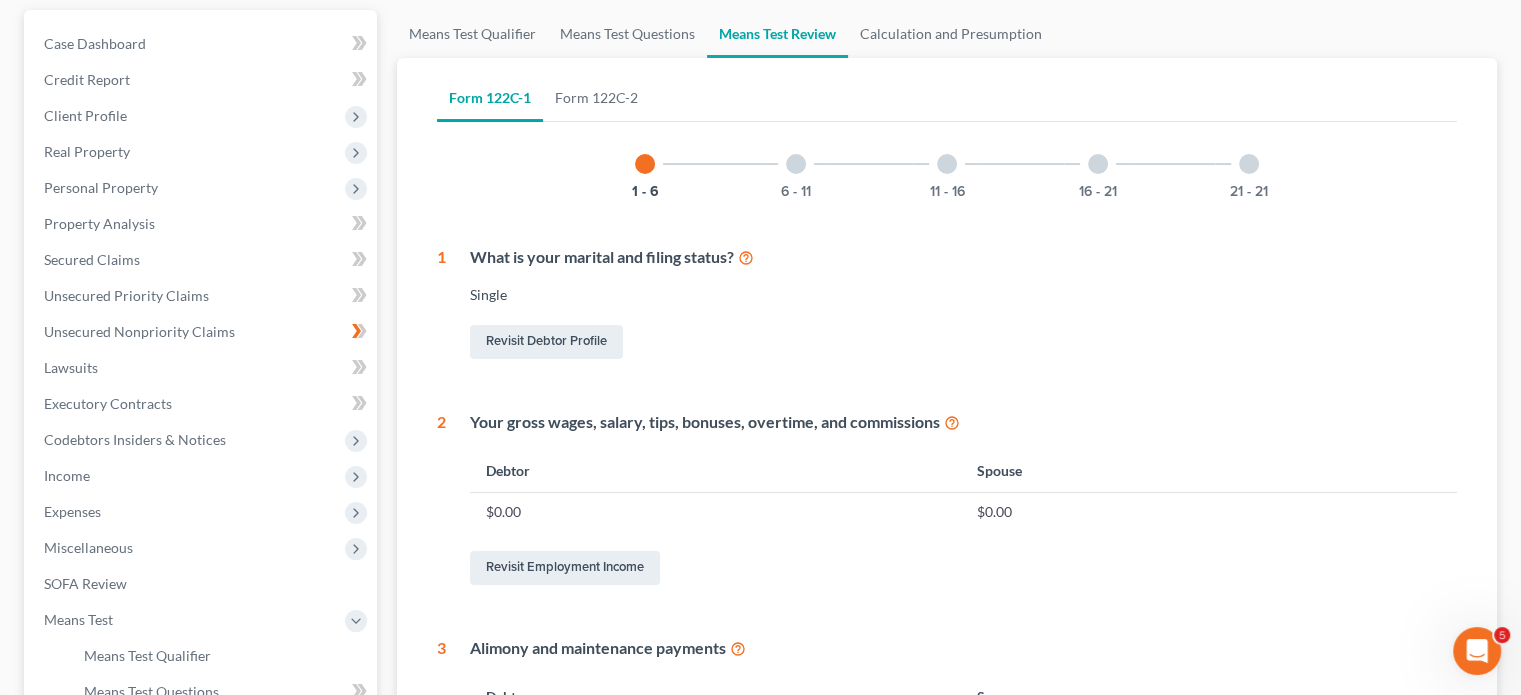 scroll, scrollTop: 180, scrollLeft: 0, axis: vertical 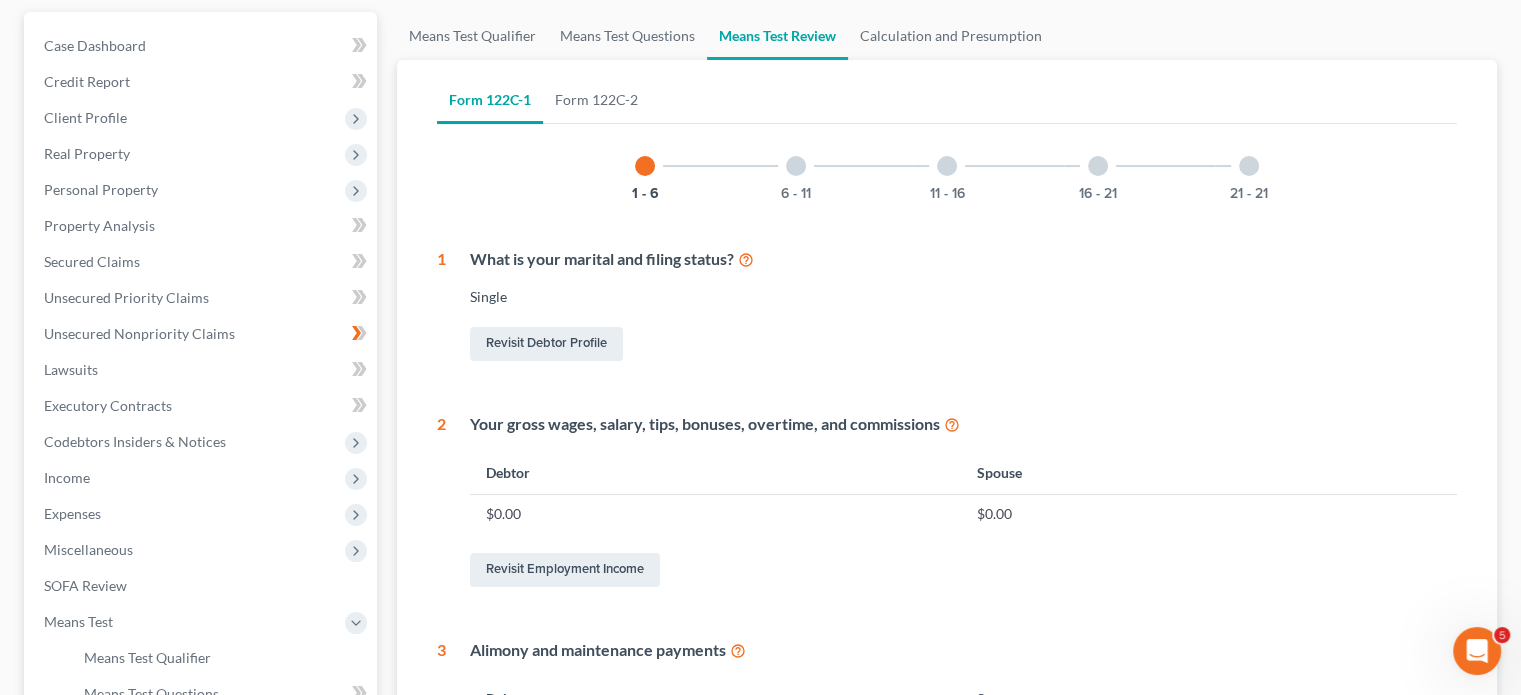click at bounding box center [796, 166] 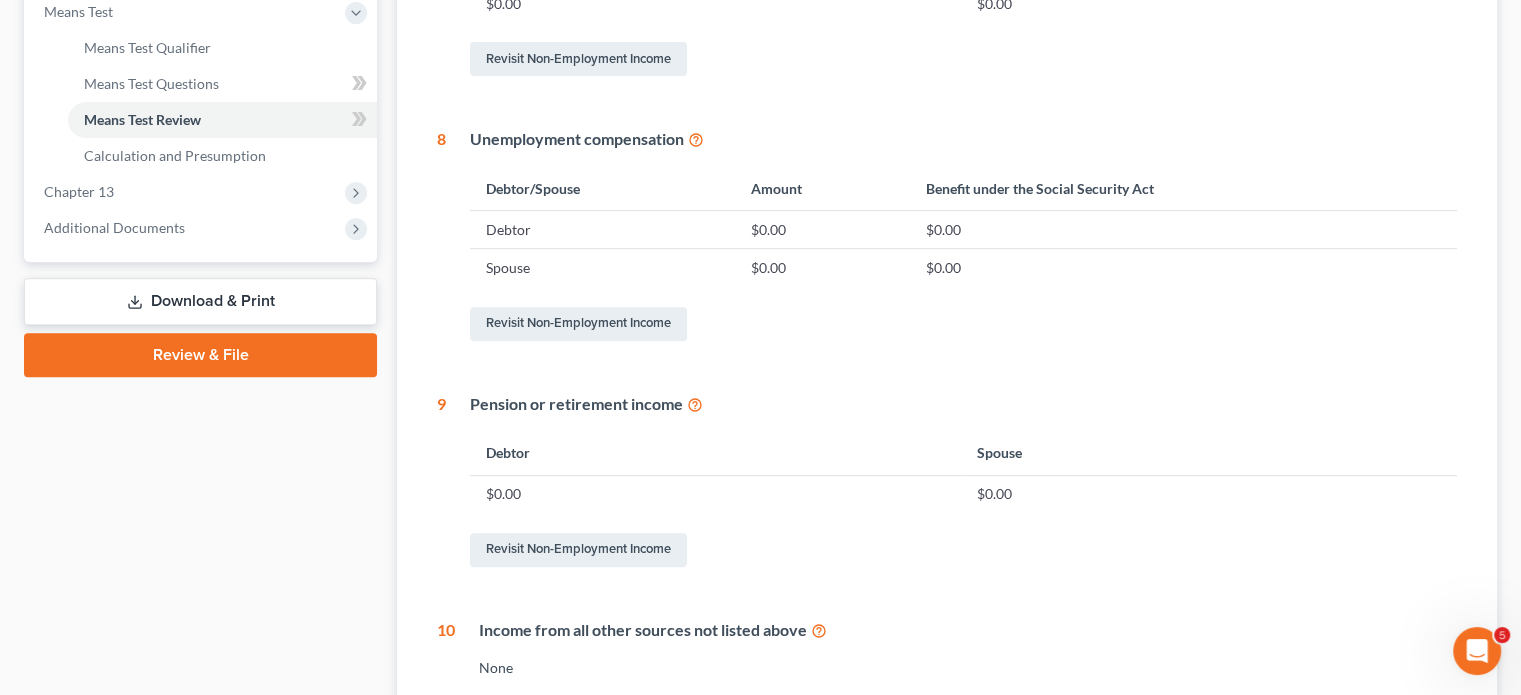 scroll, scrollTop: 1040, scrollLeft: 0, axis: vertical 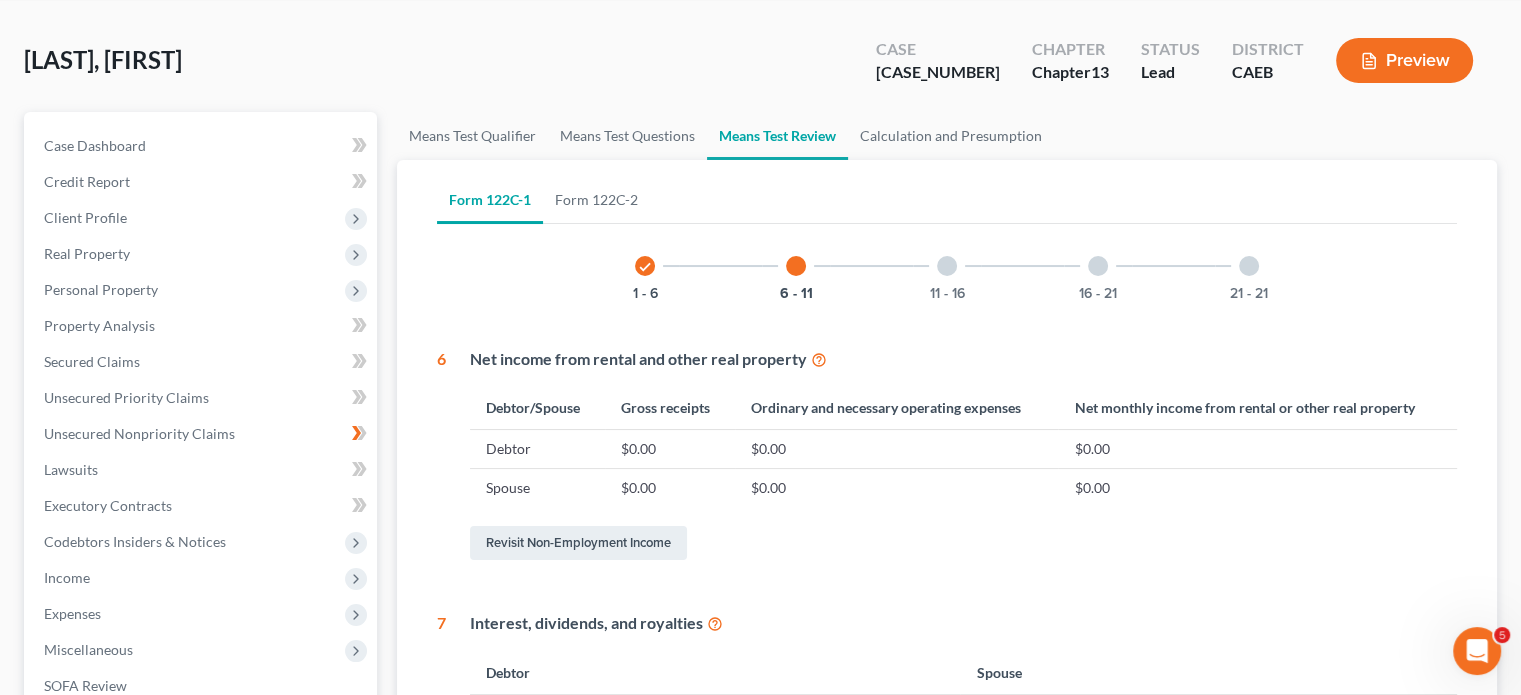 click at bounding box center [947, 266] 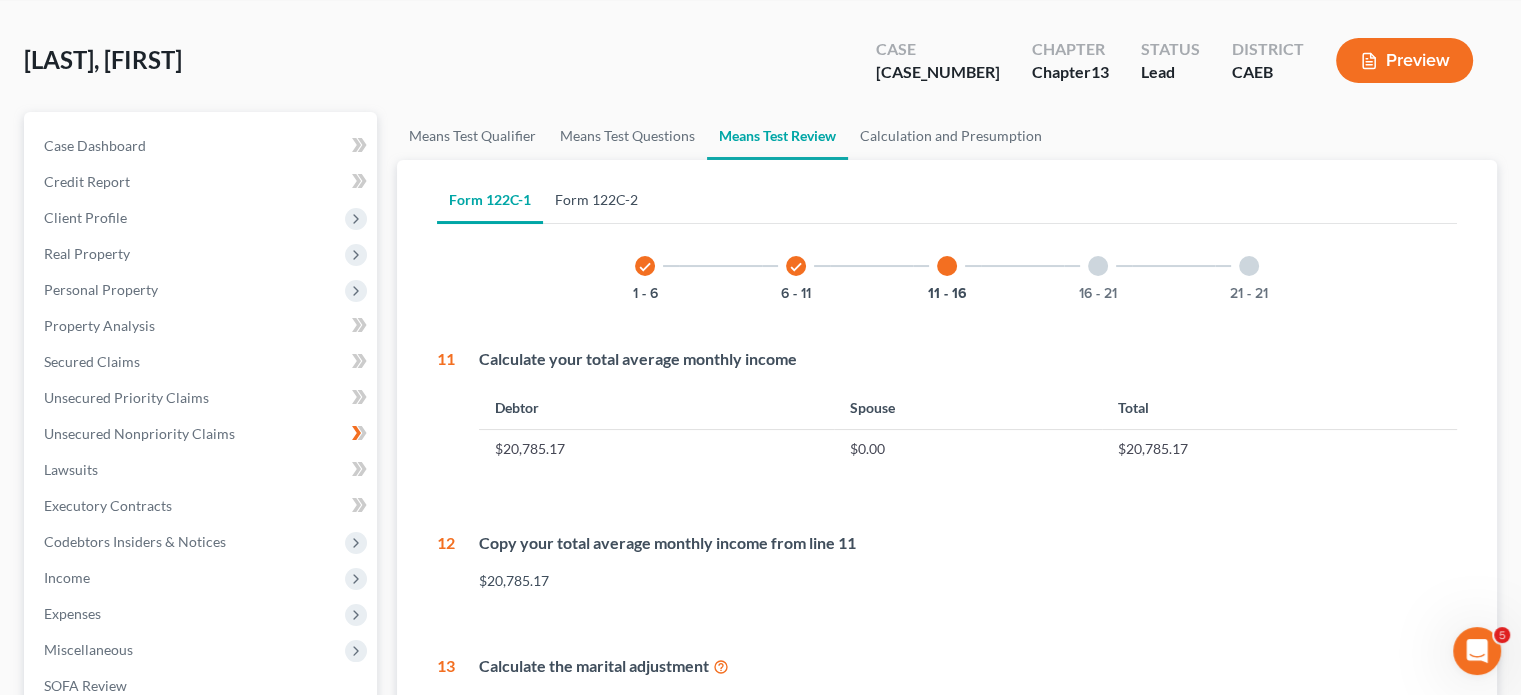 click on "Form 122C-2" at bounding box center [596, 200] 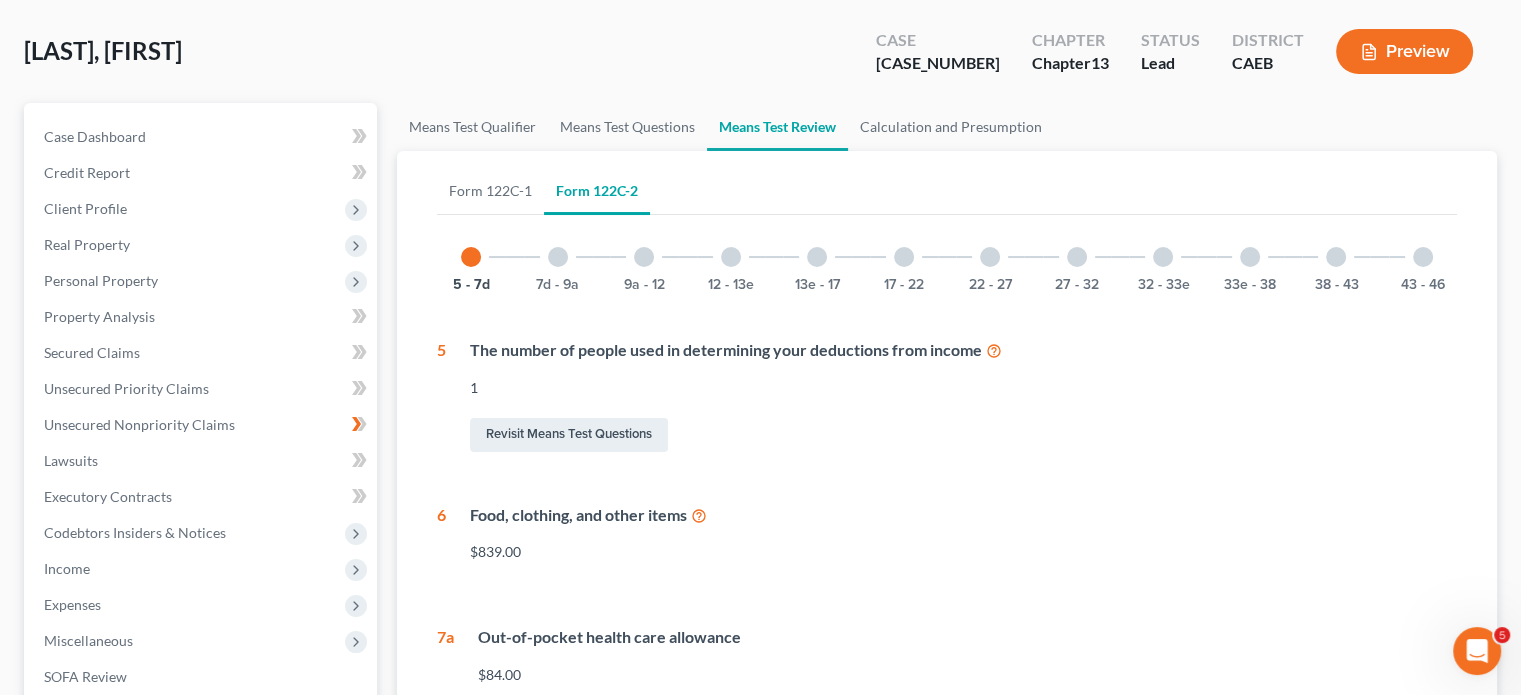 scroll, scrollTop: 0, scrollLeft: 0, axis: both 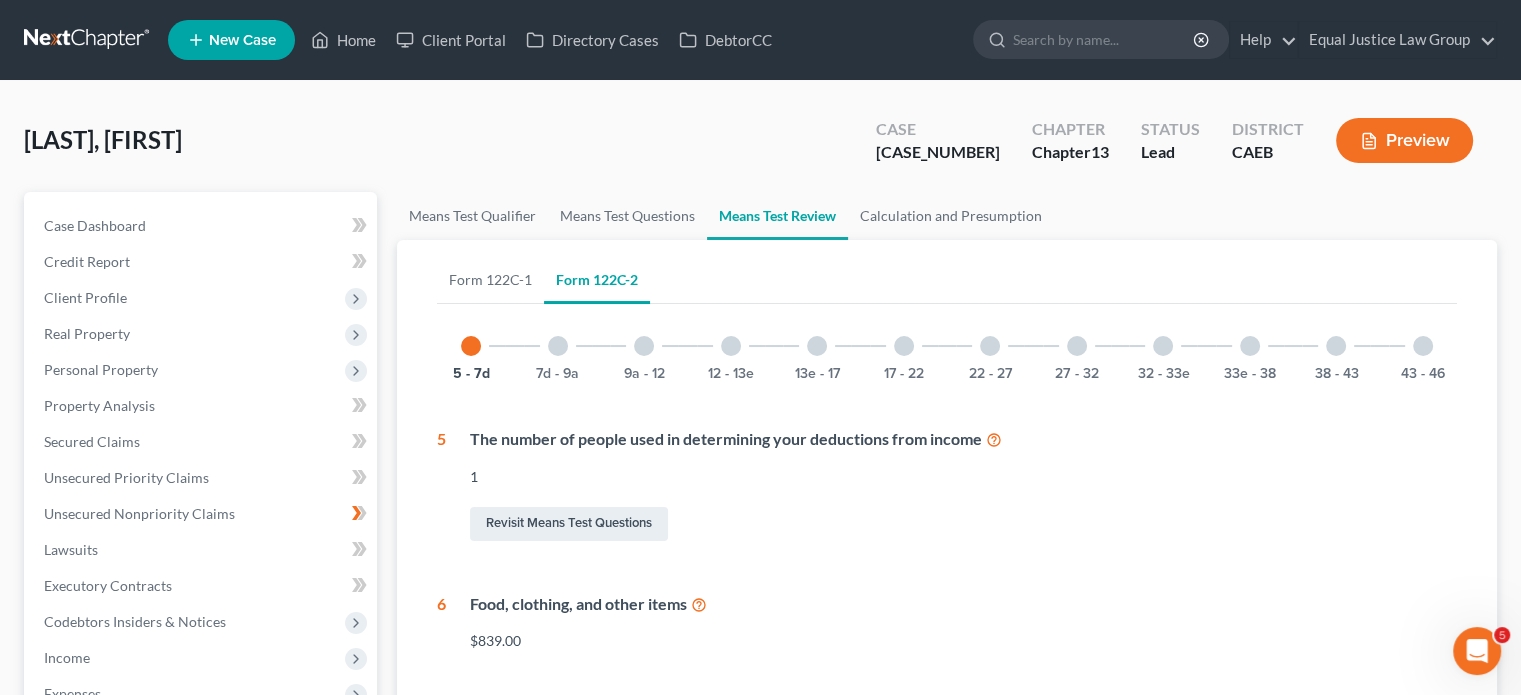 click on "7d - 9a" at bounding box center (558, 346) 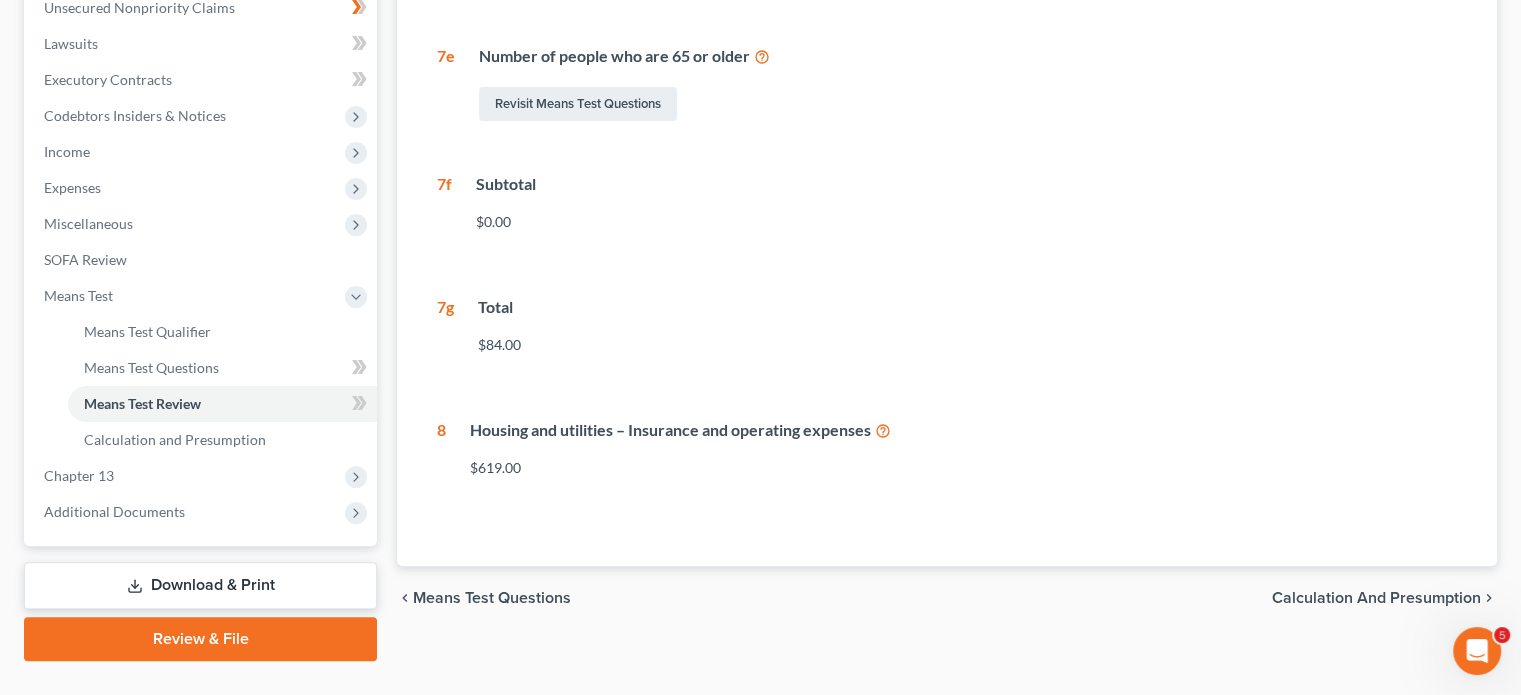 scroll, scrollTop: 346, scrollLeft: 0, axis: vertical 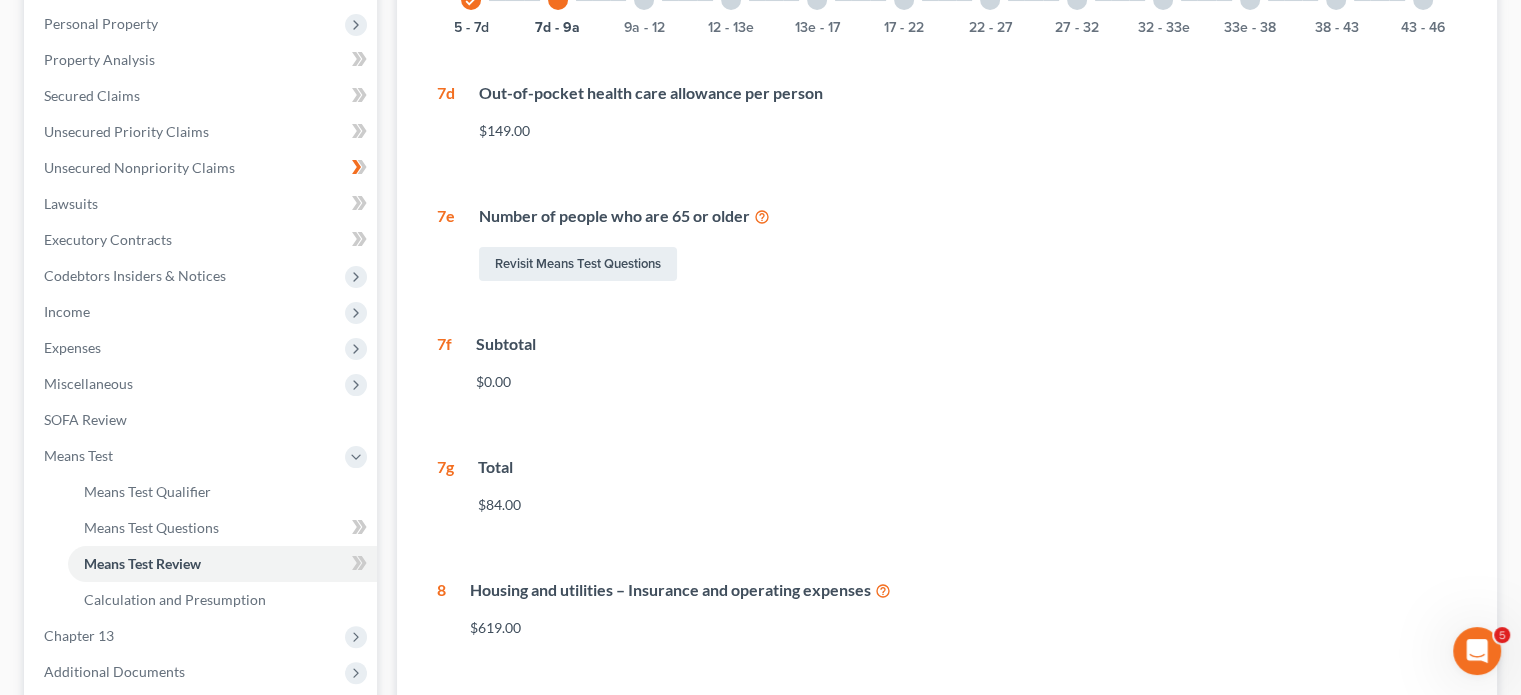 click at bounding box center (883, 589) 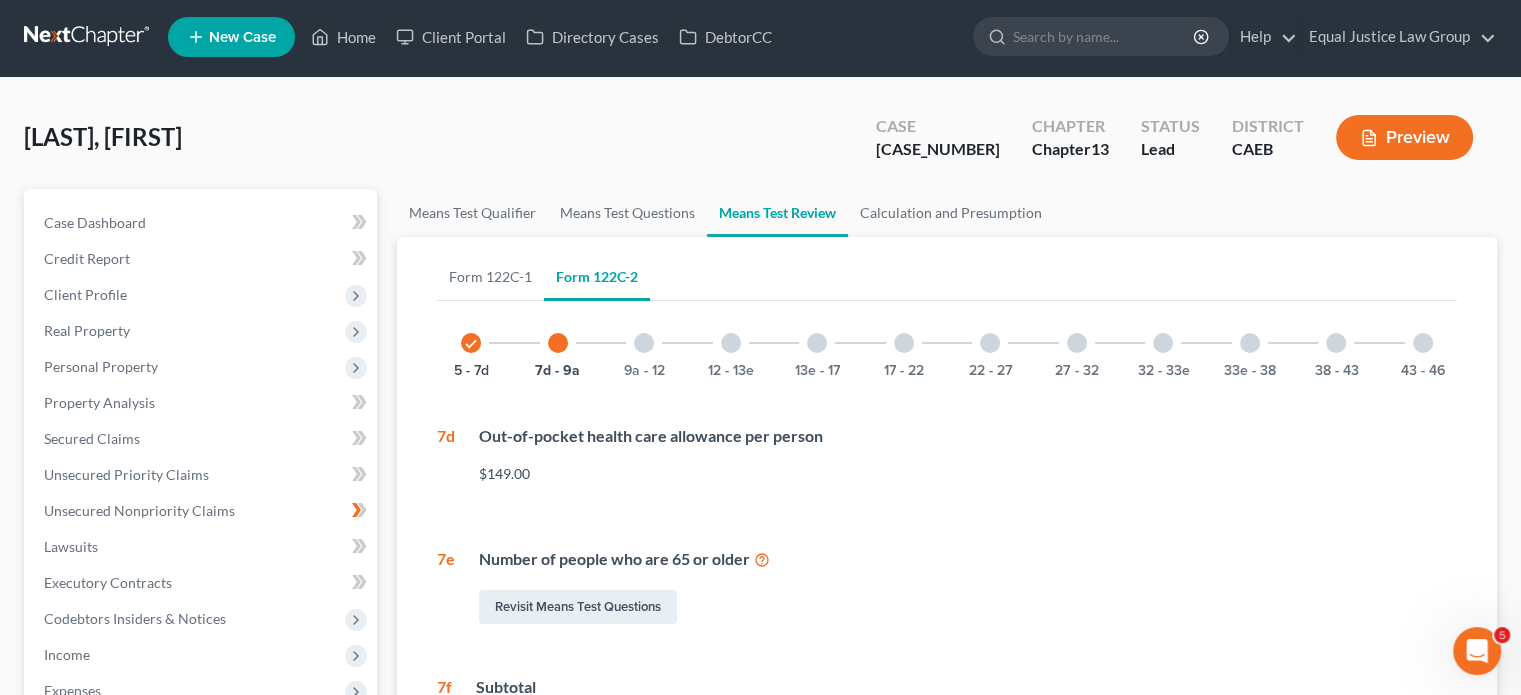 scroll, scrollTop: 0, scrollLeft: 0, axis: both 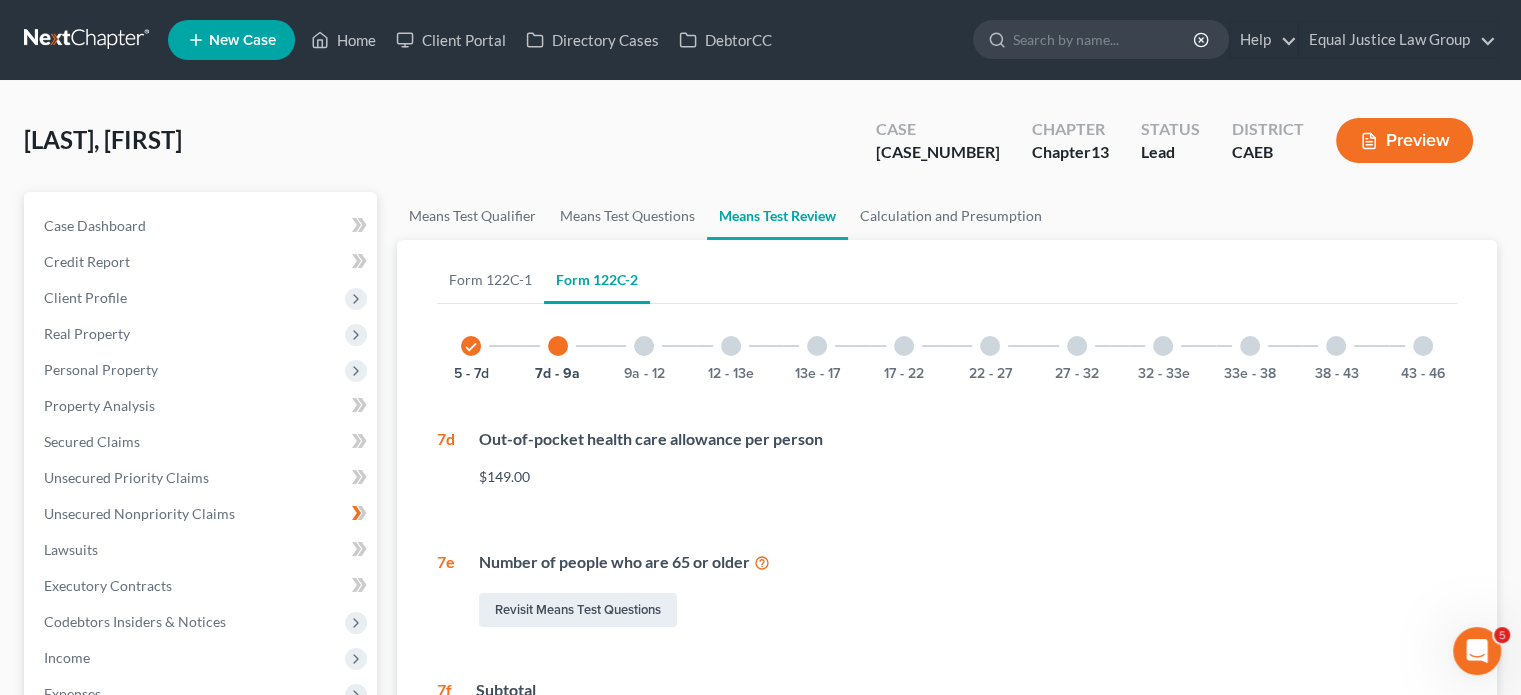 click at bounding box center [644, 346] 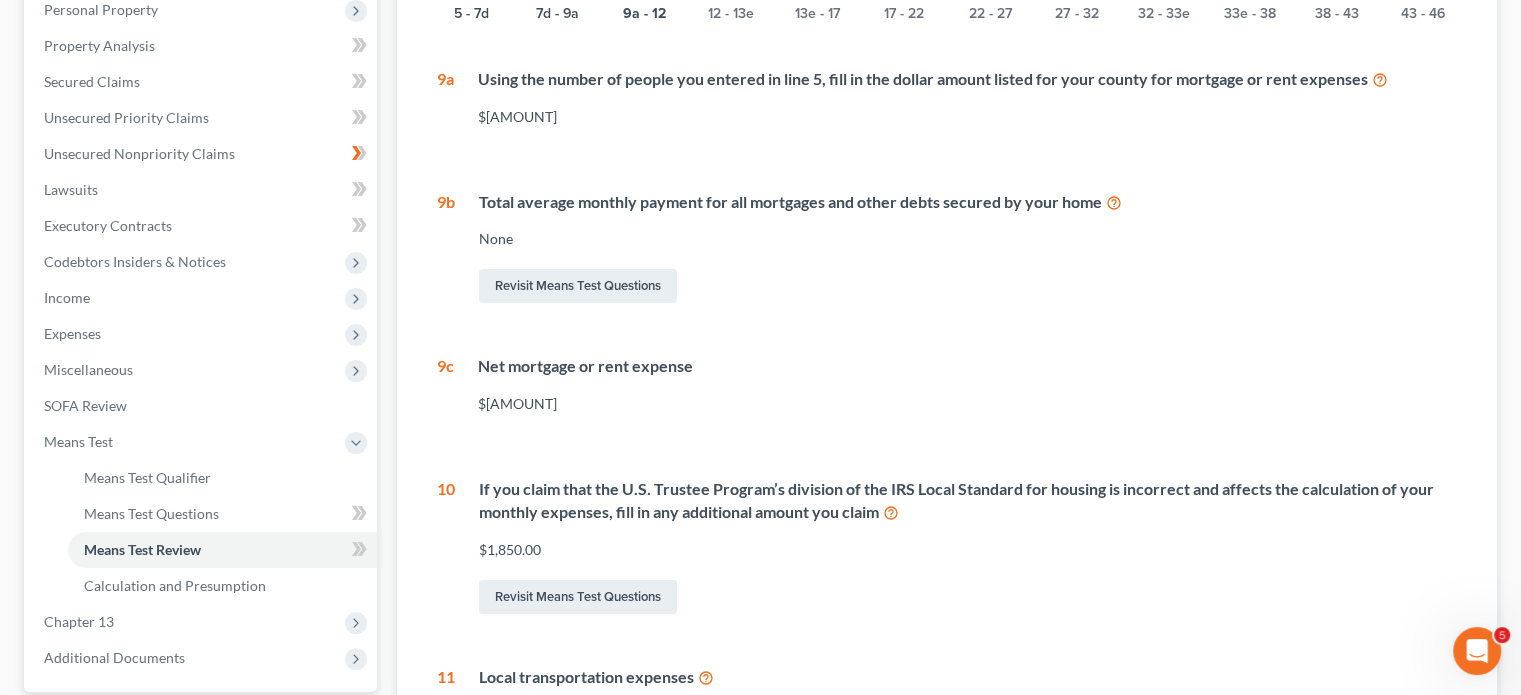 scroll, scrollTop: 99, scrollLeft: 0, axis: vertical 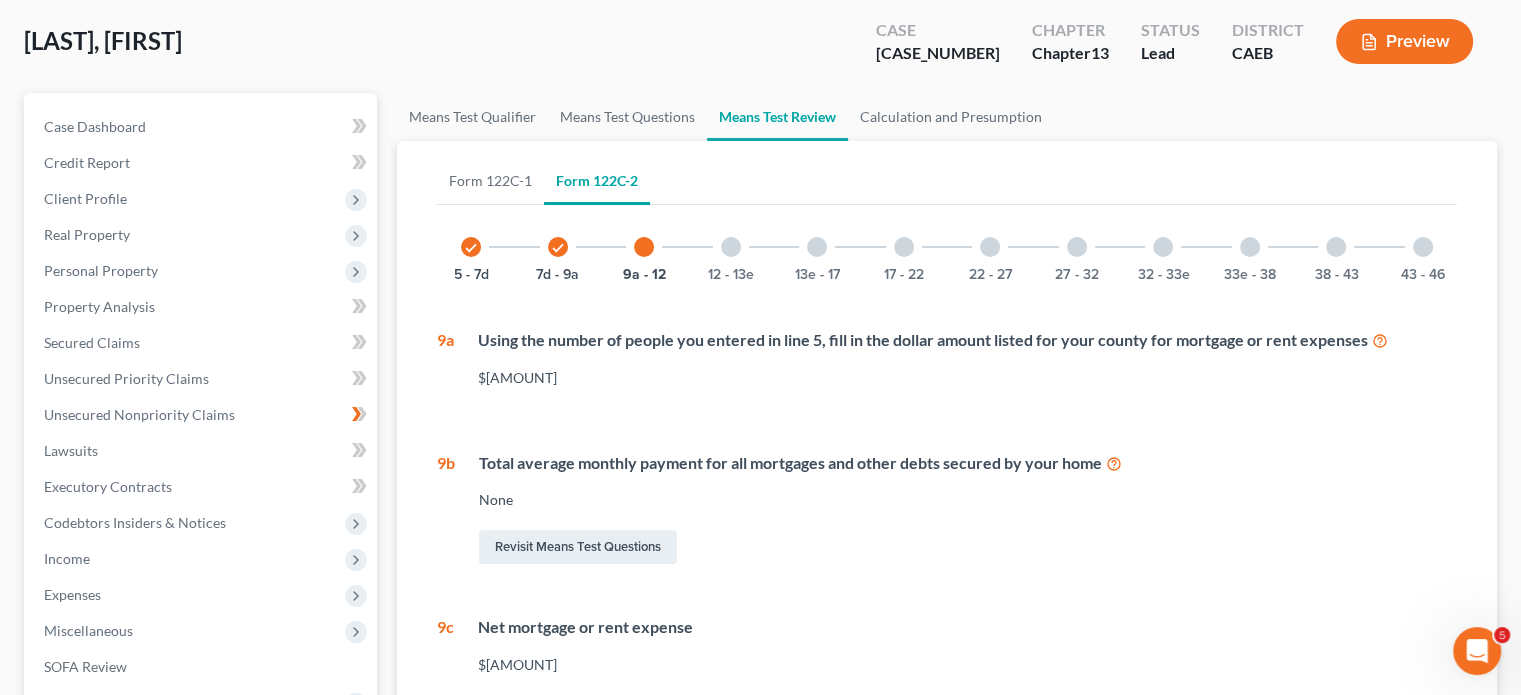 click at bounding box center (731, 247) 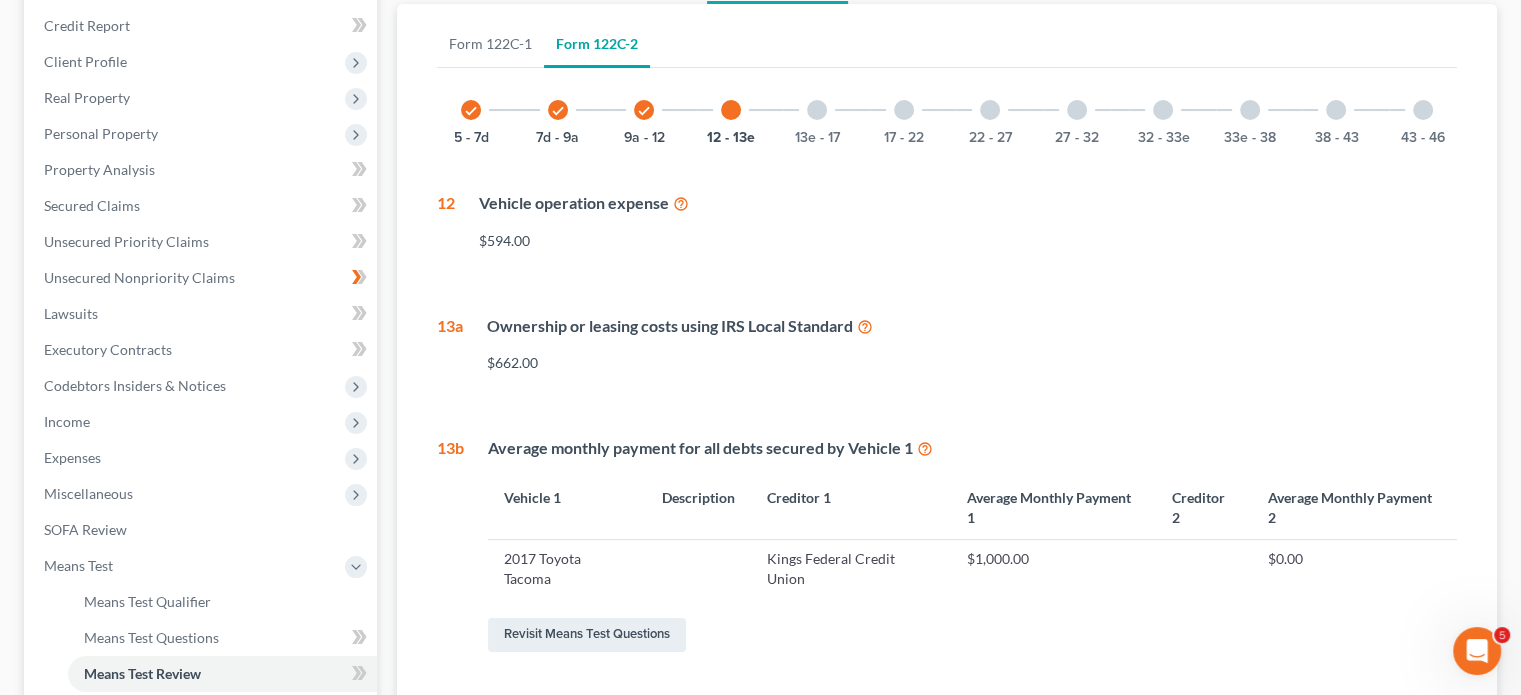 scroll, scrollTop: 212, scrollLeft: 0, axis: vertical 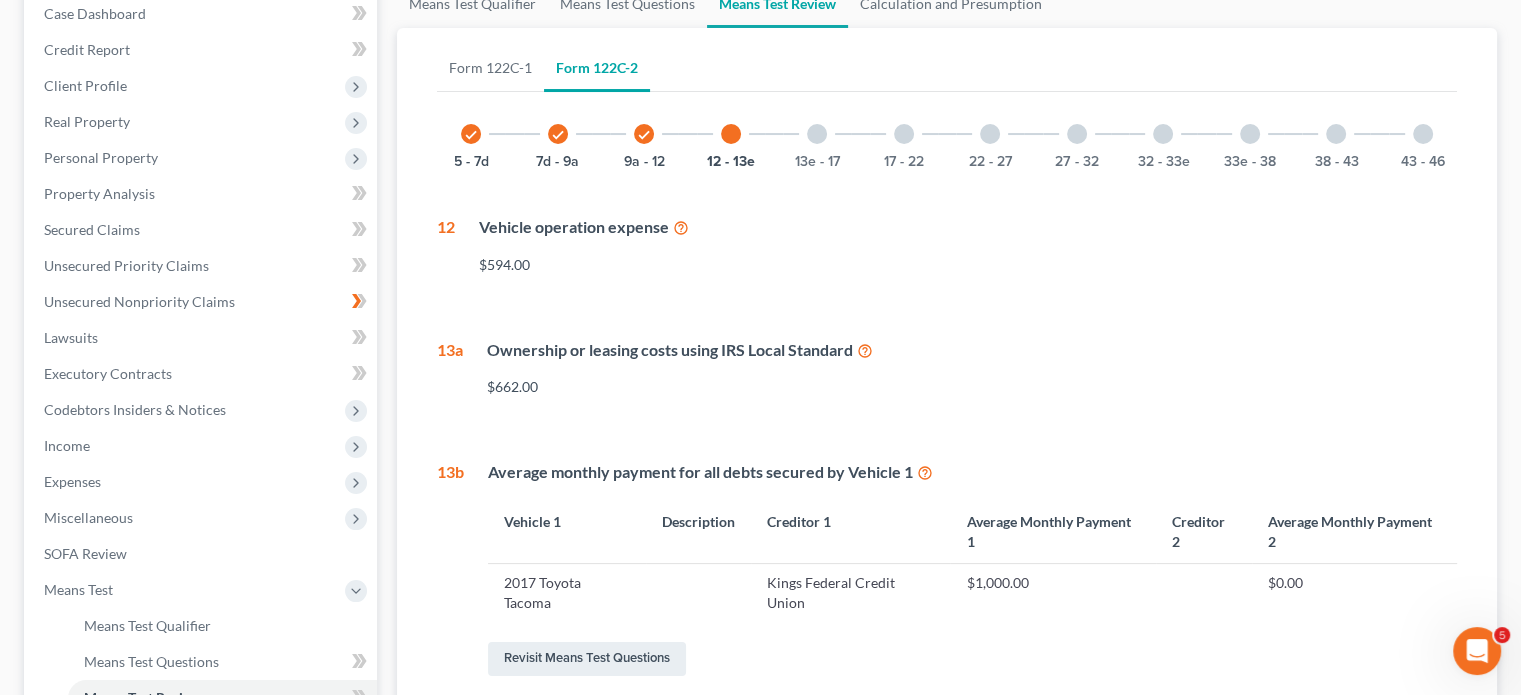 click at bounding box center (817, 134) 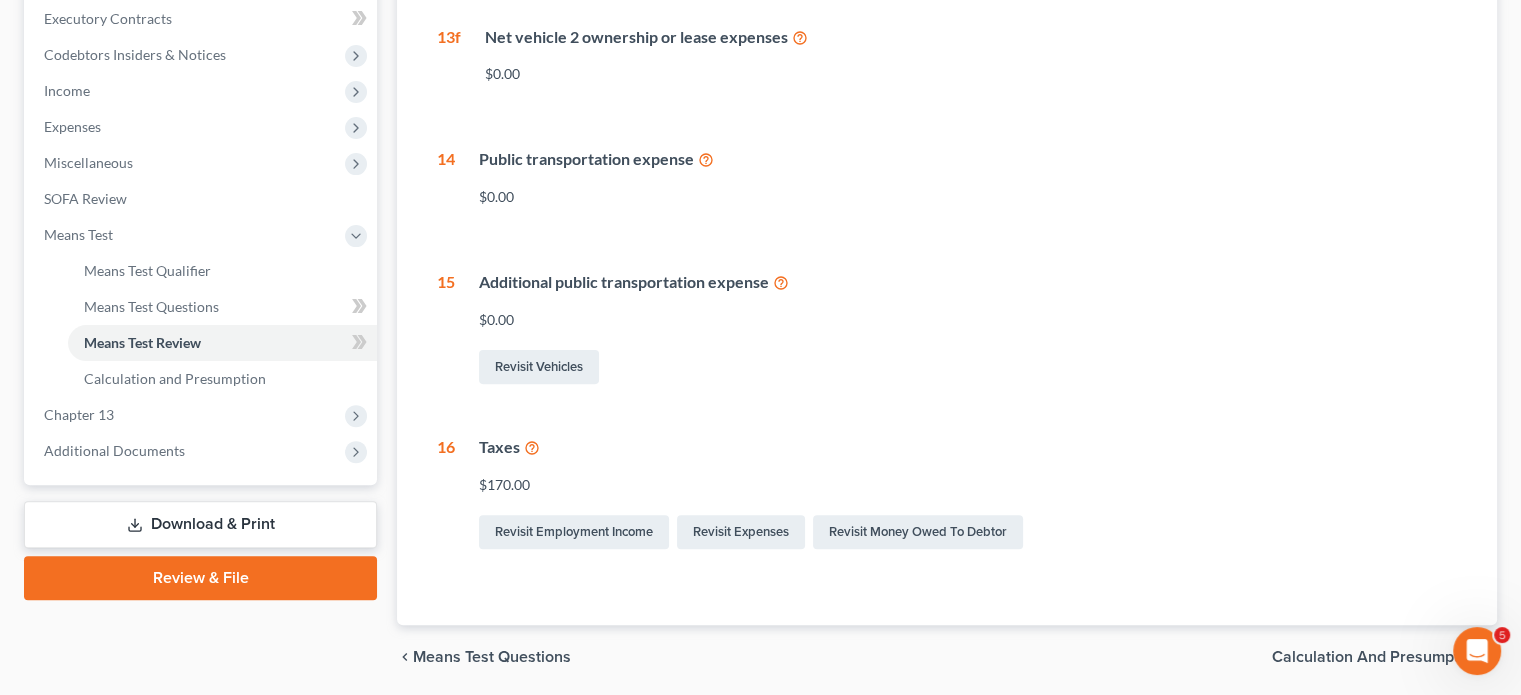 scroll, scrollTop: 596, scrollLeft: 0, axis: vertical 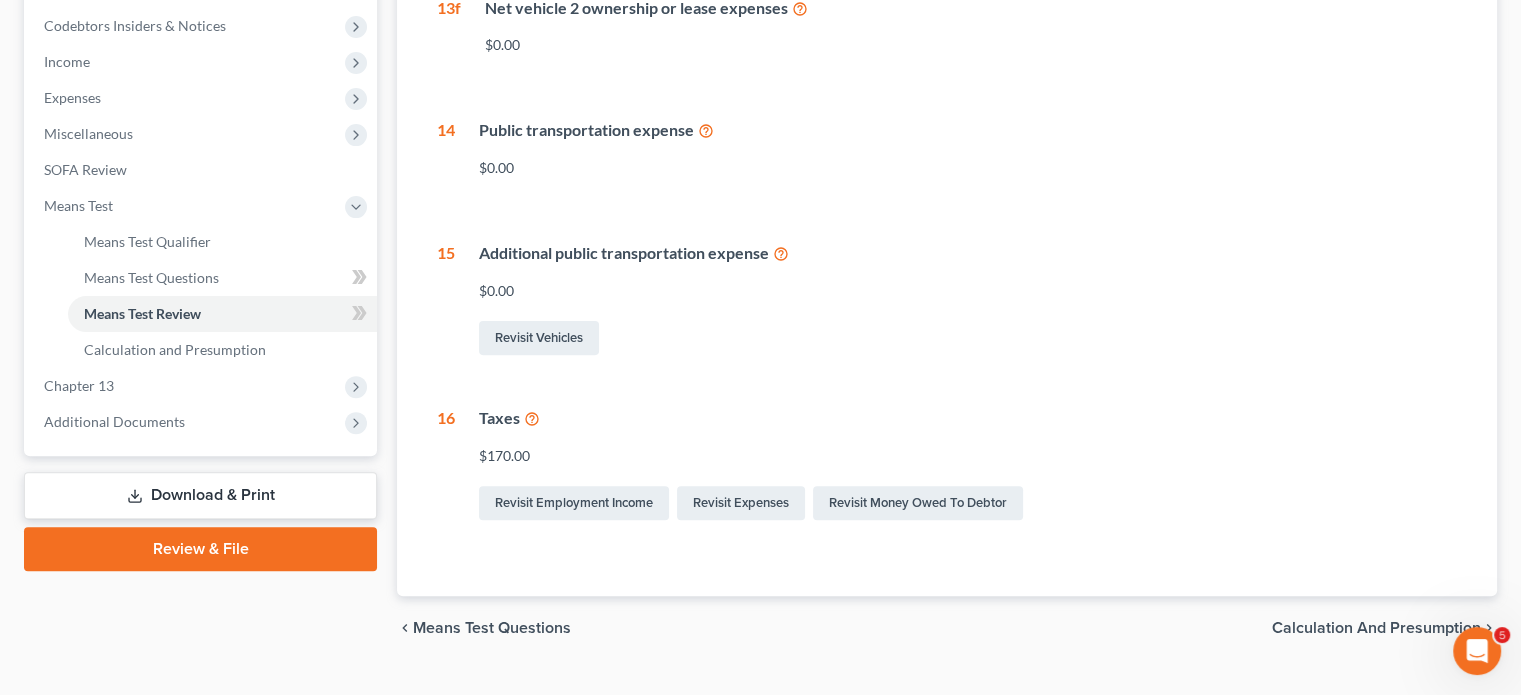 click on "$170.00" at bounding box center (968, 456) 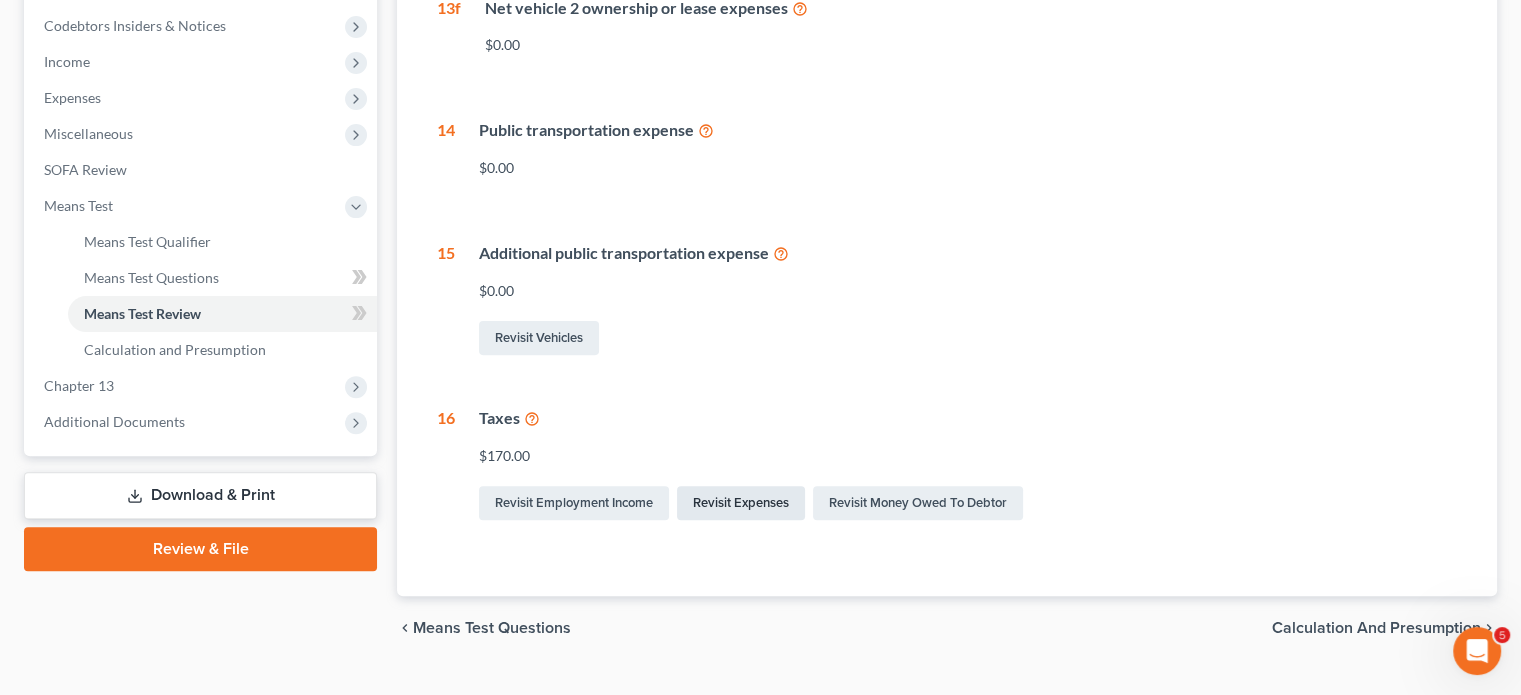 click on "Revisit Expenses" at bounding box center [741, 503] 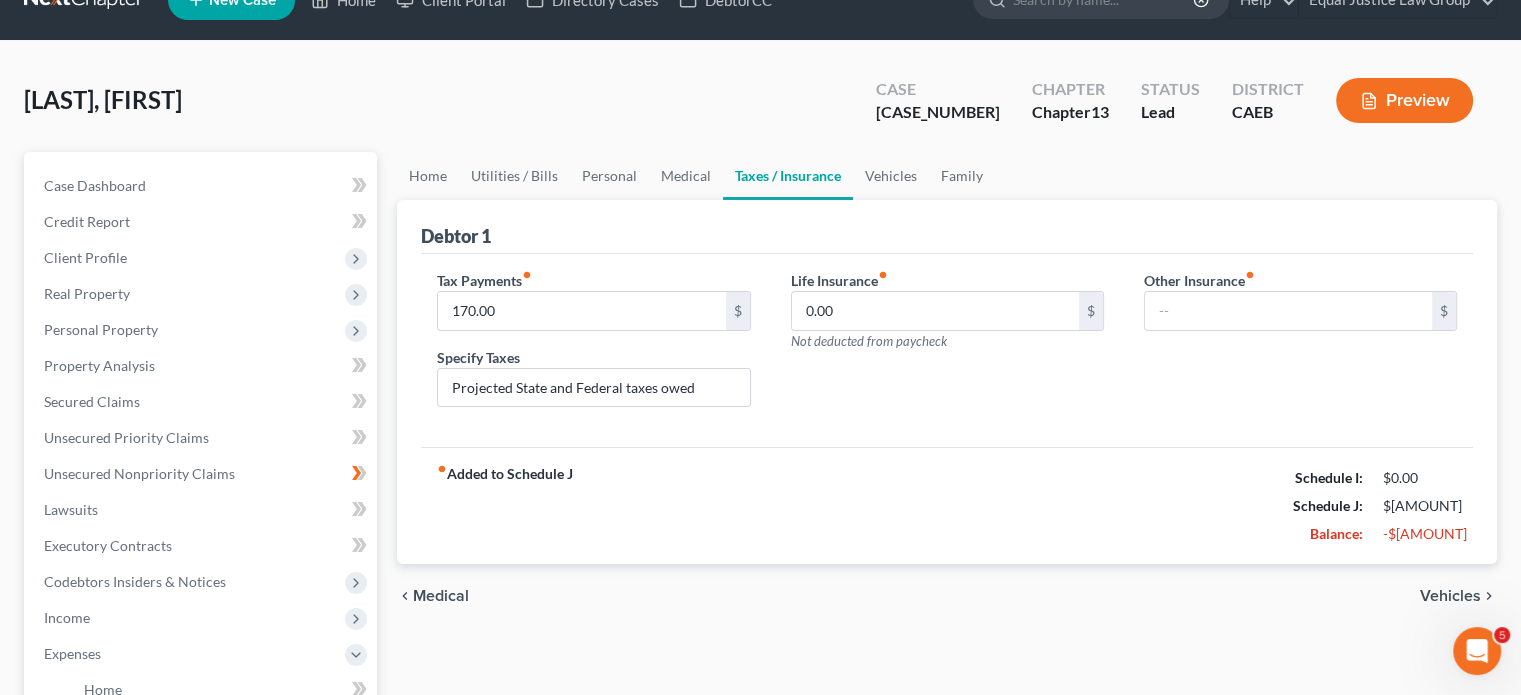scroll, scrollTop: 80, scrollLeft: 0, axis: vertical 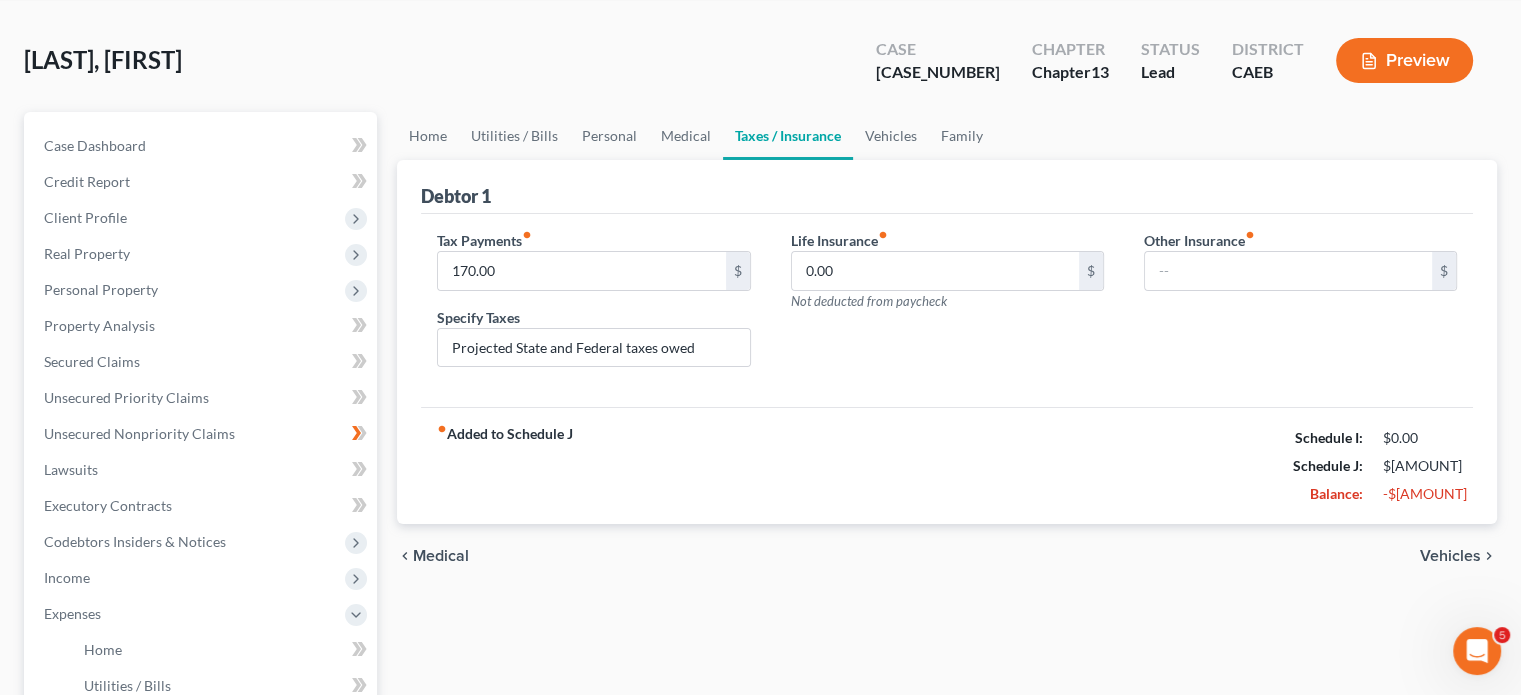 click on "fiber_manual_record" at bounding box center (442, 429) 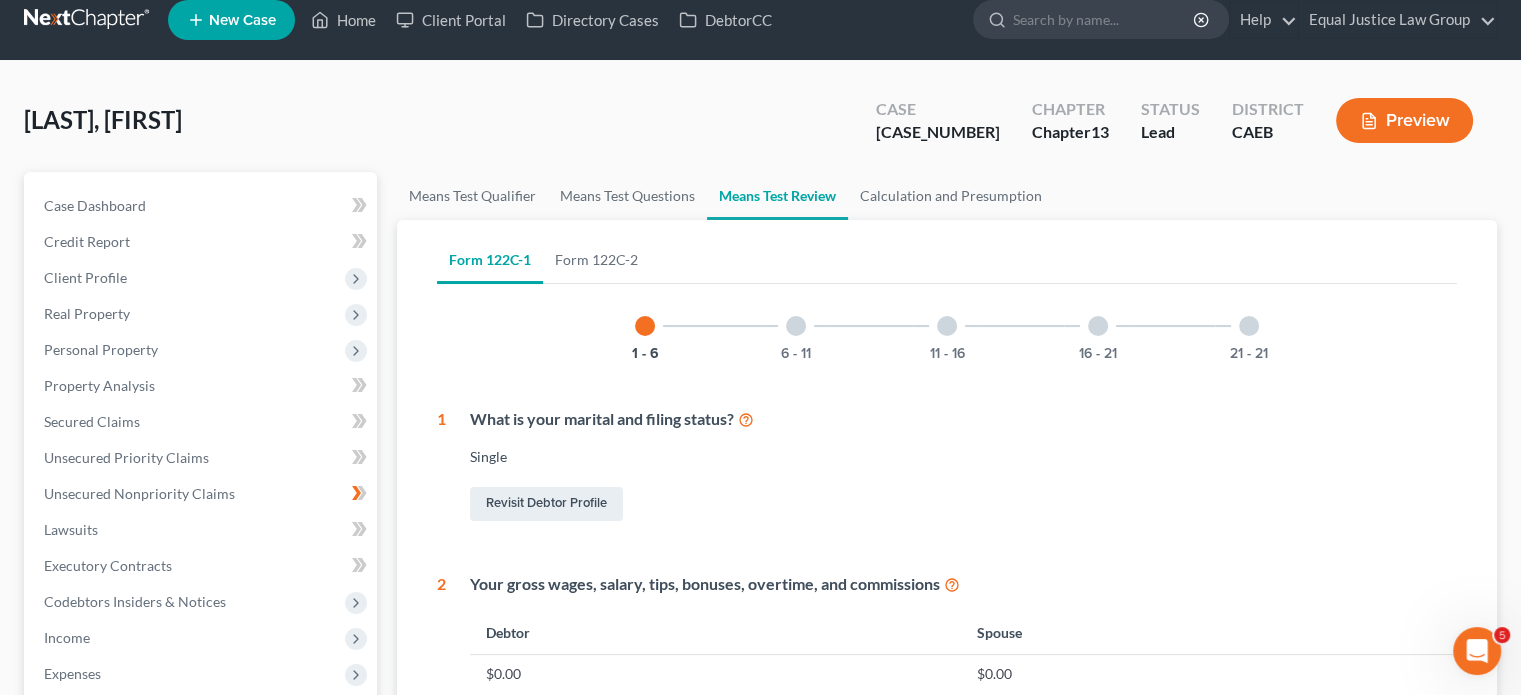 scroll, scrollTop: 0, scrollLeft: 0, axis: both 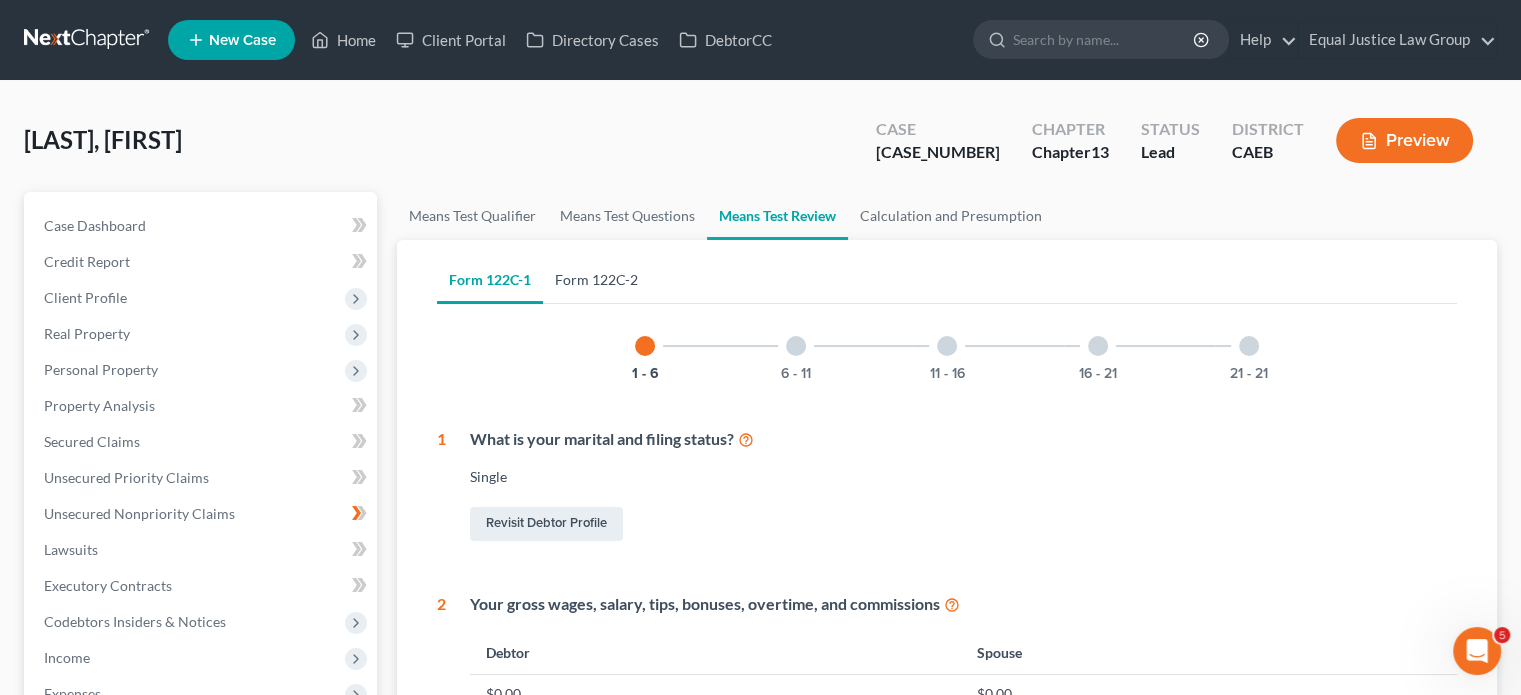 click on "Form 122C-2" at bounding box center [596, 280] 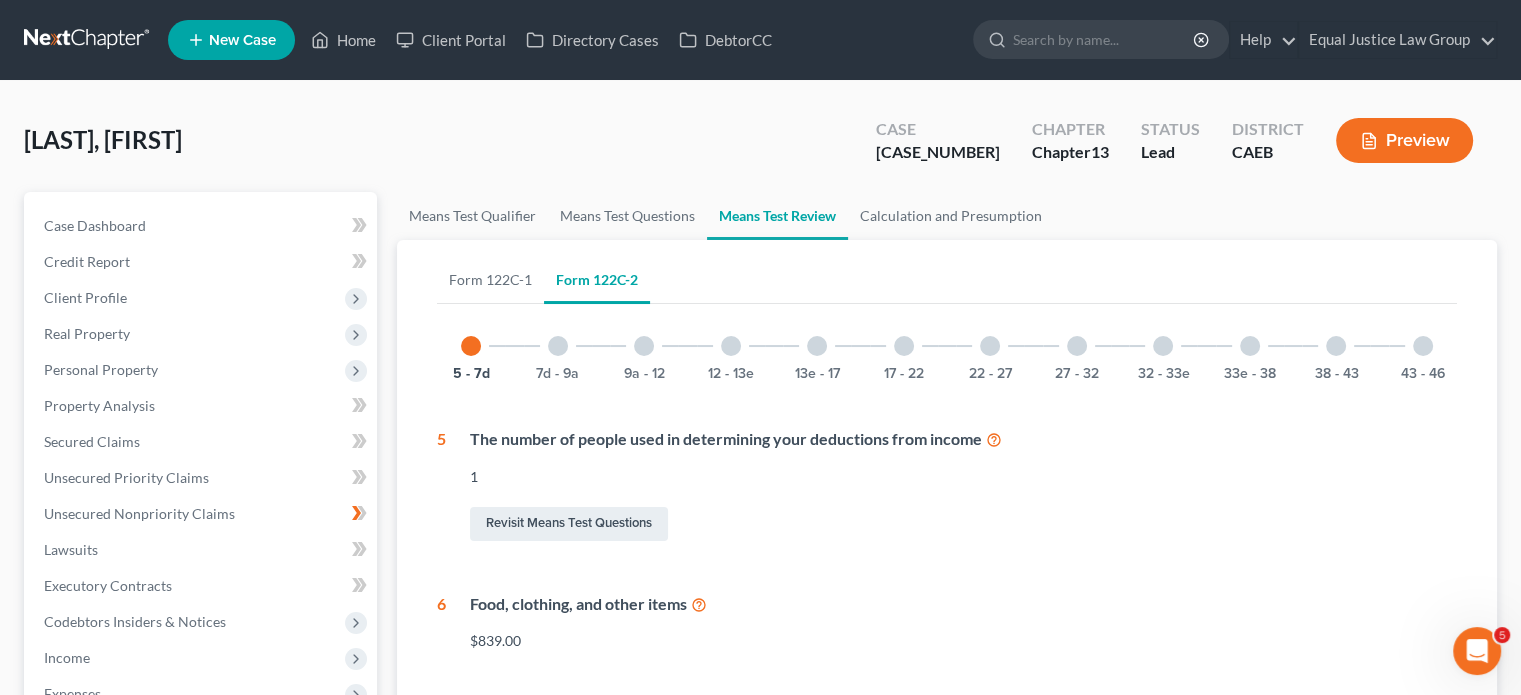click at bounding box center (904, 346) 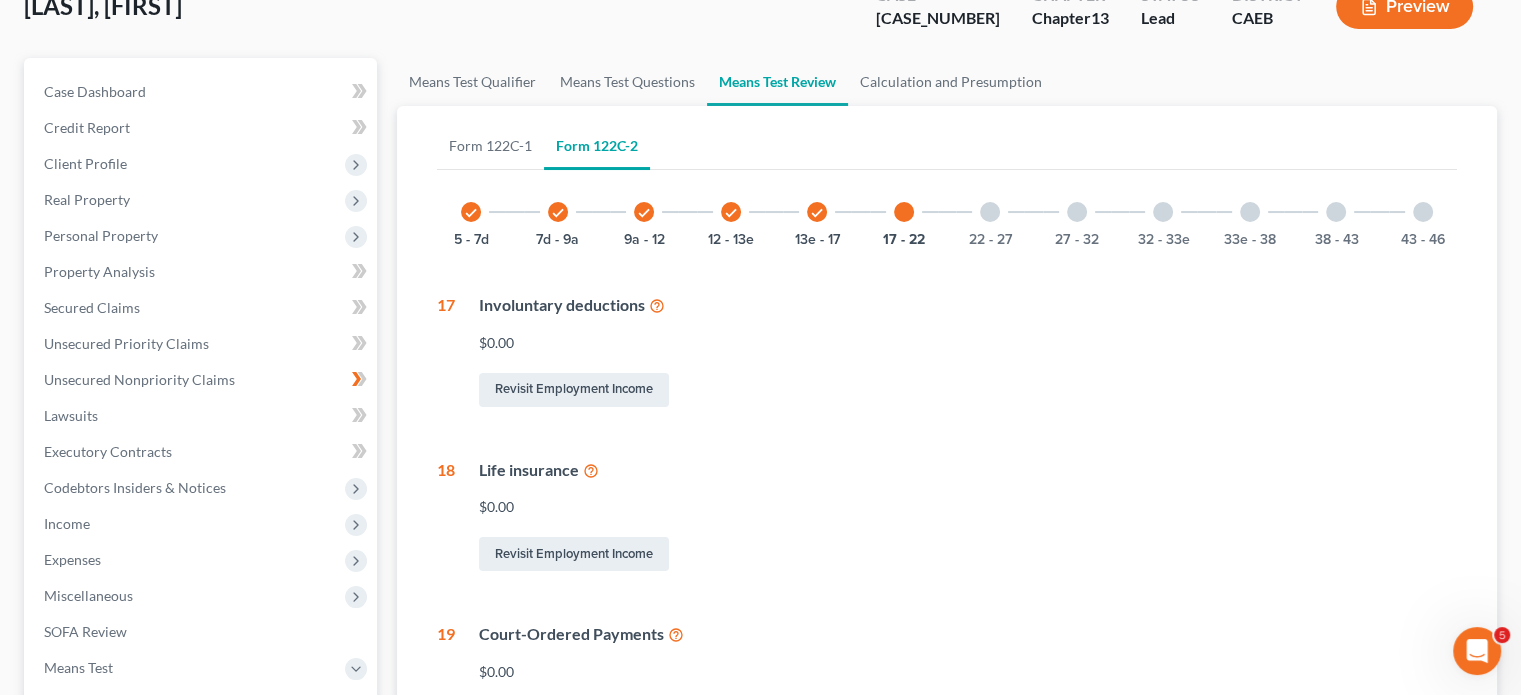 scroll, scrollTop: 40, scrollLeft: 0, axis: vertical 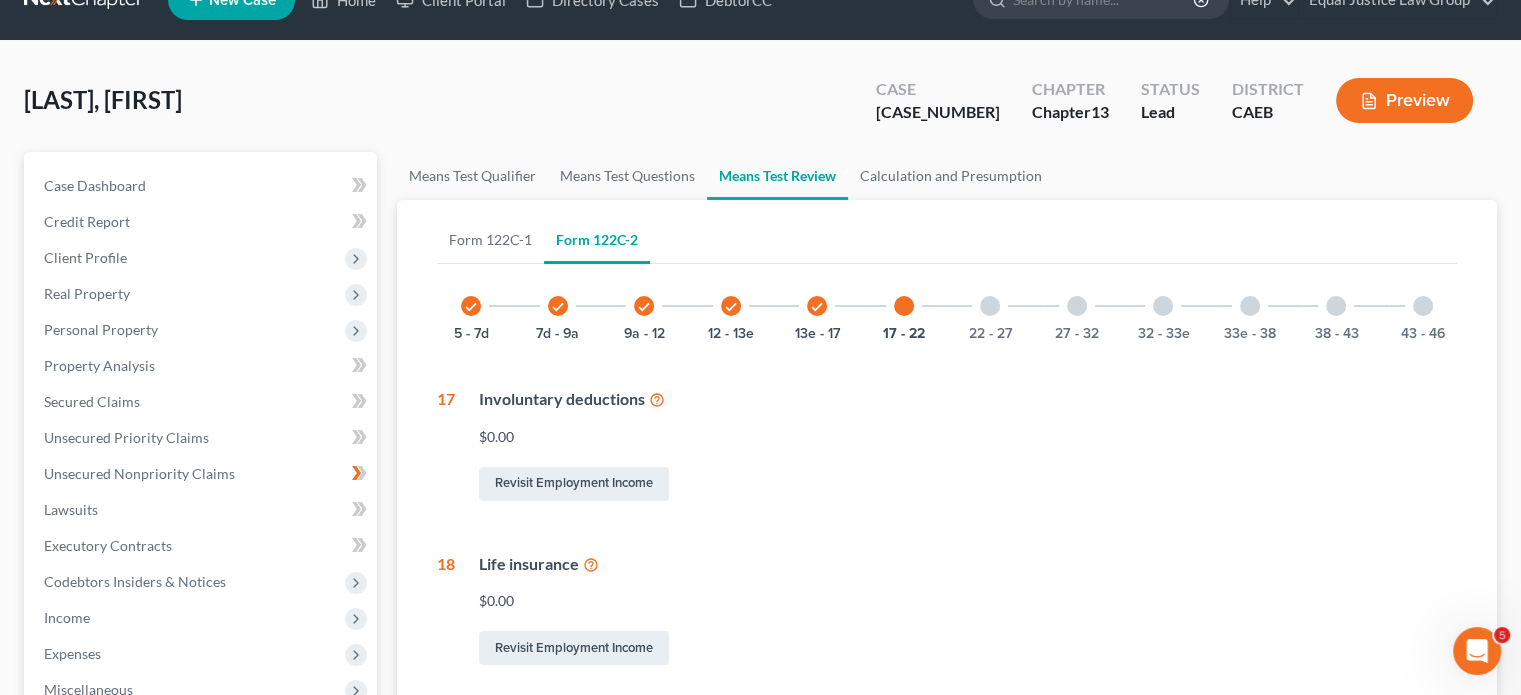 click on "22 - 27" at bounding box center [990, 306] 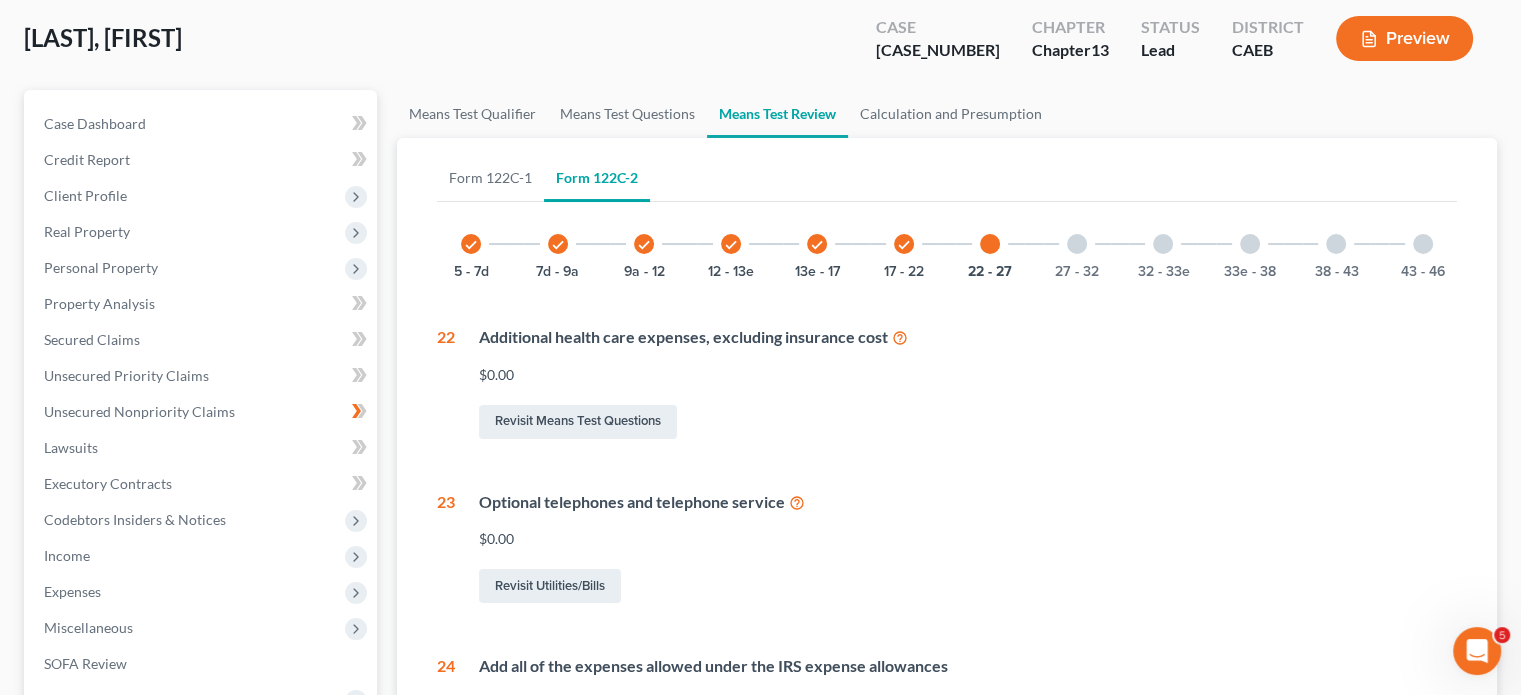 scroll, scrollTop: 80, scrollLeft: 0, axis: vertical 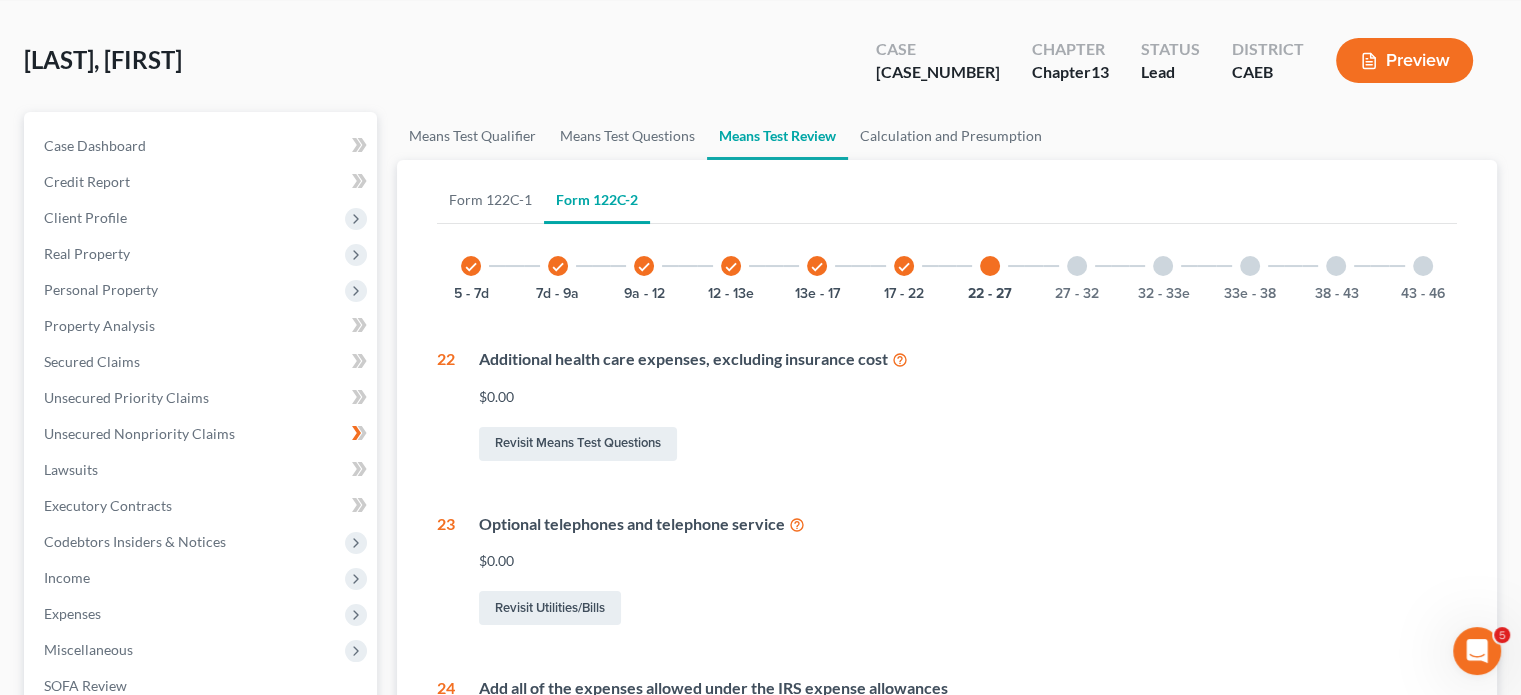 click at bounding box center (1077, 266) 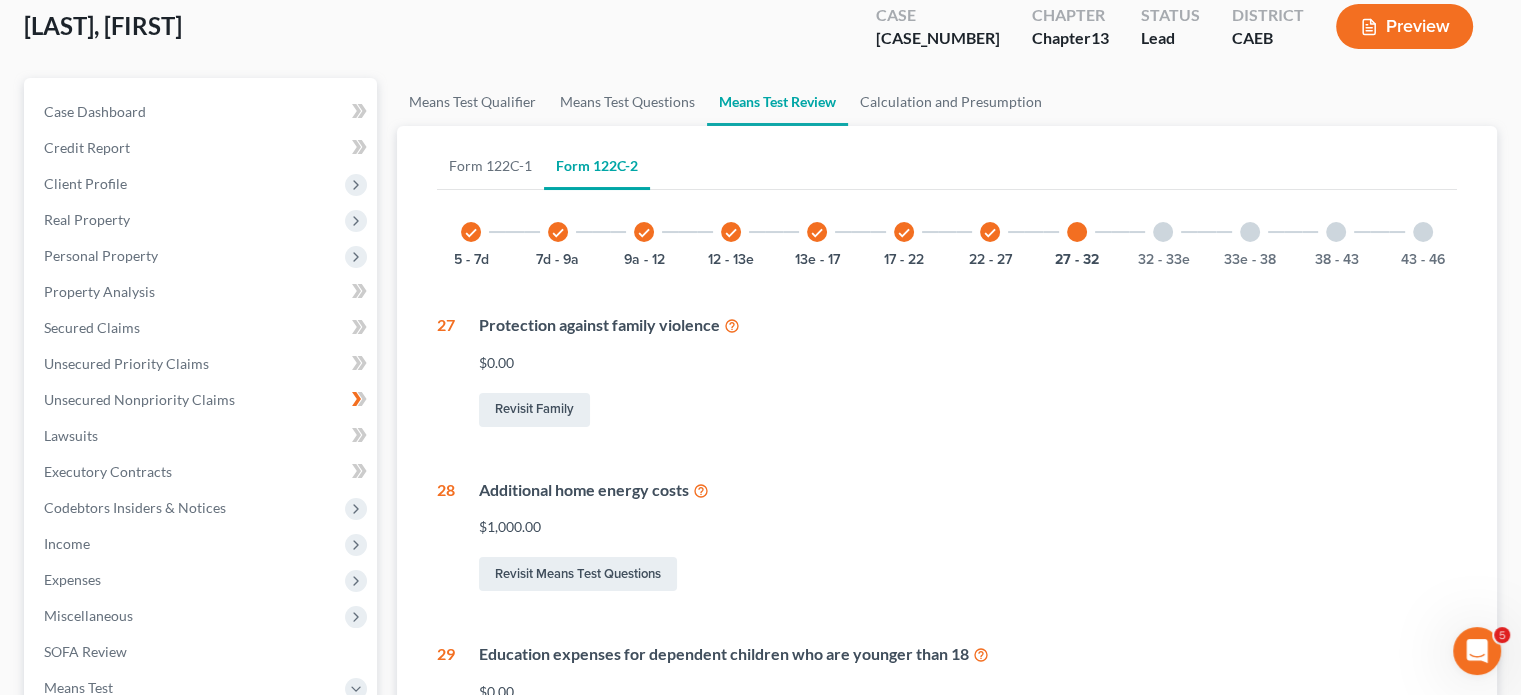 scroll, scrollTop: 40, scrollLeft: 0, axis: vertical 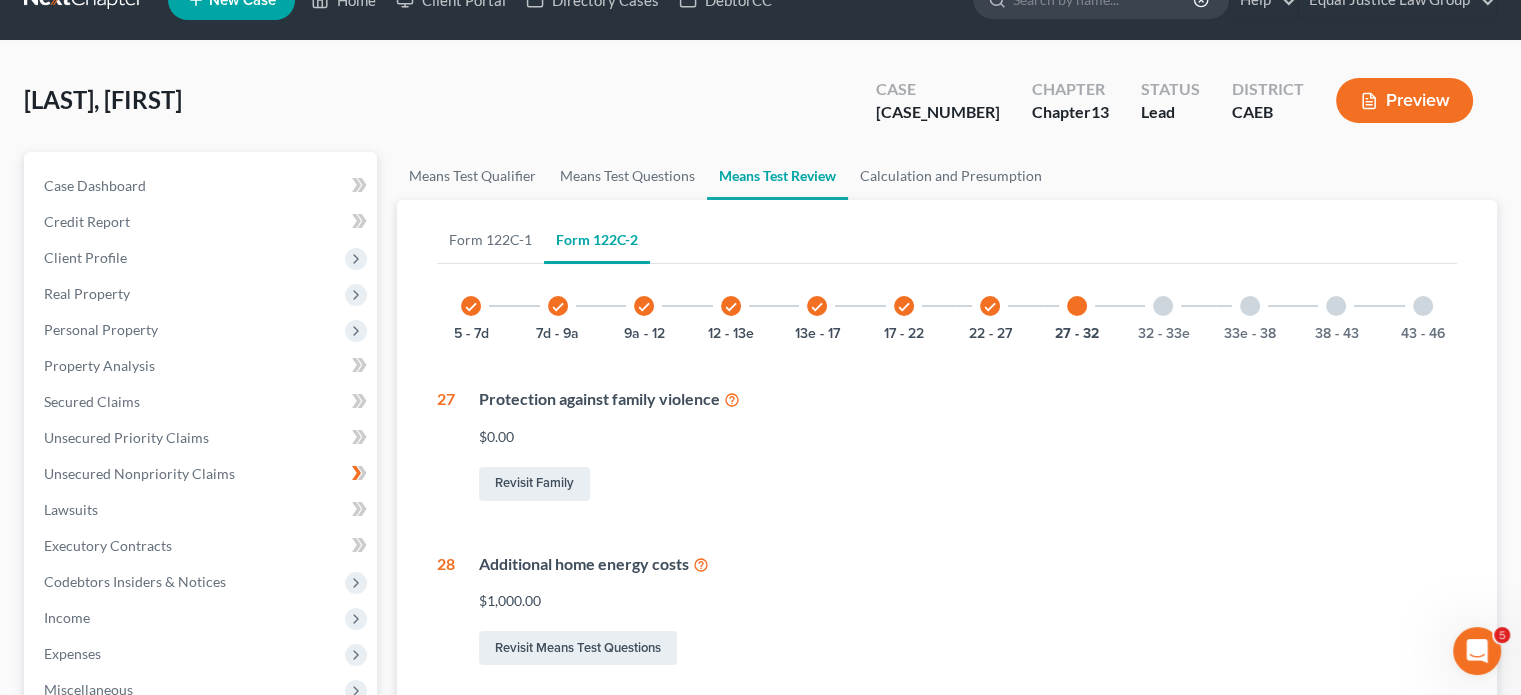 click on "32 - 33e" at bounding box center [1163, 306] 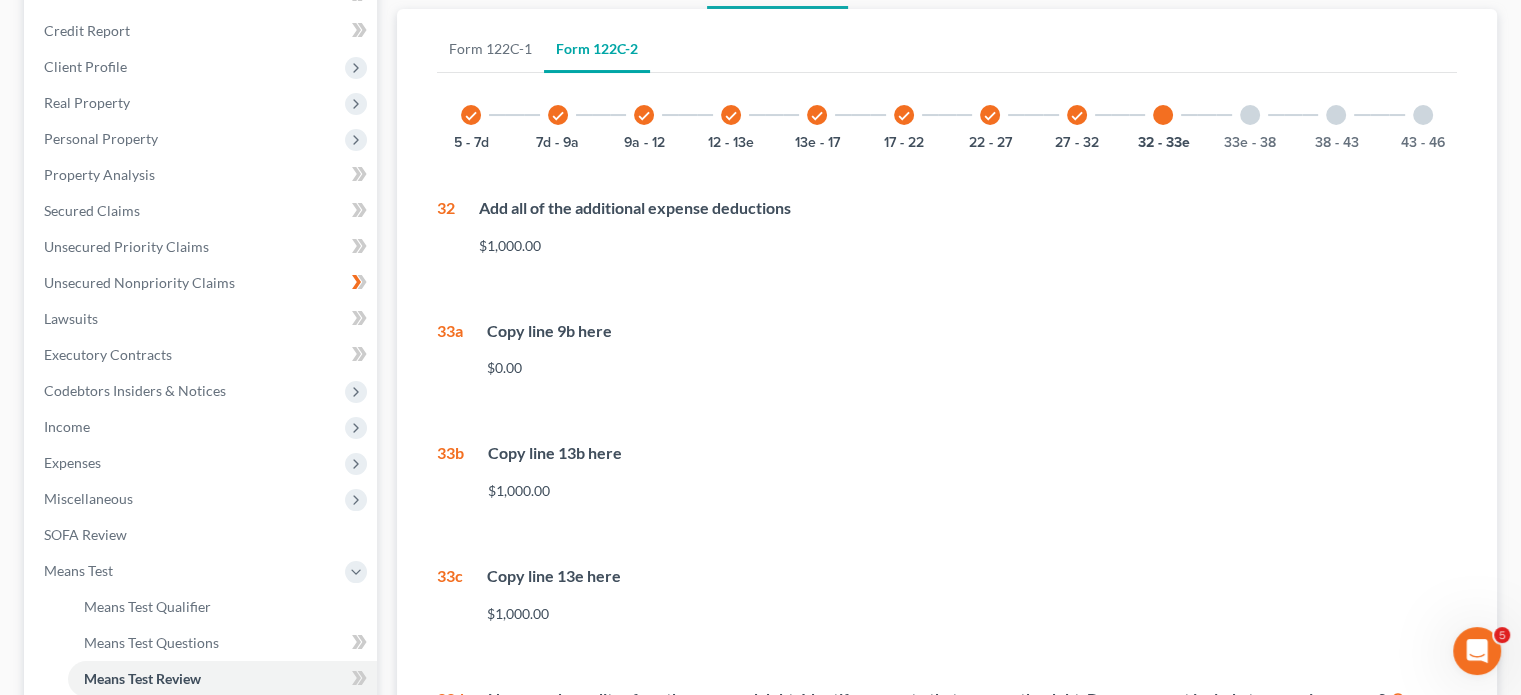 scroll, scrollTop: 240, scrollLeft: 0, axis: vertical 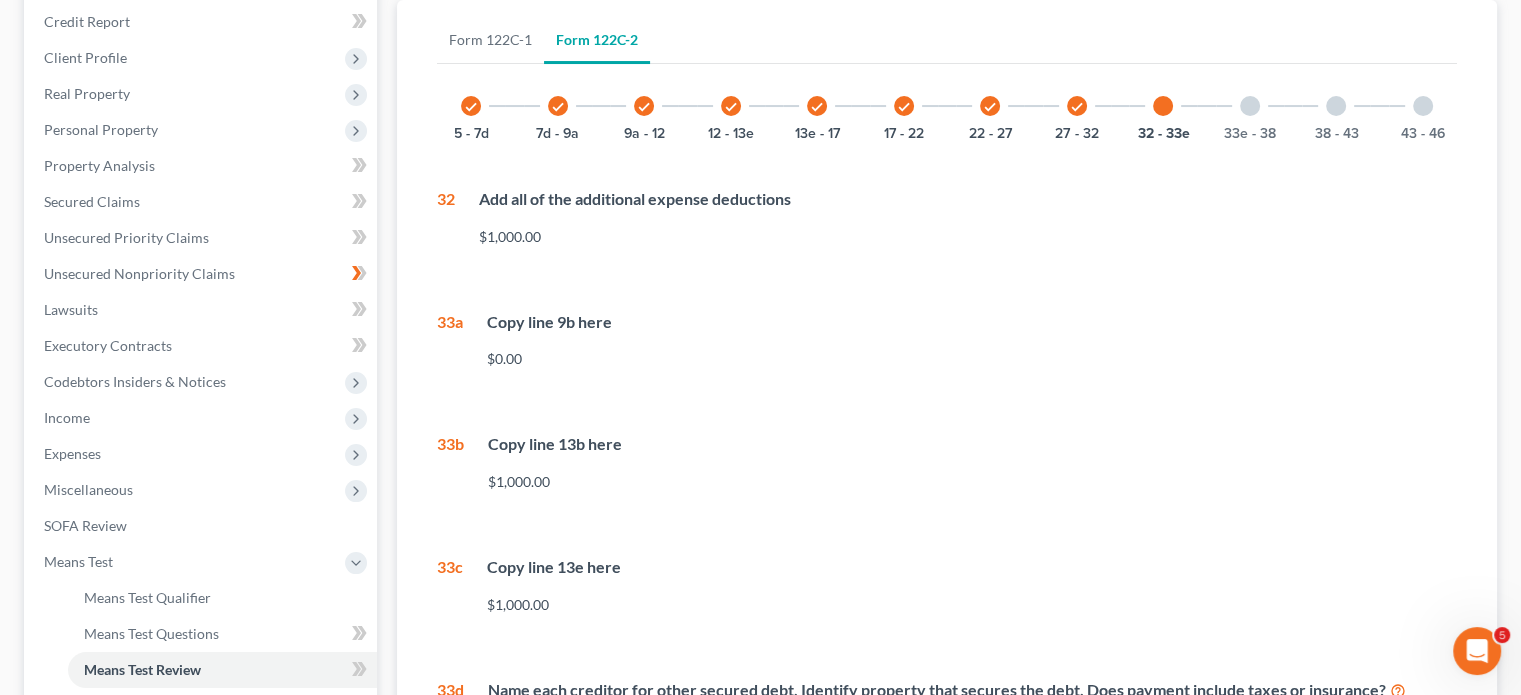 click on "$1,000.00" at bounding box center (968, 237) 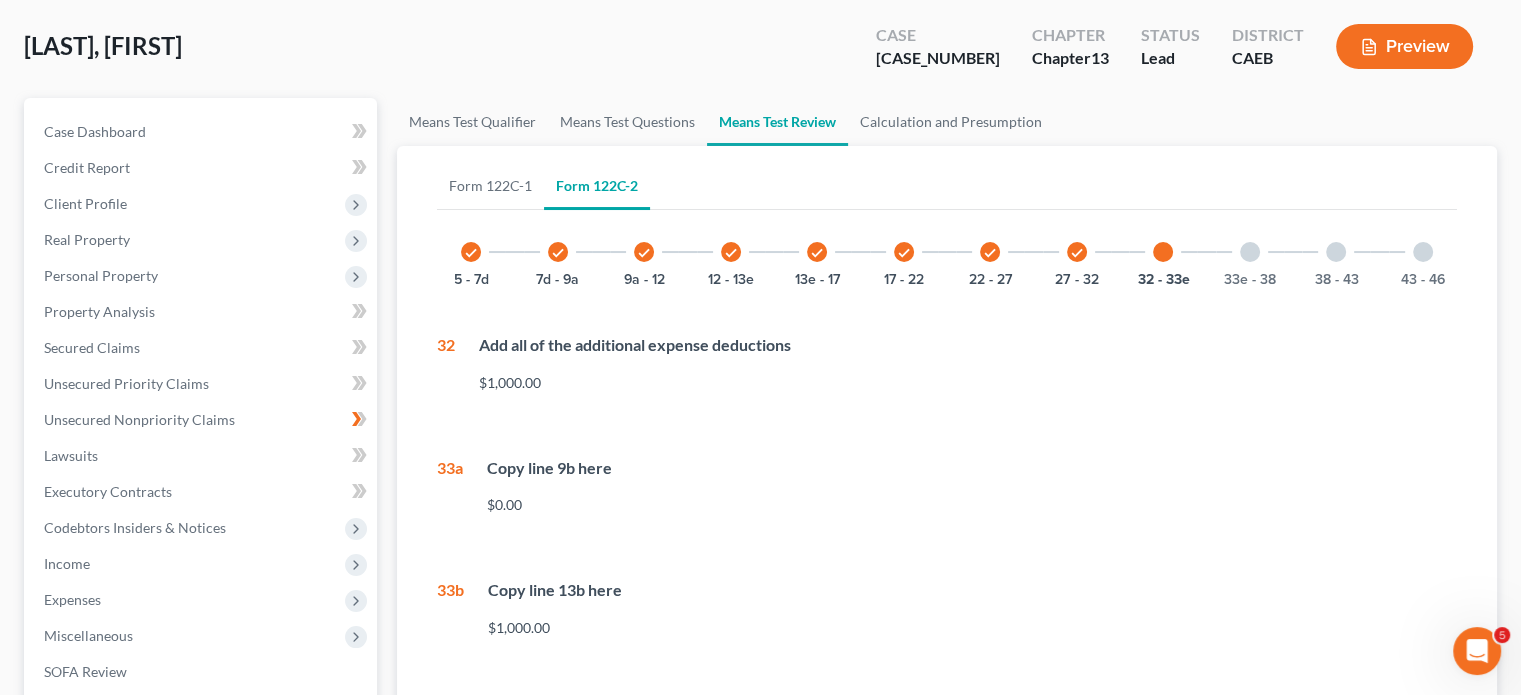 scroll, scrollTop: 72, scrollLeft: 0, axis: vertical 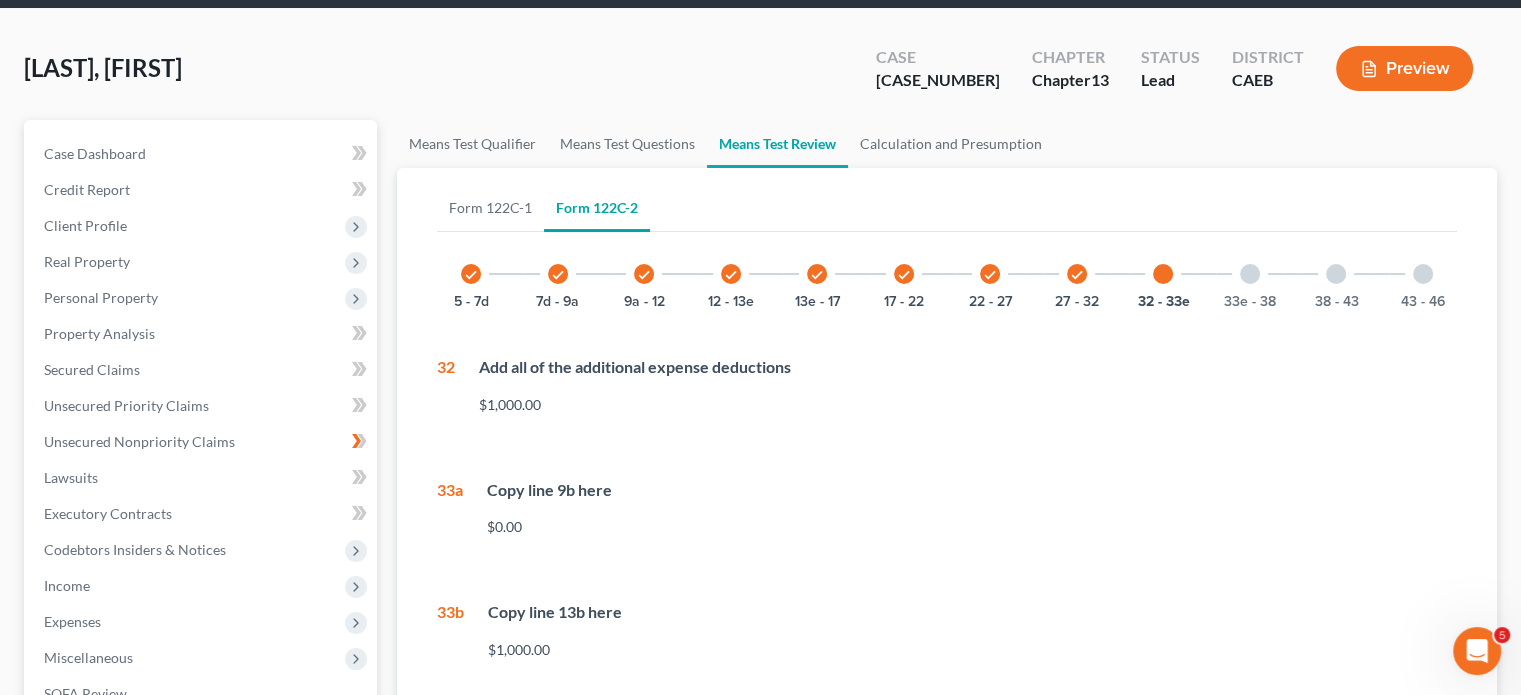 click at bounding box center [1250, 274] 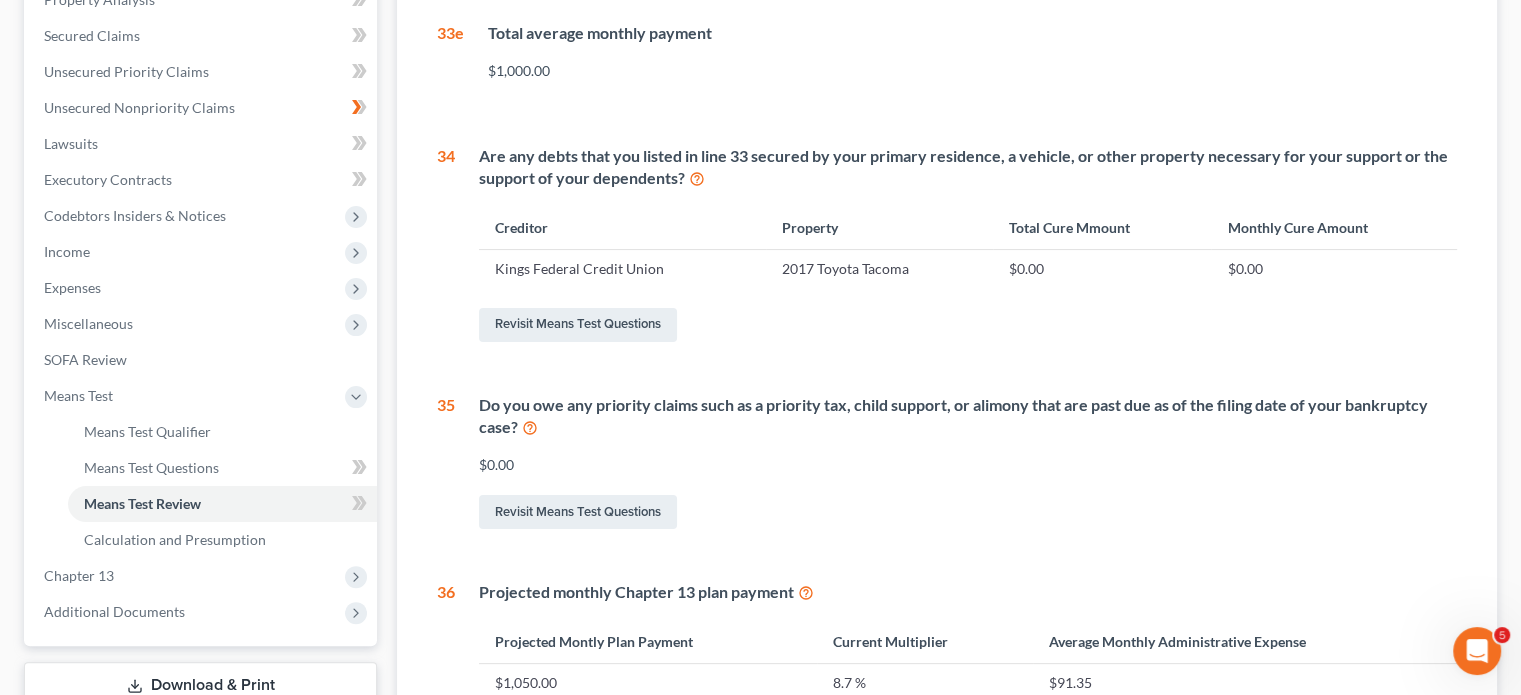 scroll, scrollTop: 312, scrollLeft: 0, axis: vertical 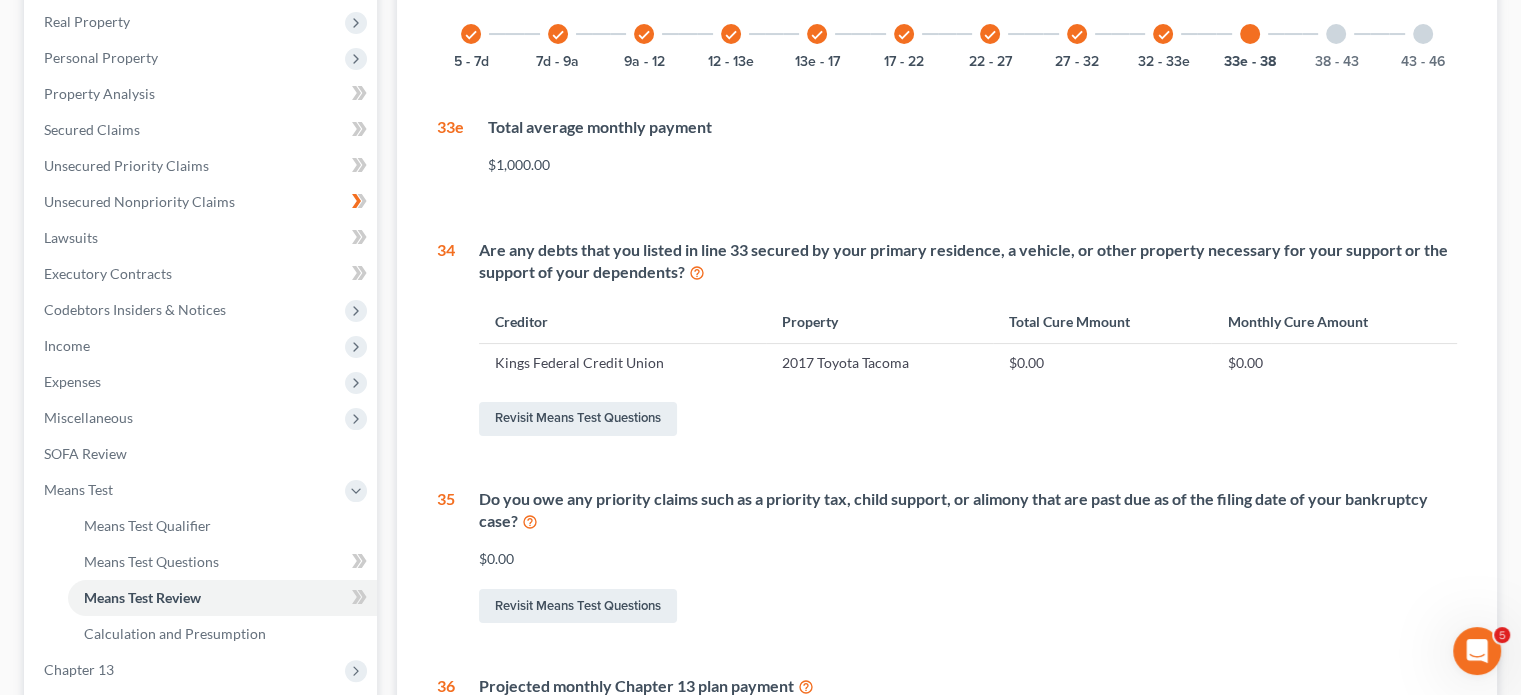 click at bounding box center [1336, 34] 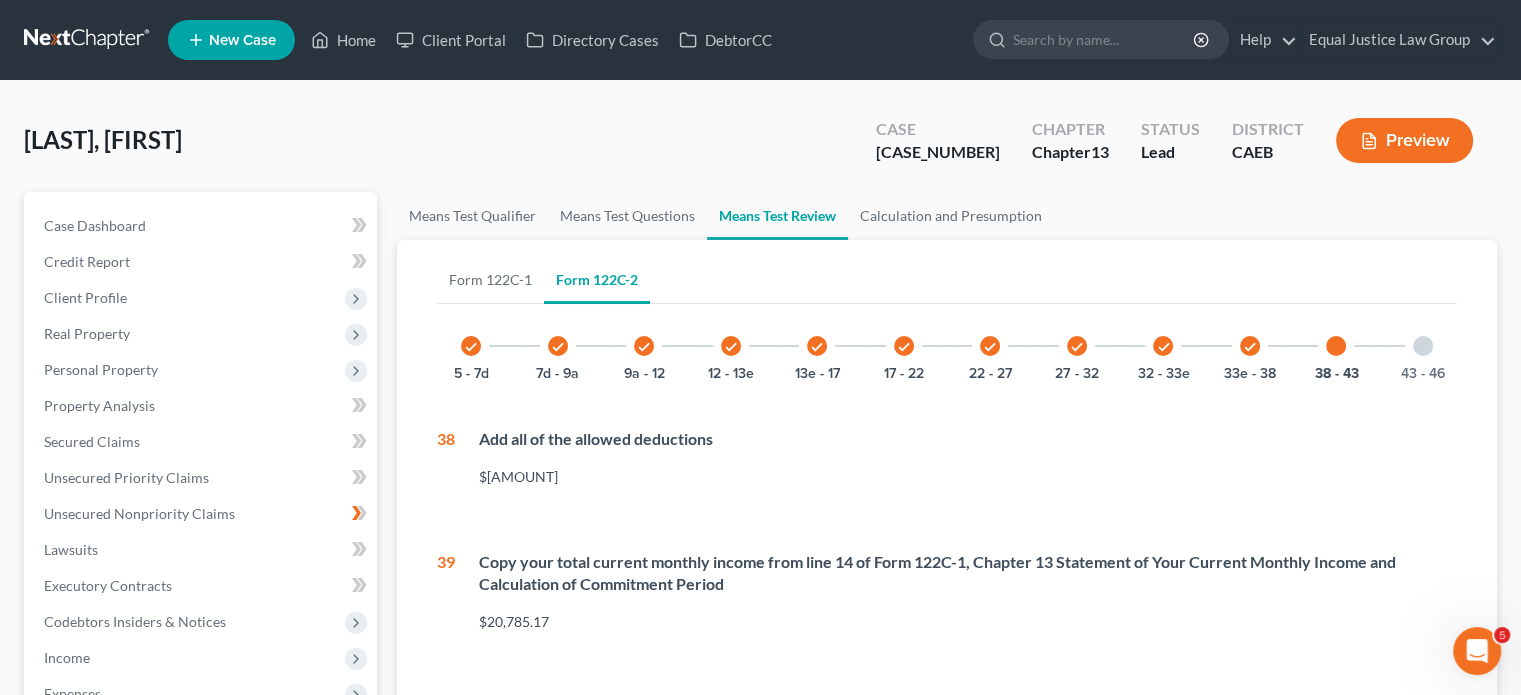 scroll, scrollTop: 0, scrollLeft: 0, axis: both 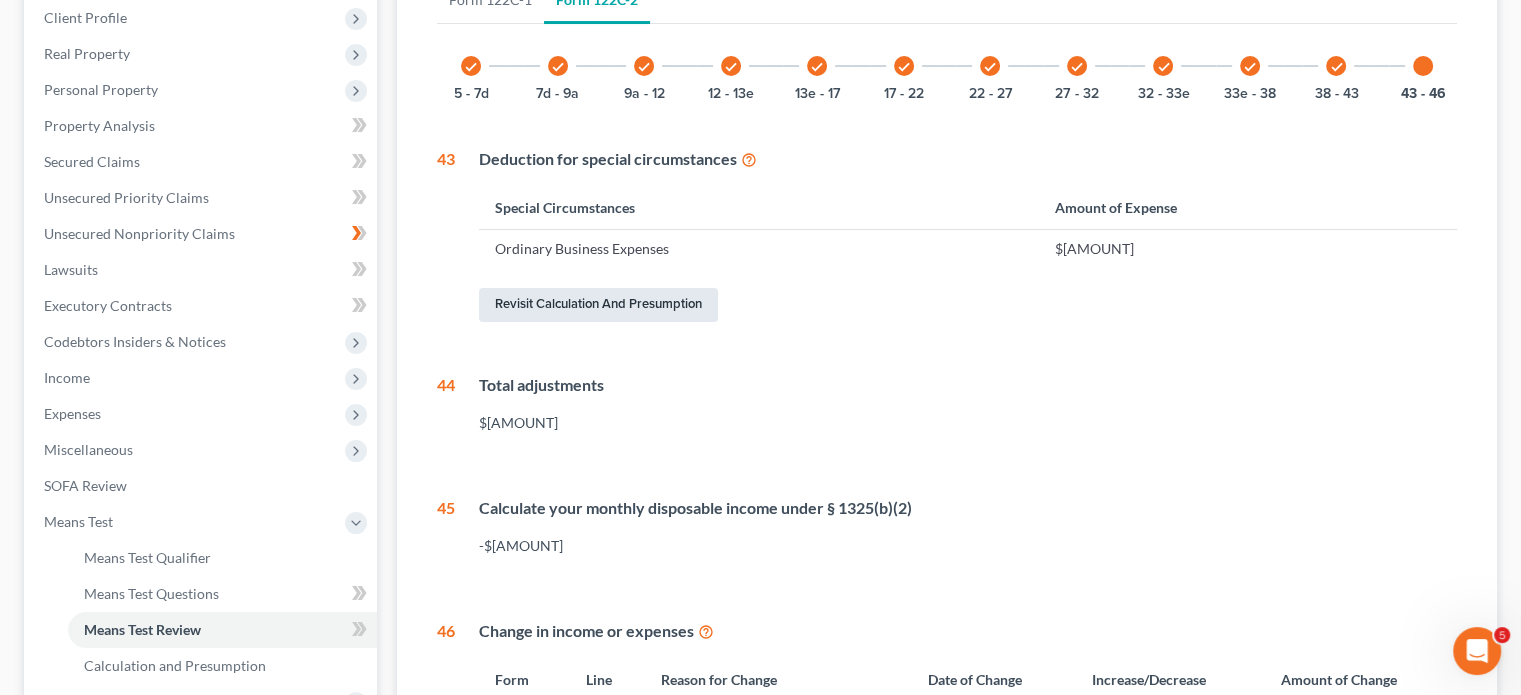 click on "Revisit Calculation and Presumption" at bounding box center [598, 305] 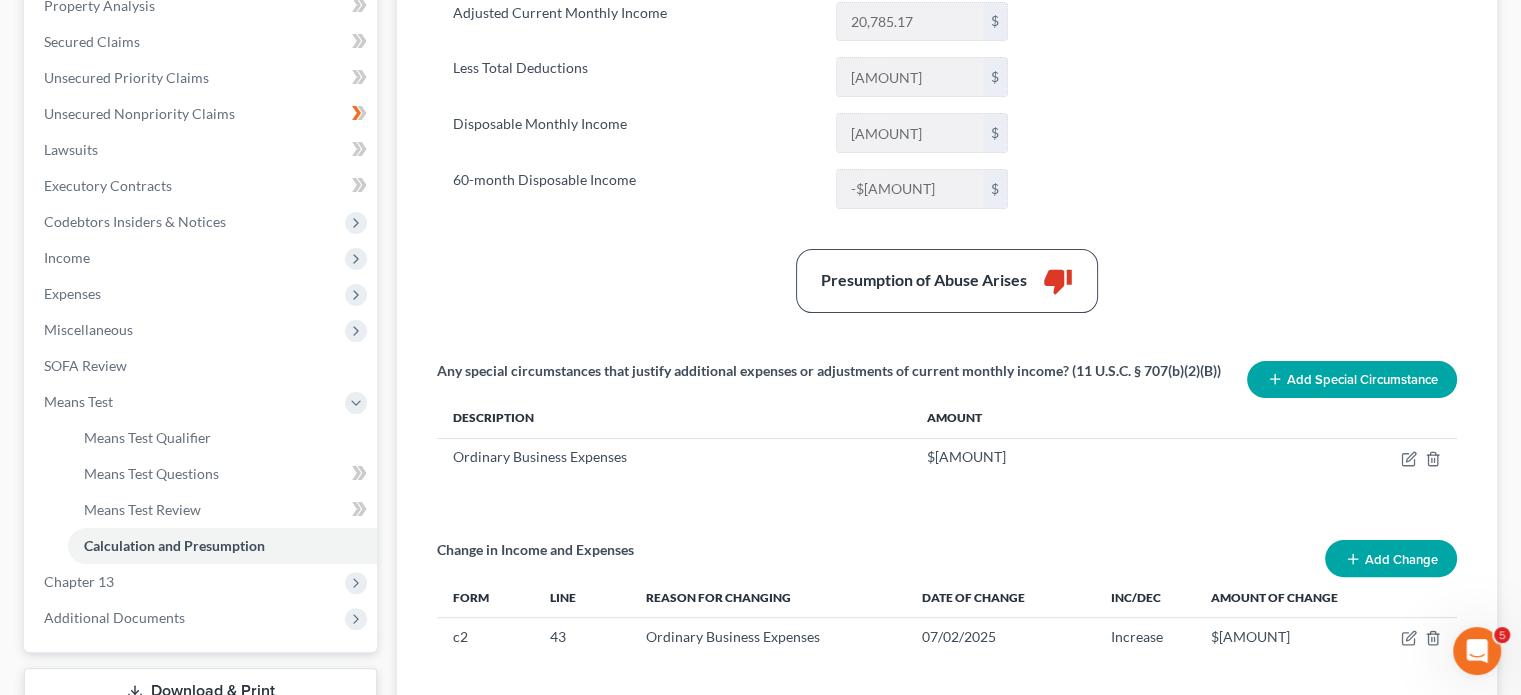 scroll, scrollTop: 440, scrollLeft: 0, axis: vertical 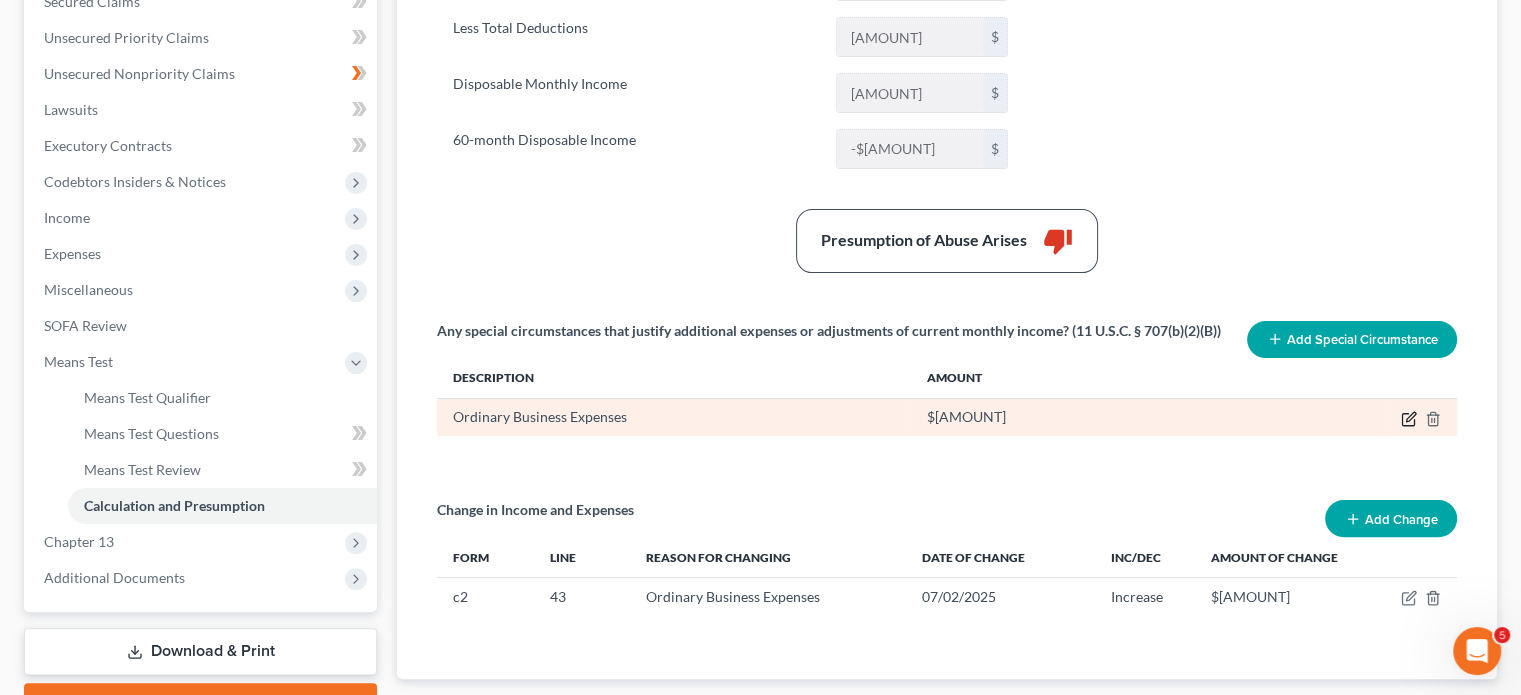 click 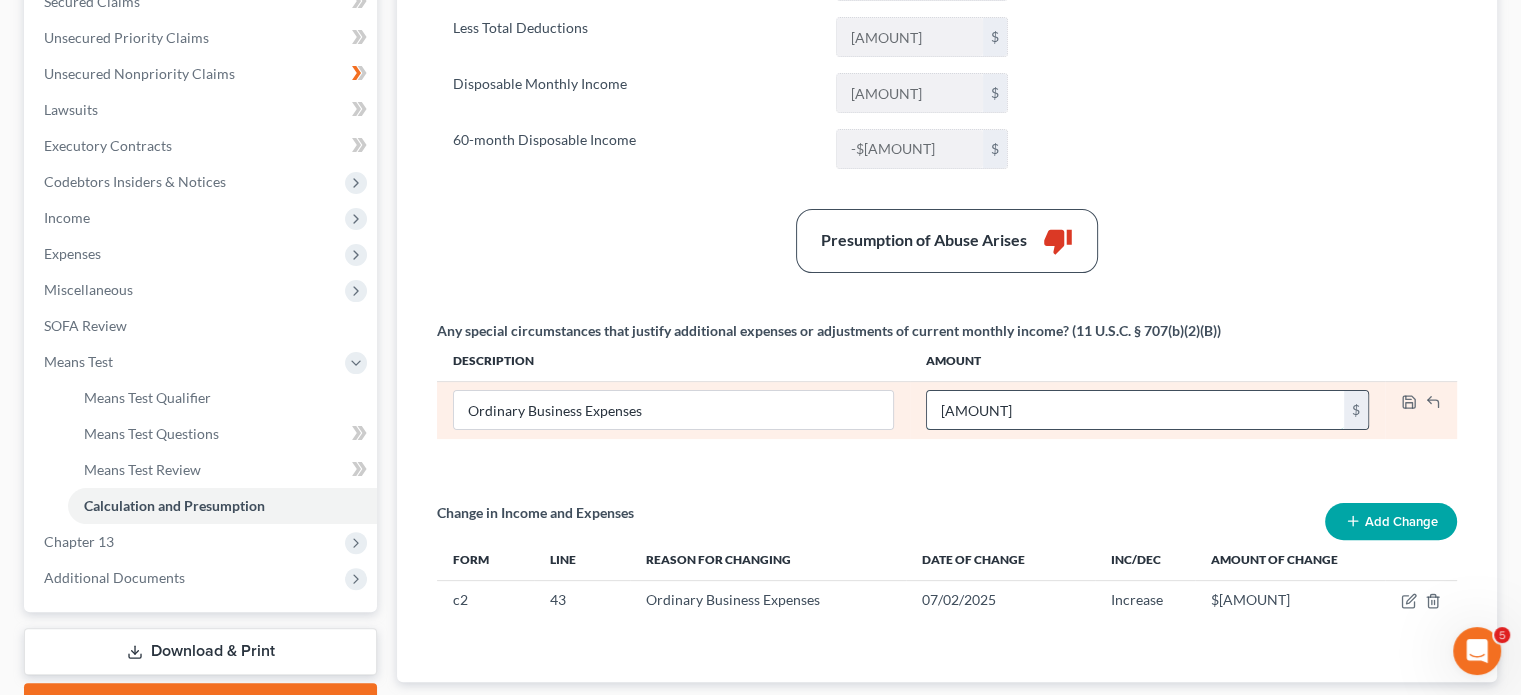 click on "[AMOUNT]" at bounding box center [1135, 410] 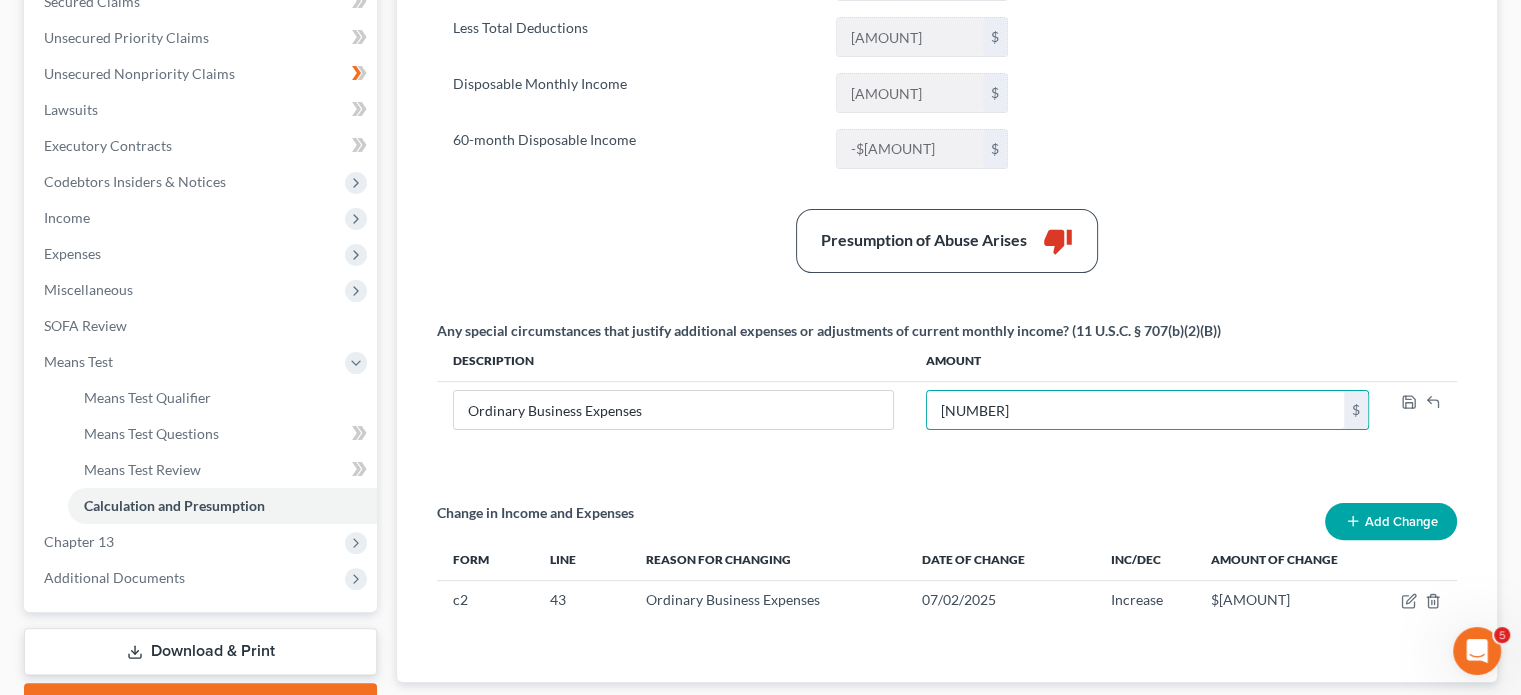 type on "[NUMBER]" 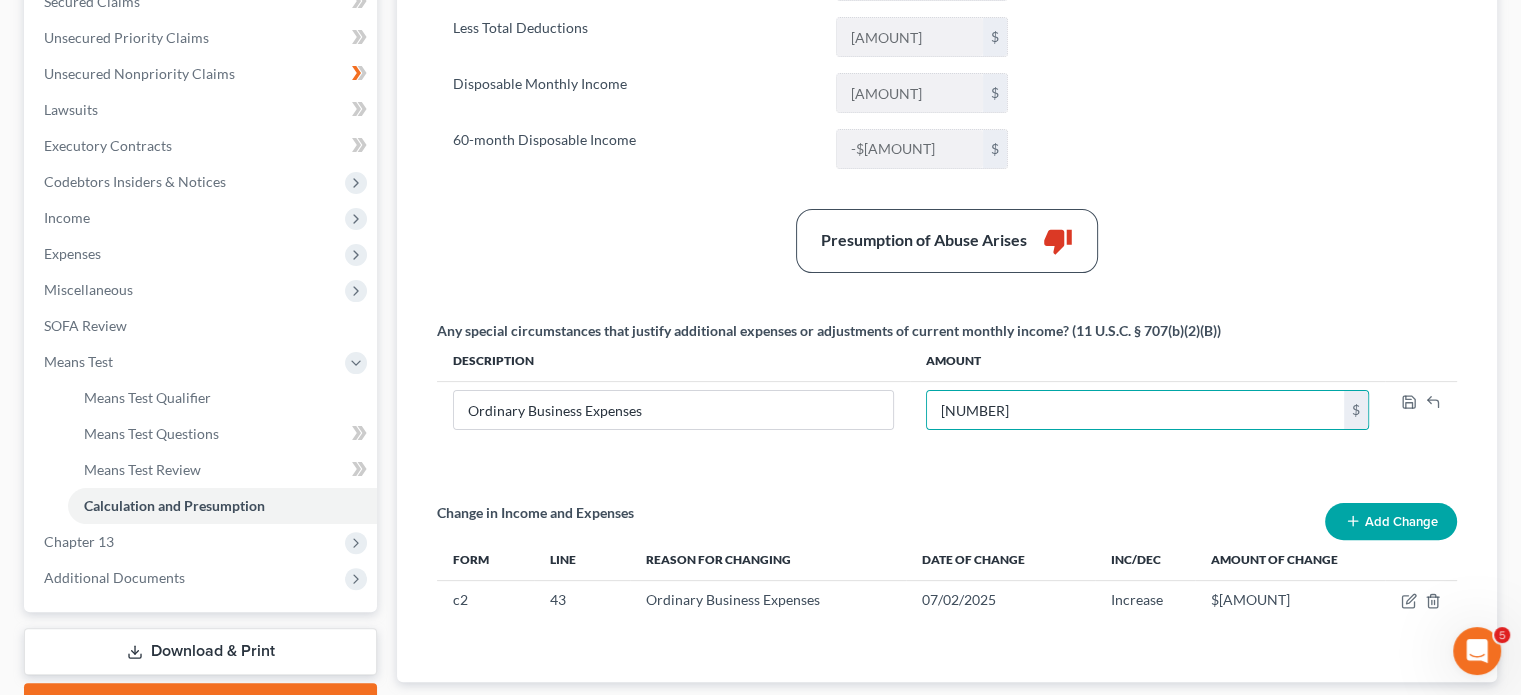 click on "Summary Current Monthly Income [AMOUNT] $ Adjusted Current Monthly Income [AMOUNT] $ Less Total Deductions [AMOUNT] $ Disposable Monthly Income [AMOUNT] $ 60-month Disposable Income [AMOUNT] $ Presumption of Abuse Arises thumb_down Any special circumstances that justify additional expenses or adjustments of current monthly income? (11 U.S.C. § 707(b)(2)(B)) Description Amount Ordinary Business Expenses [AMOUNT] $ Ordinary Business Expenses [AMOUNT] $ Change in Income and Expenses Add Change Form Line Reason for Changing Date of Change Inc/Dec Amount of Change c2 43 Ordinary Business Expenses 07/02/2025 Increase Decrease $[AMOUNT]" at bounding box center (947, 264) 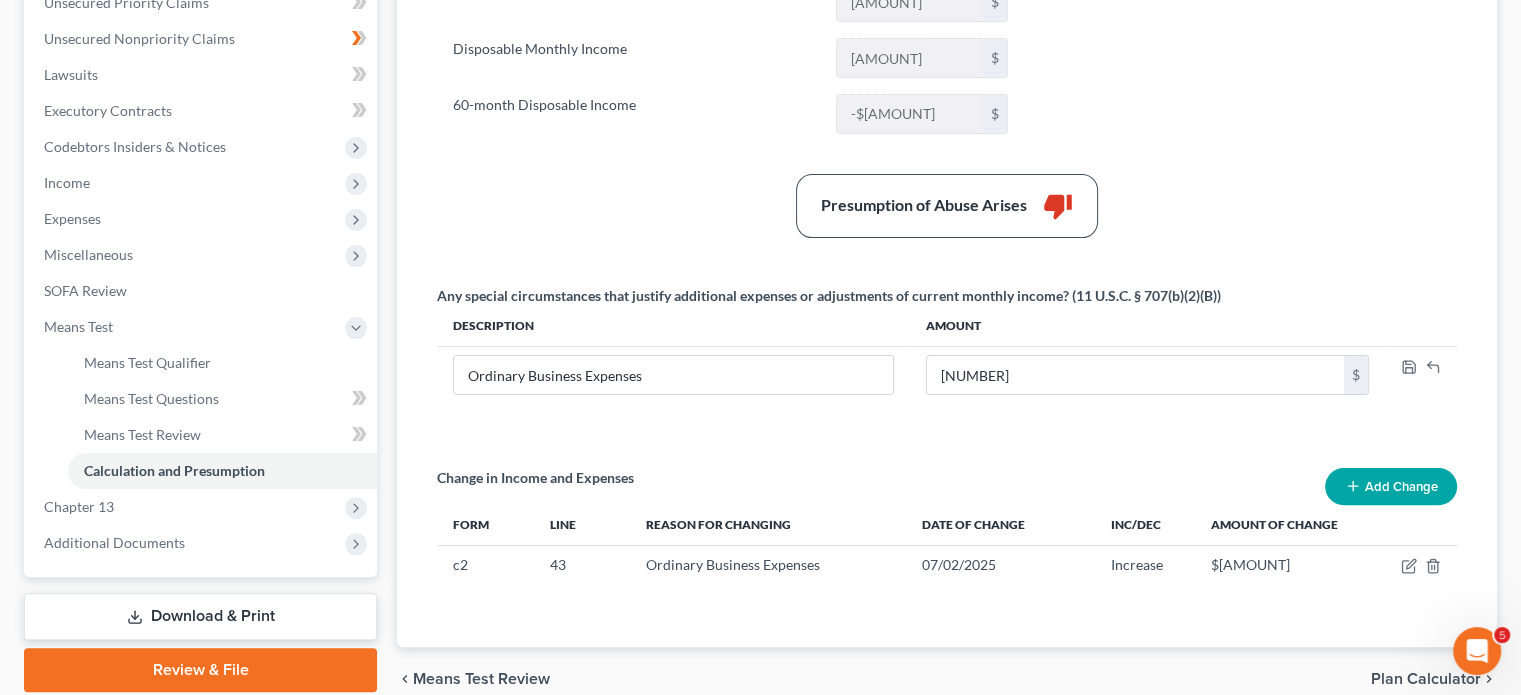 scroll, scrollTop: 563, scrollLeft: 0, axis: vertical 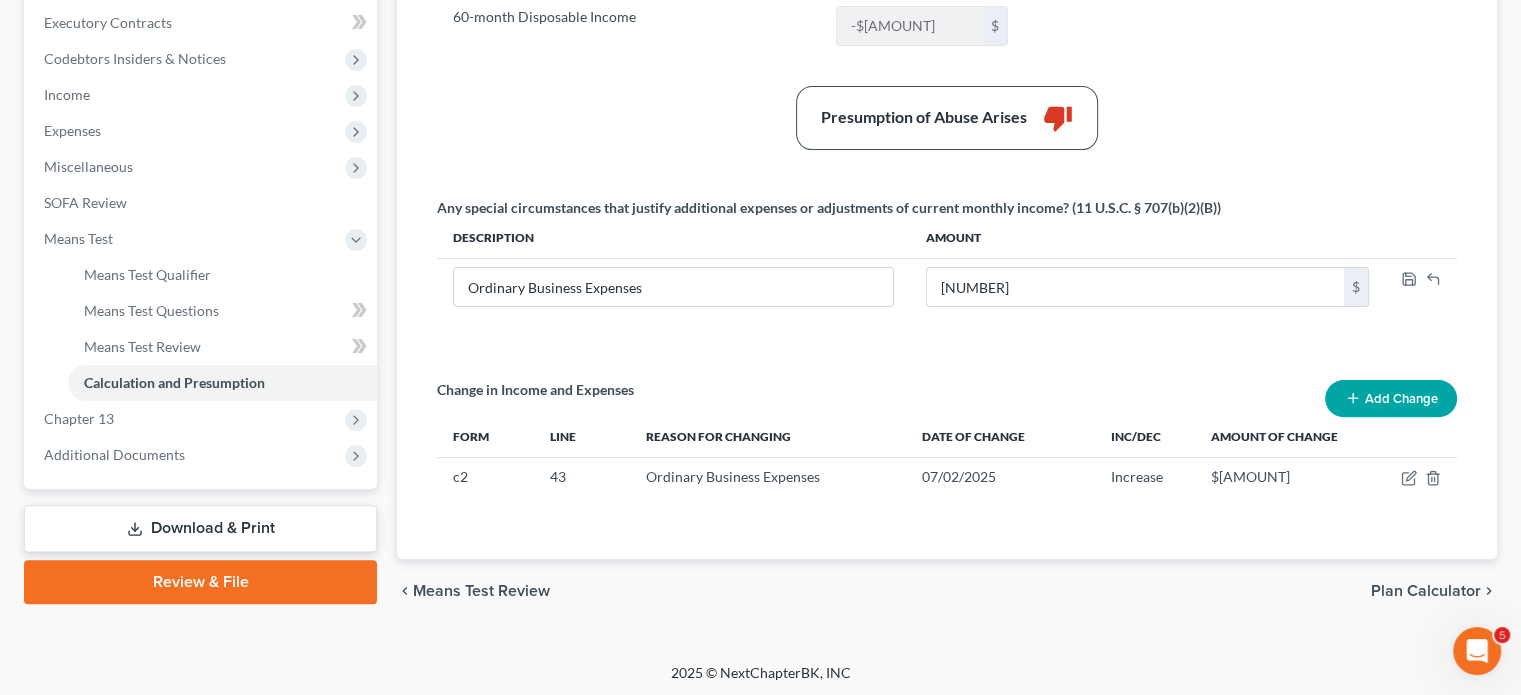 click on "Plan Calculator" at bounding box center [1426, 591] 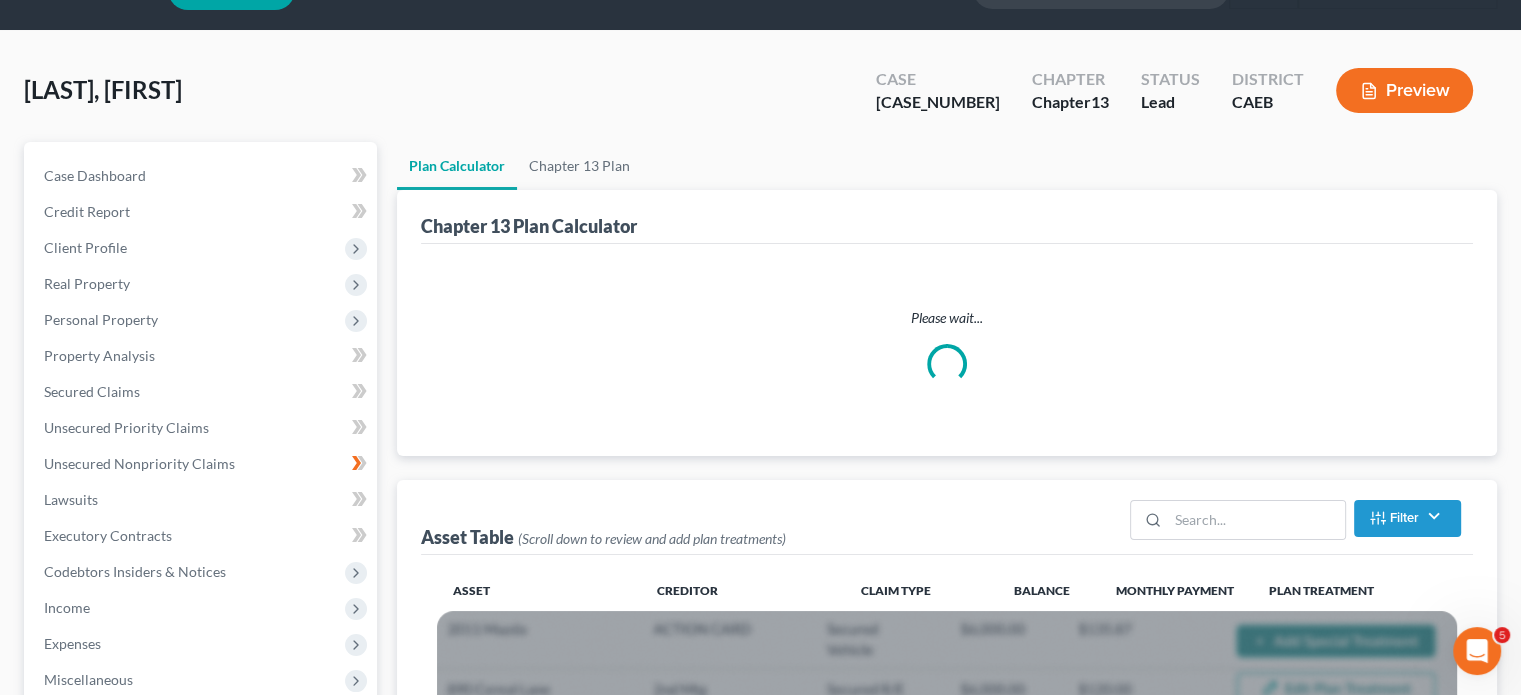 scroll, scrollTop: 0, scrollLeft: 0, axis: both 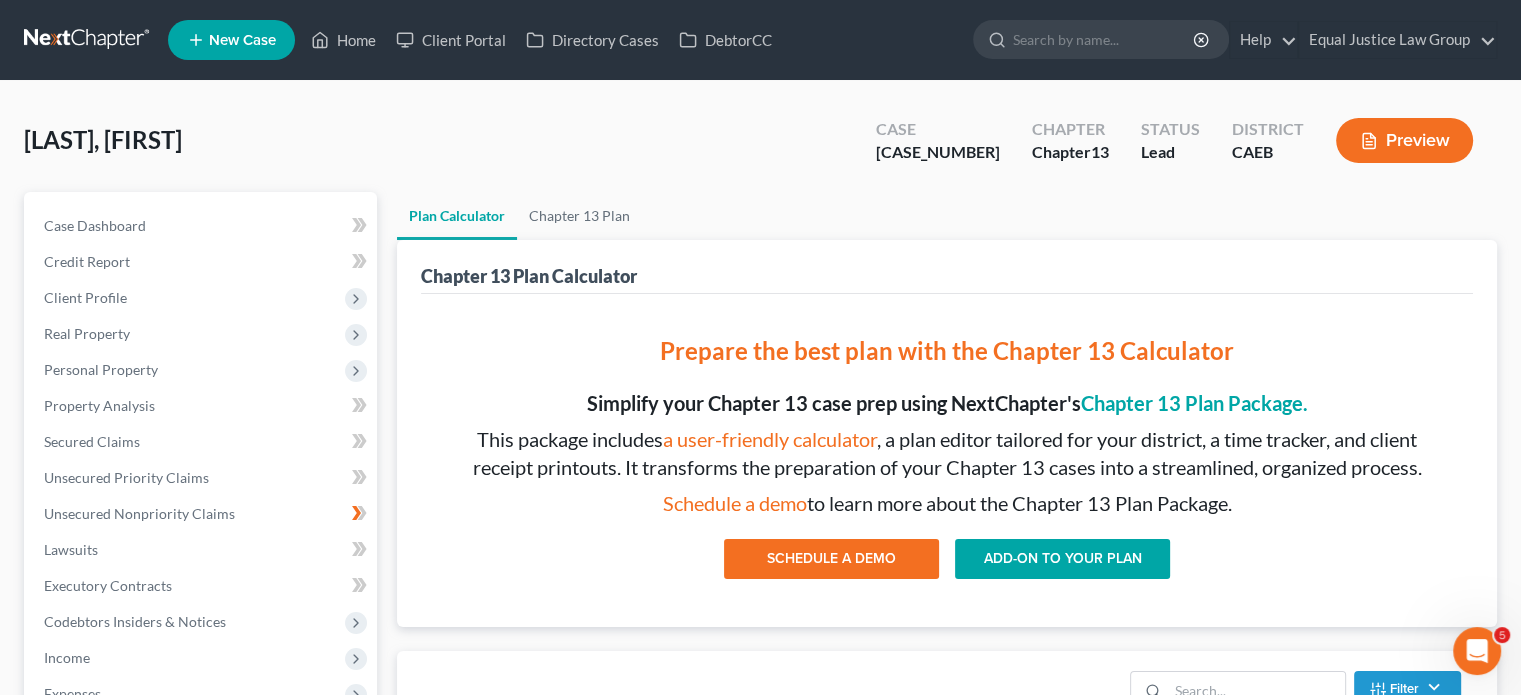 click on "Preview" at bounding box center (1404, 140) 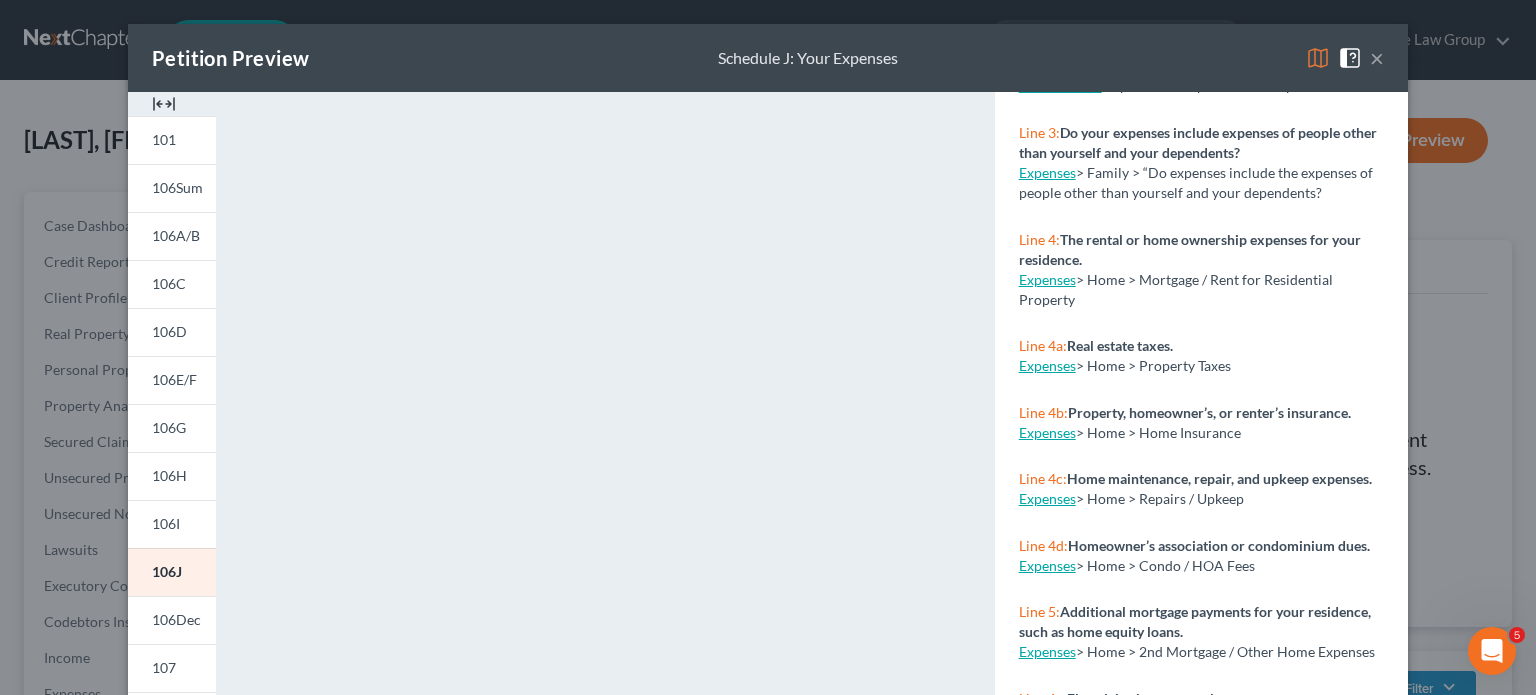 scroll, scrollTop: 357, scrollLeft: 0, axis: vertical 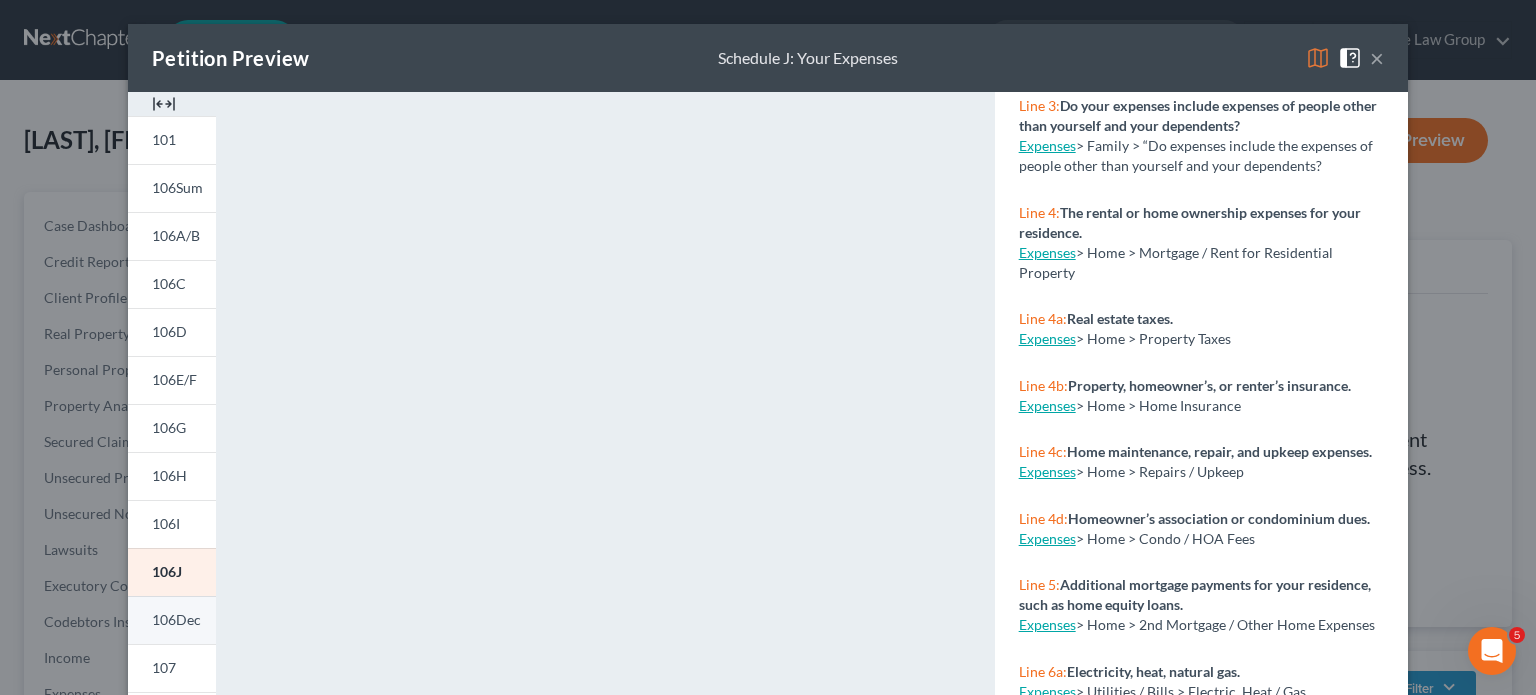 click on "106Dec" at bounding box center [172, 620] 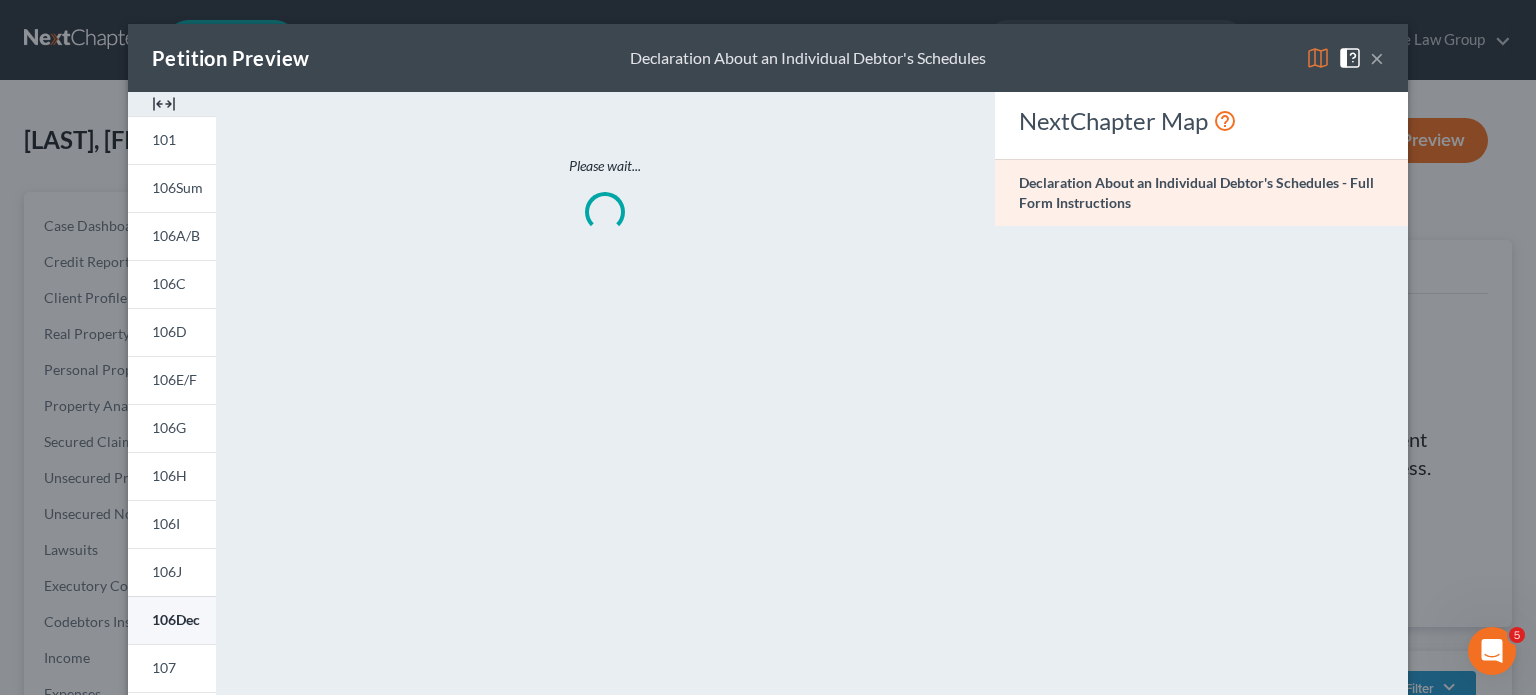 scroll, scrollTop: 0, scrollLeft: 0, axis: both 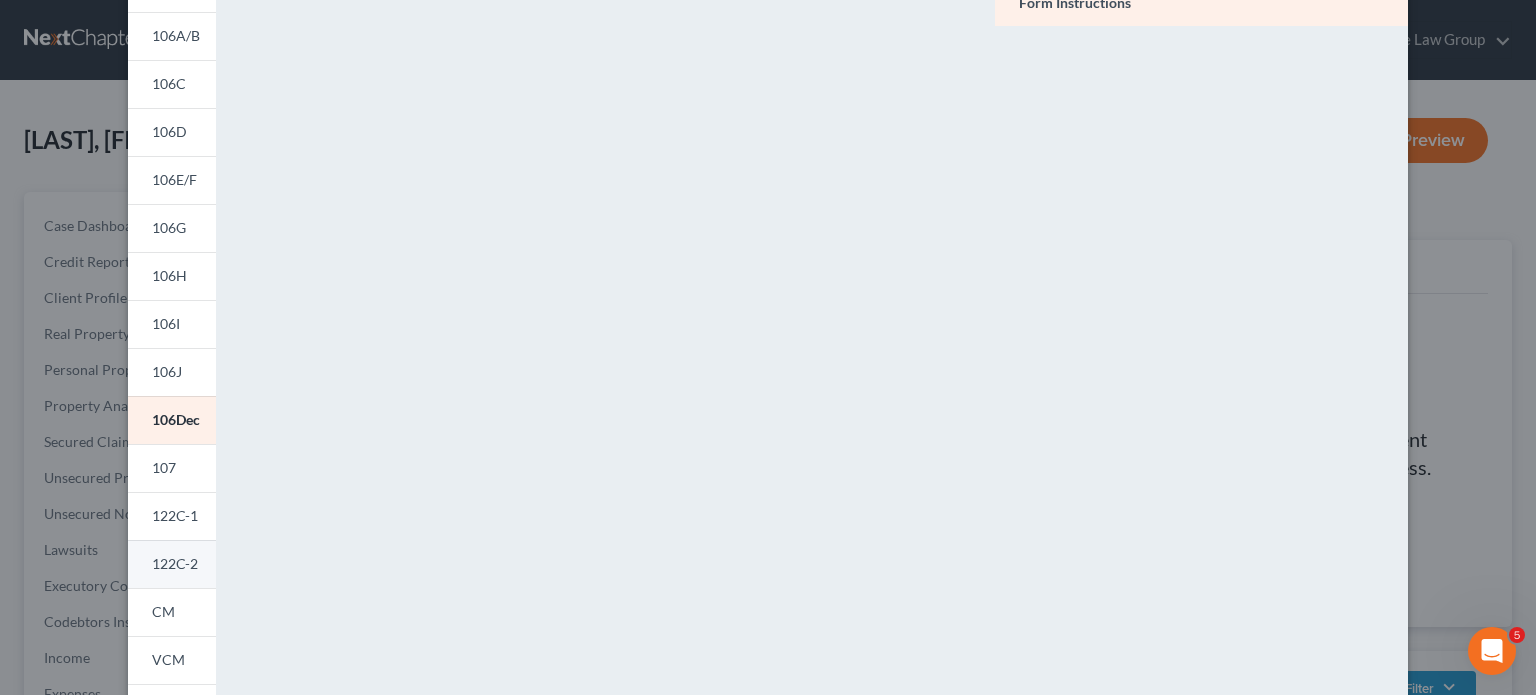click on "122C-2" at bounding box center [175, 563] 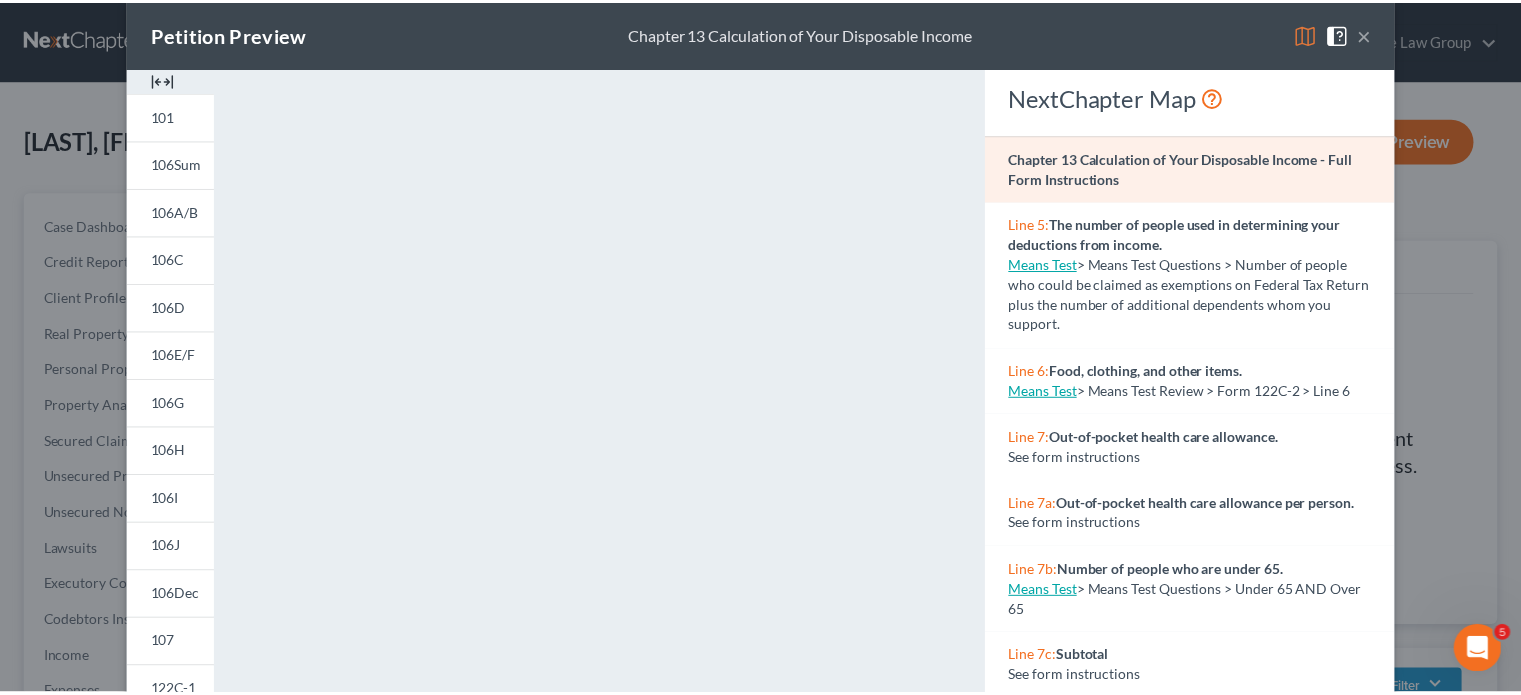 scroll, scrollTop: 0, scrollLeft: 0, axis: both 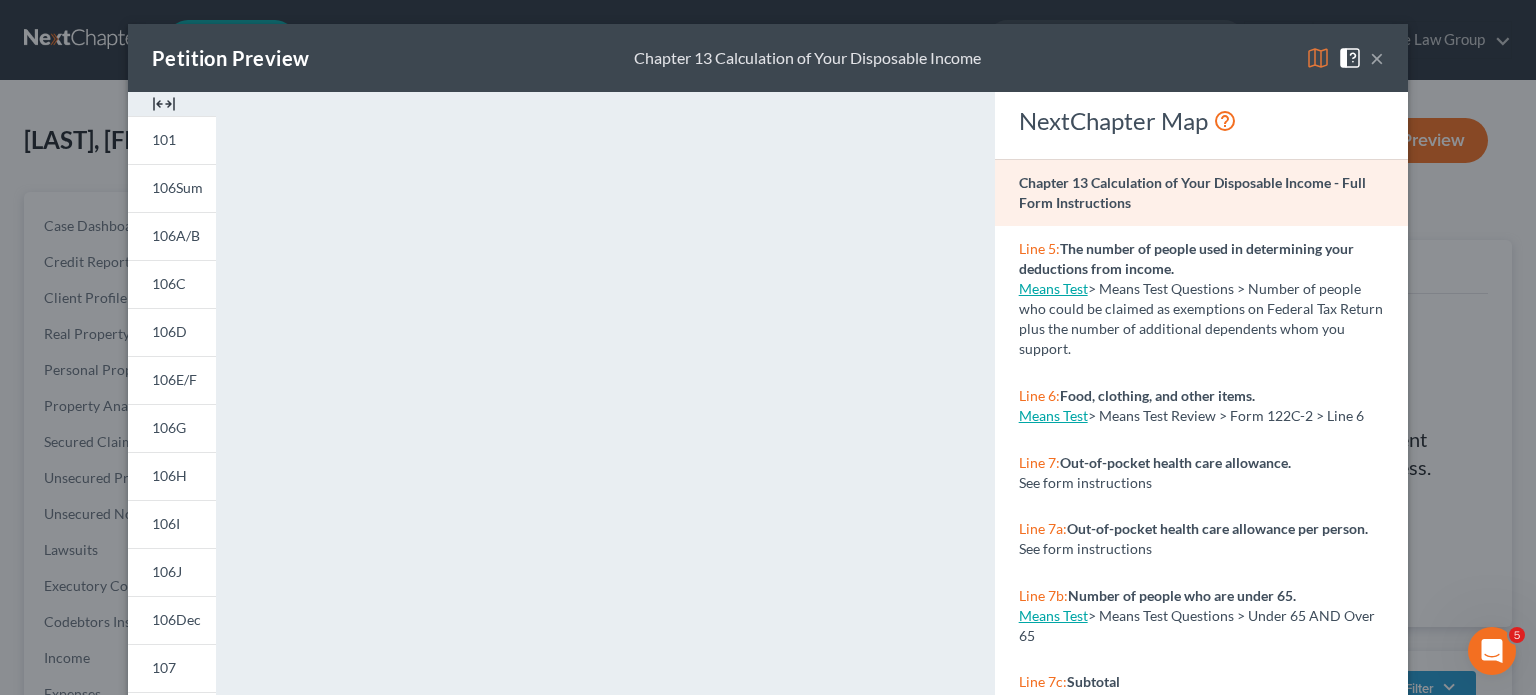 click on "×" at bounding box center [1377, 58] 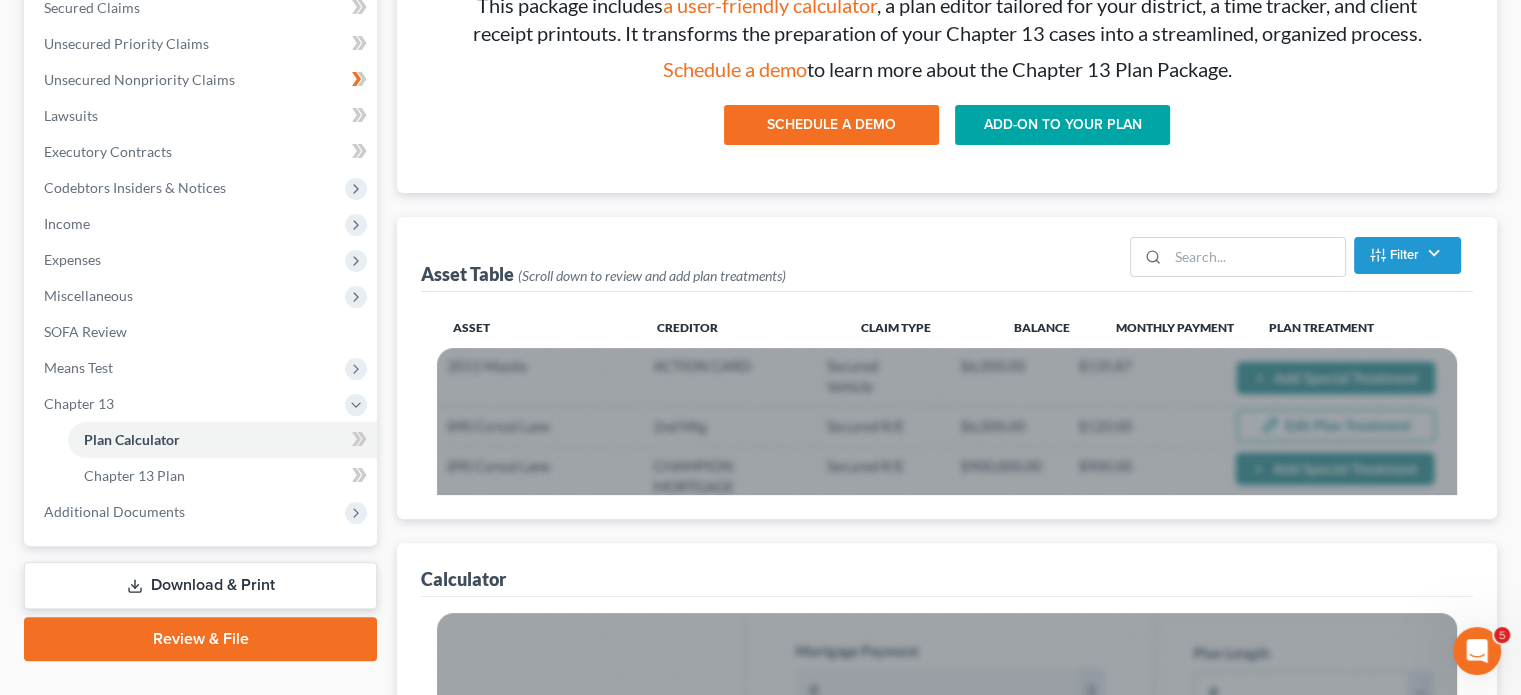 scroll, scrollTop: 403, scrollLeft: 0, axis: vertical 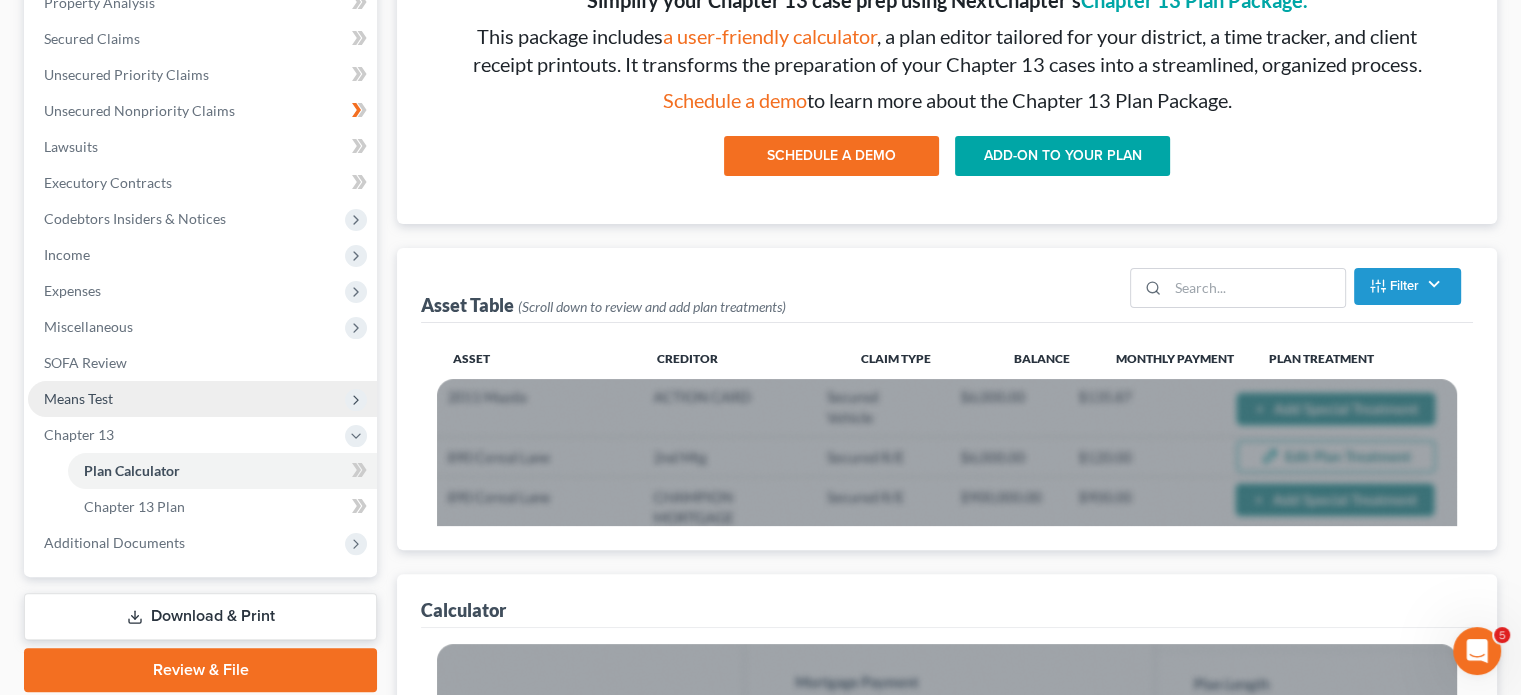 click on "Means Test" at bounding box center (202, 399) 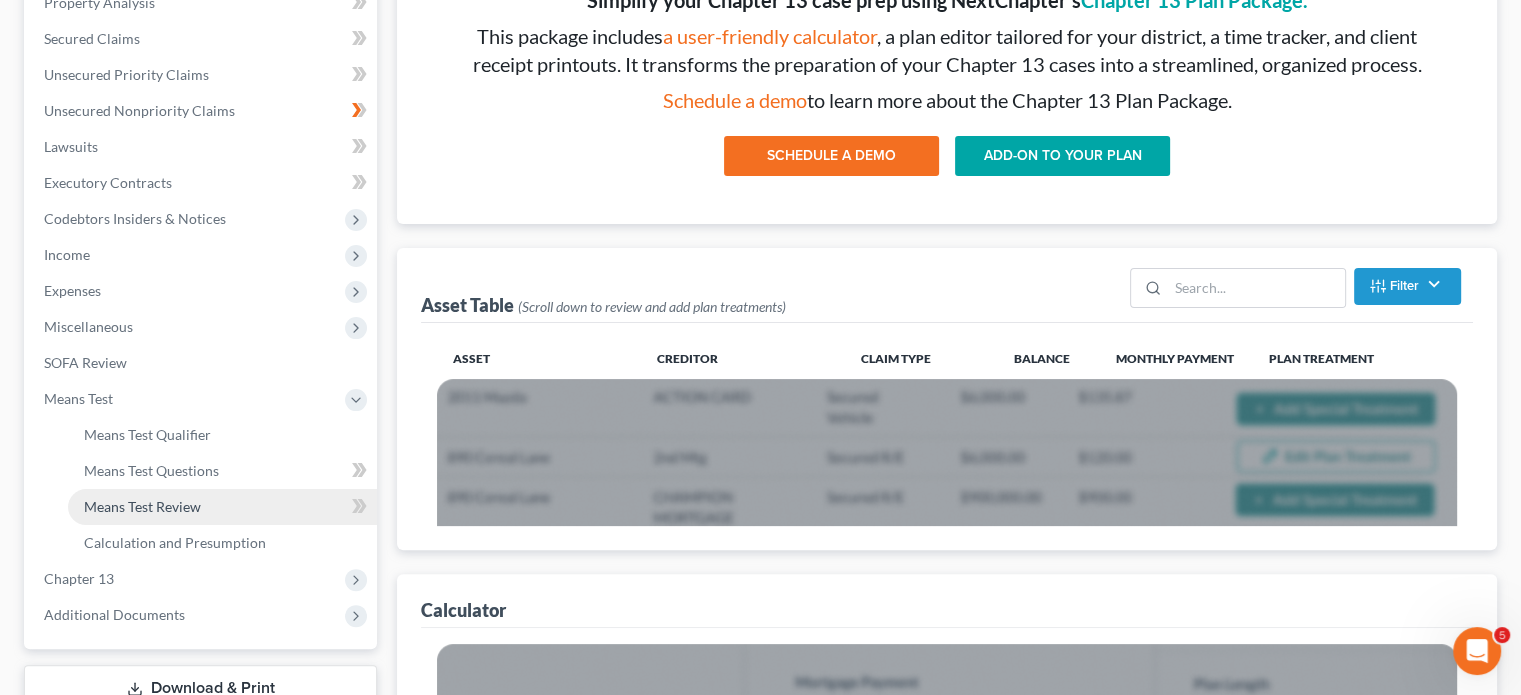 click on "Means Test Review" at bounding box center [142, 506] 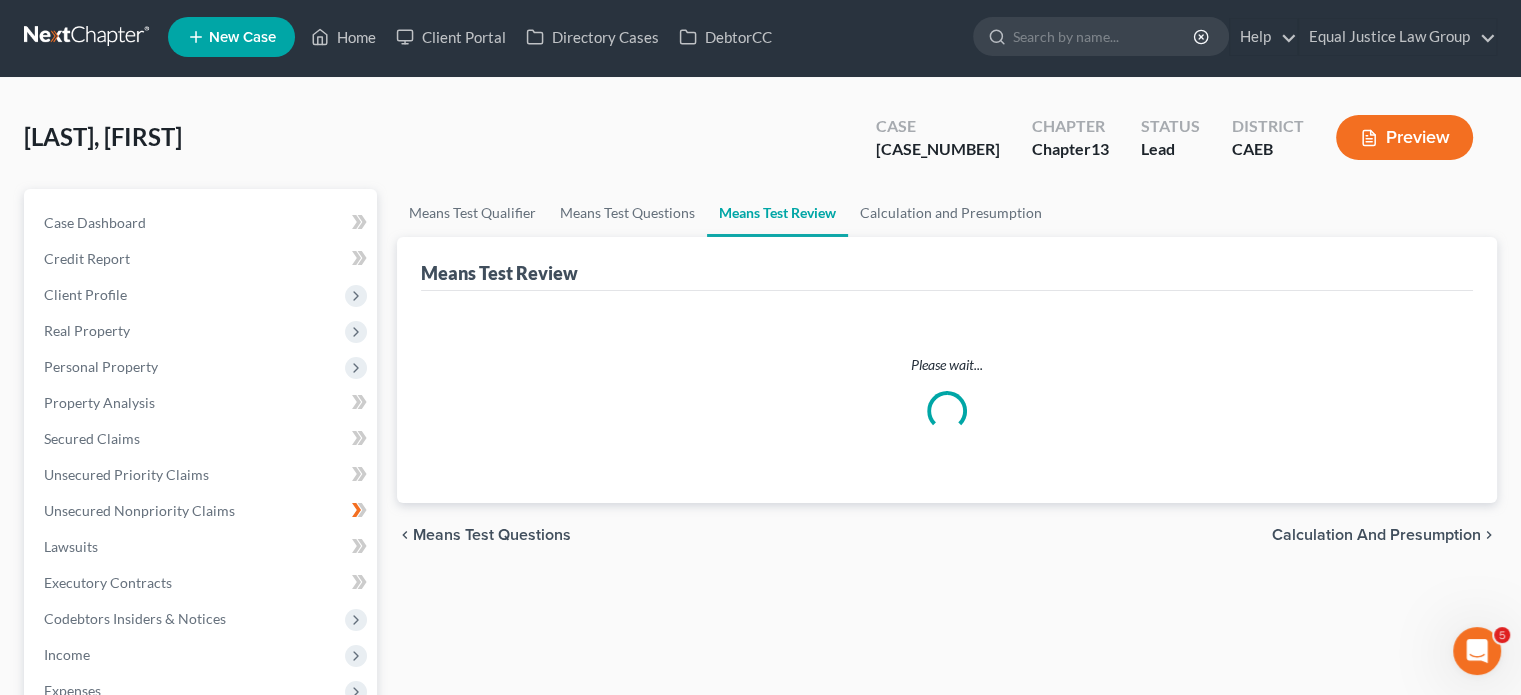 scroll, scrollTop: 0, scrollLeft: 0, axis: both 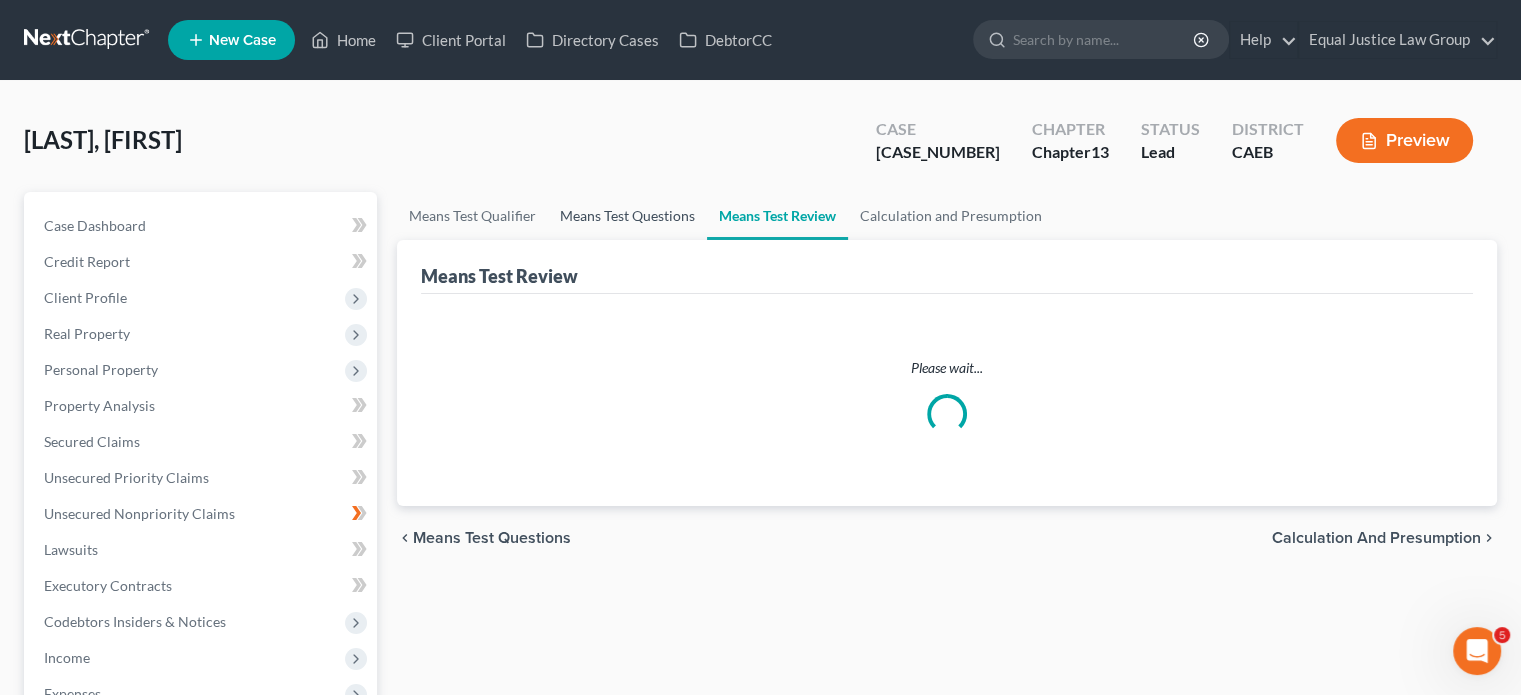 click on "Means Test Questions" at bounding box center [627, 216] 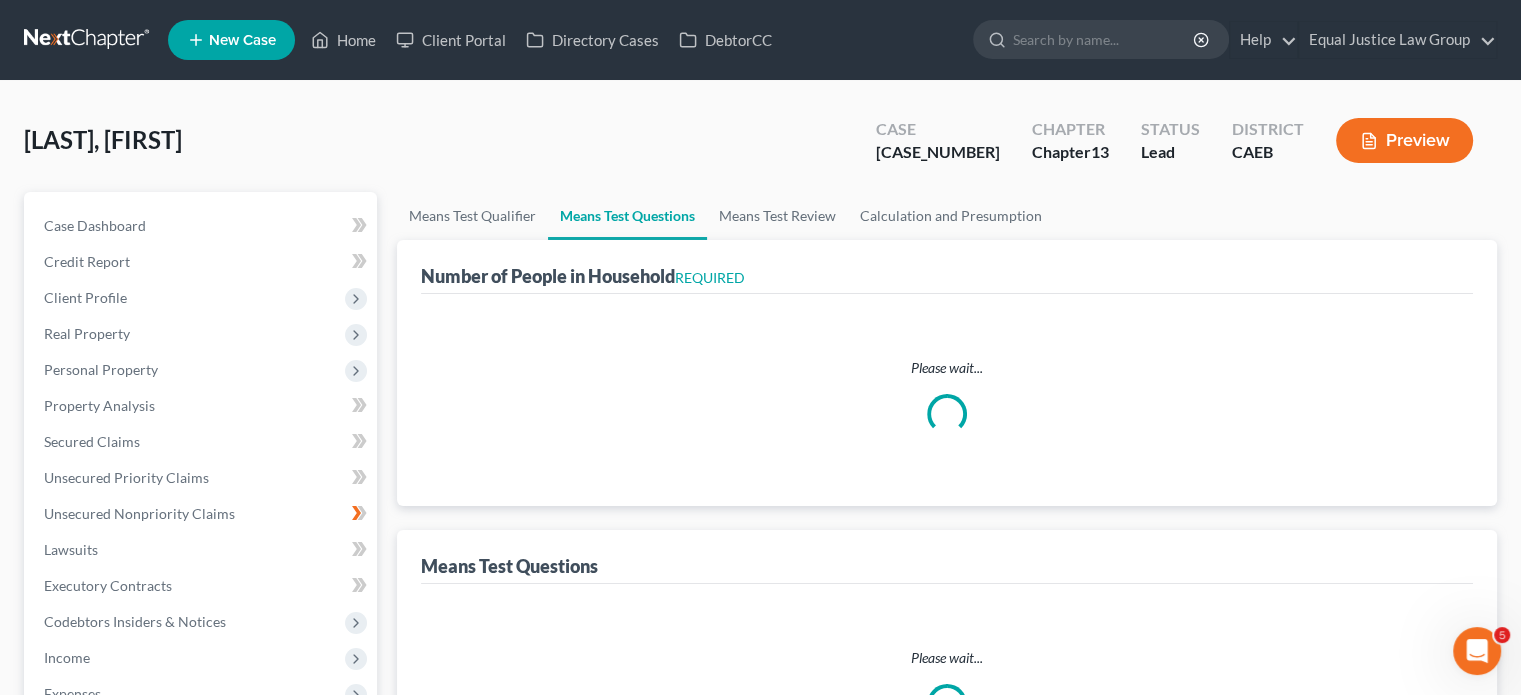 select on "1" 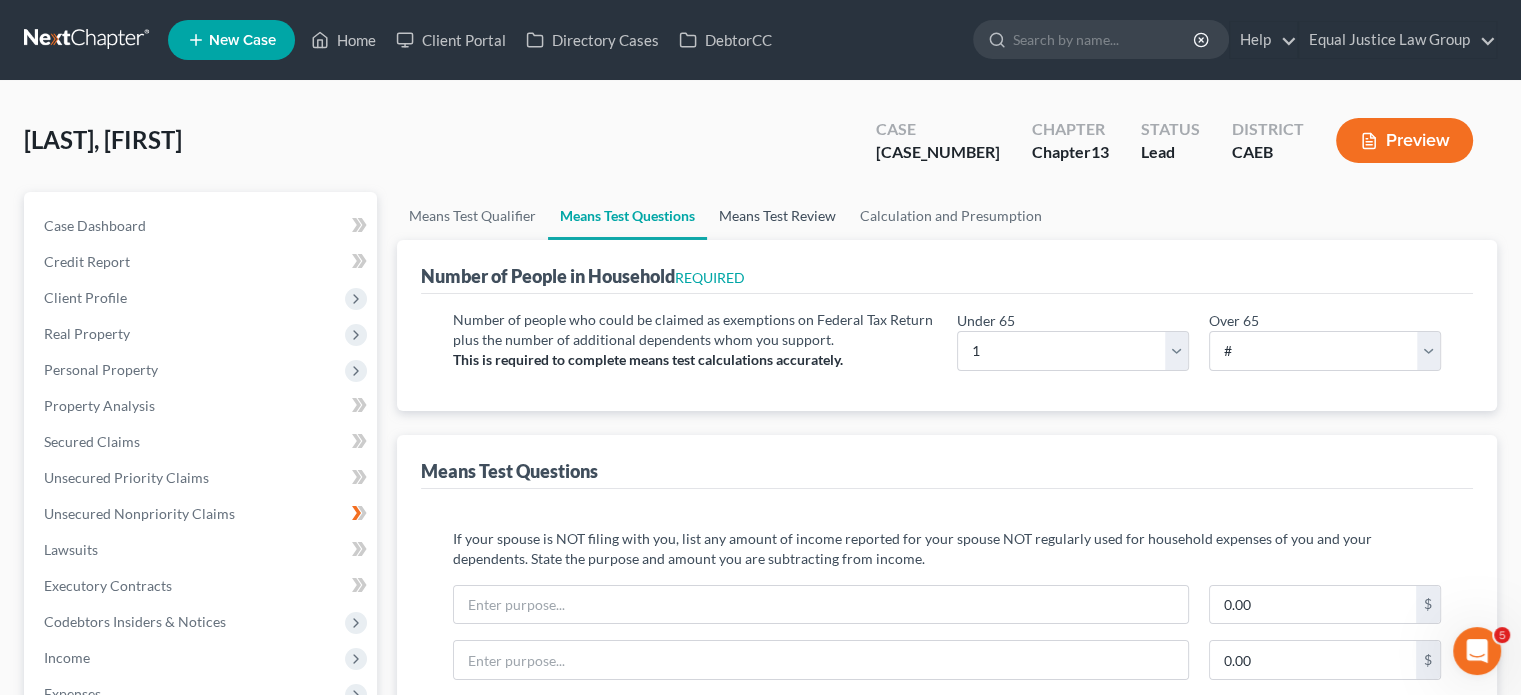 click on "Means Test Review" at bounding box center [777, 216] 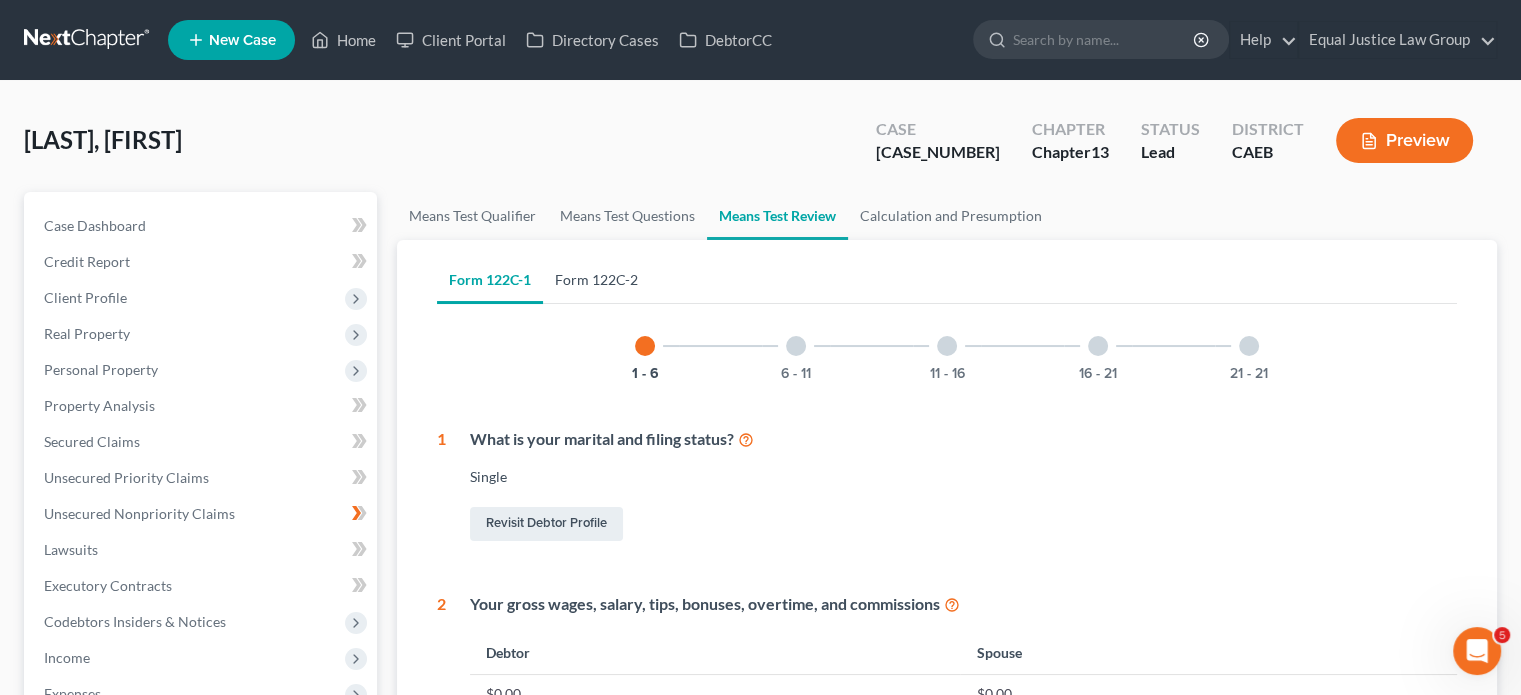 click on "Form 122C-2" at bounding box center (596, 280) 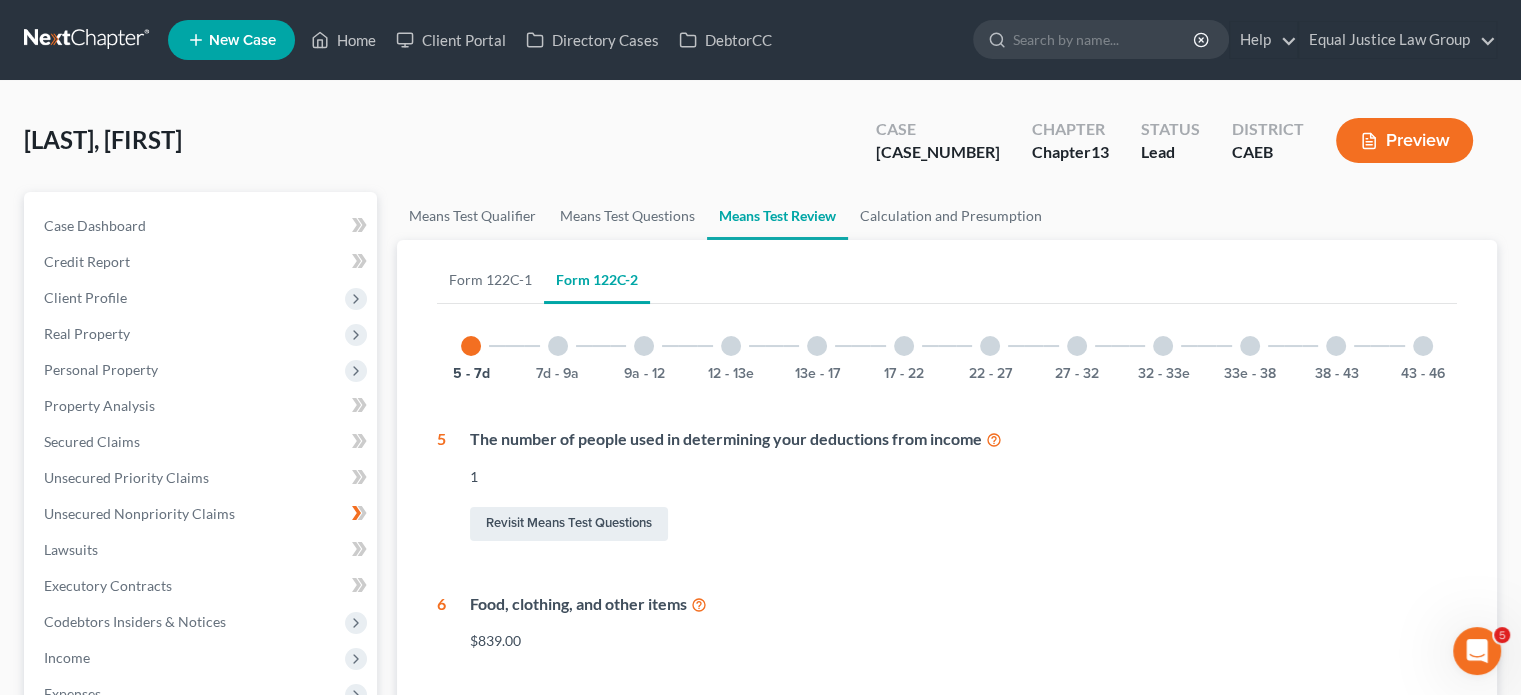 click on "38 - 43" at bounding box center (1336, 346) 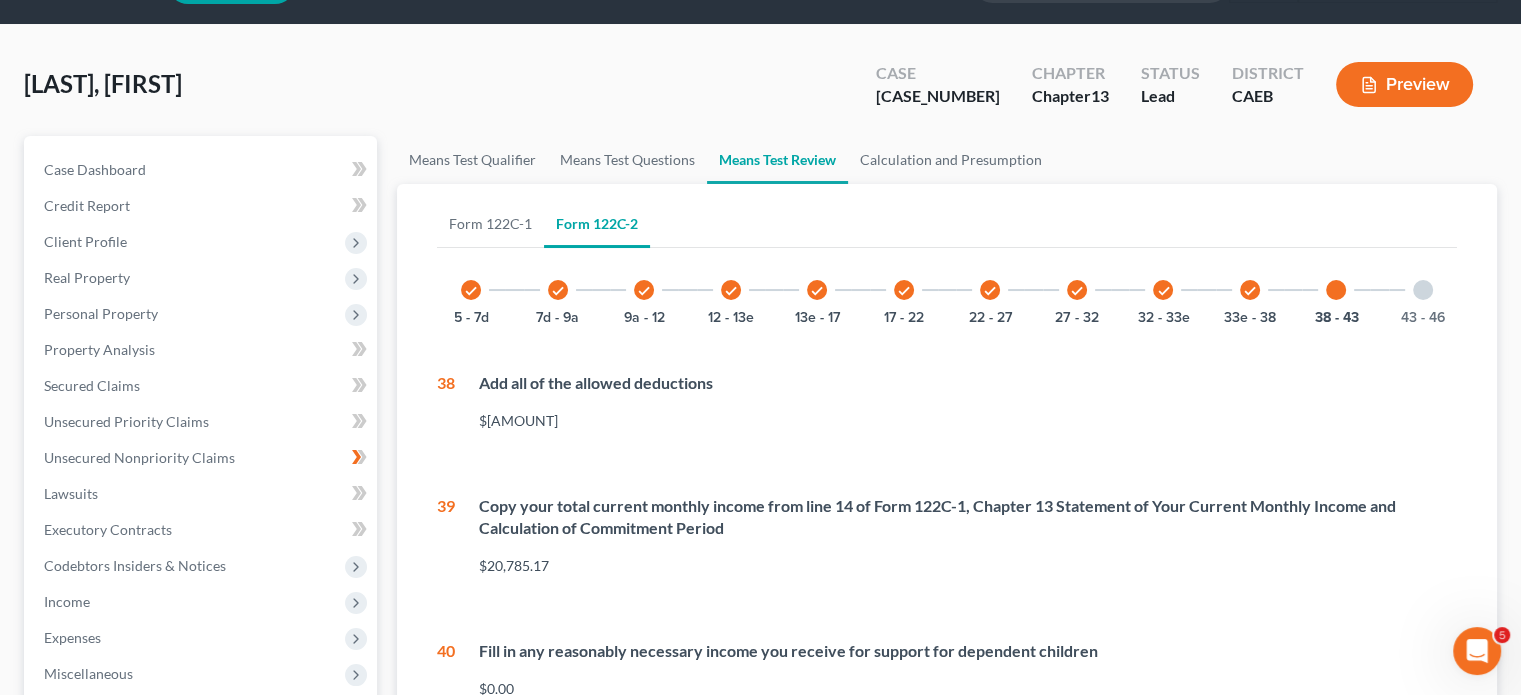 scroll, scrollTop: 48, scrollLeft: 0, axis: vertical 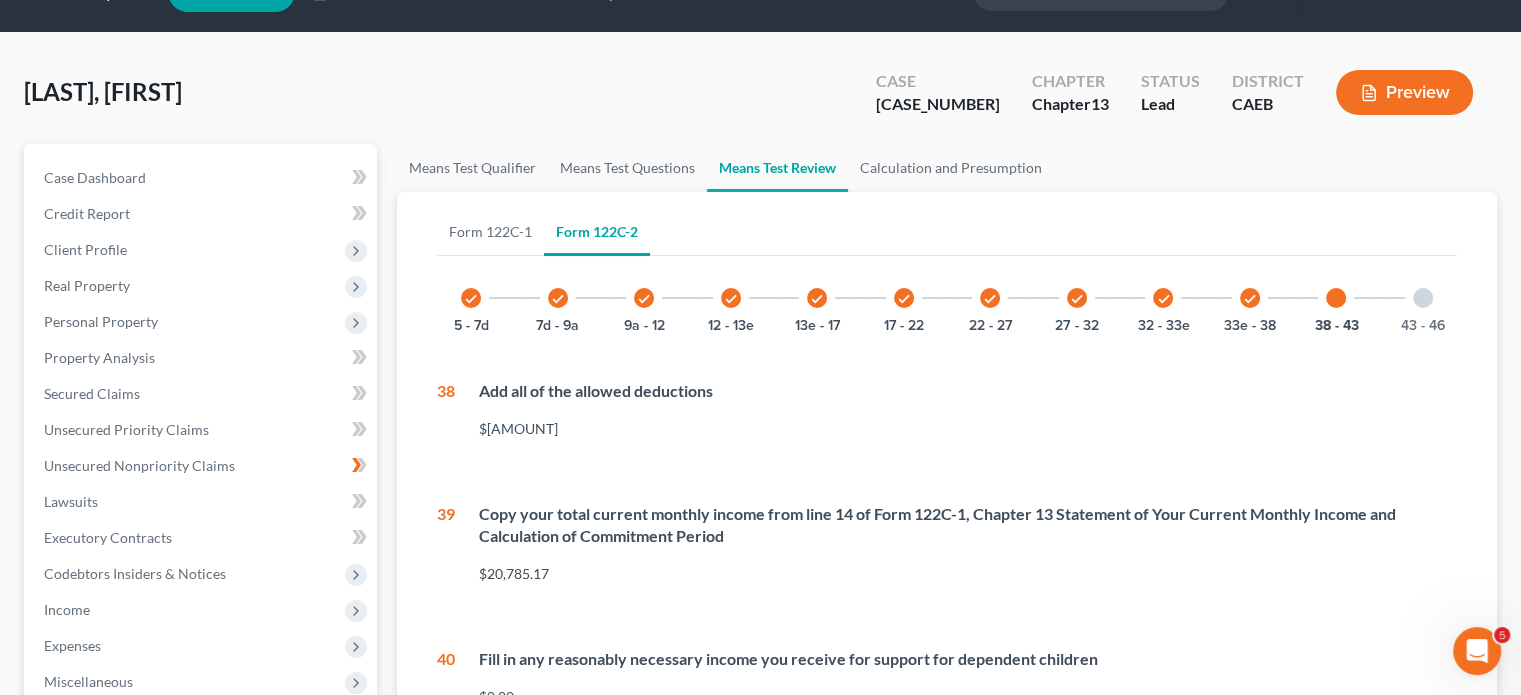 click at bounding box center [1423, 298] 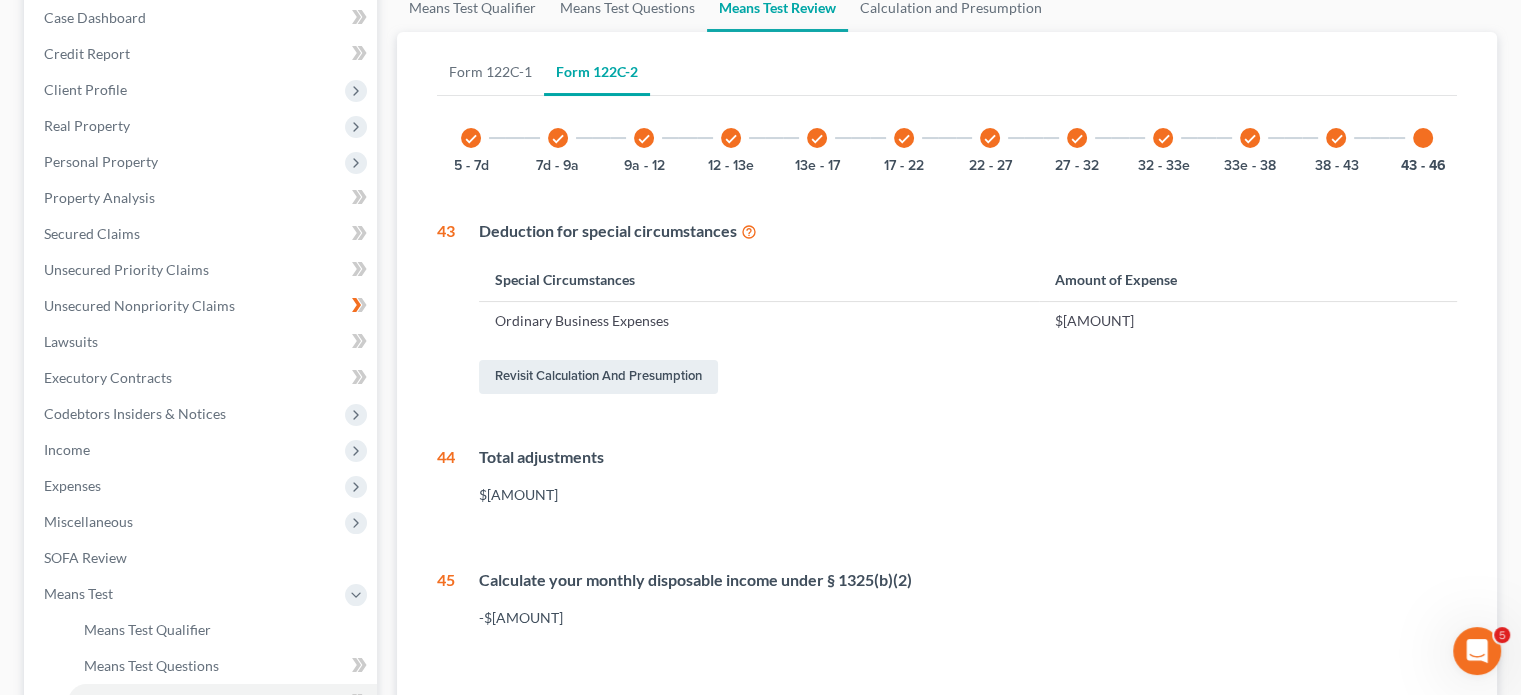 scroll, scrollTop: 214, scrollLeft: 0, axis: vertical 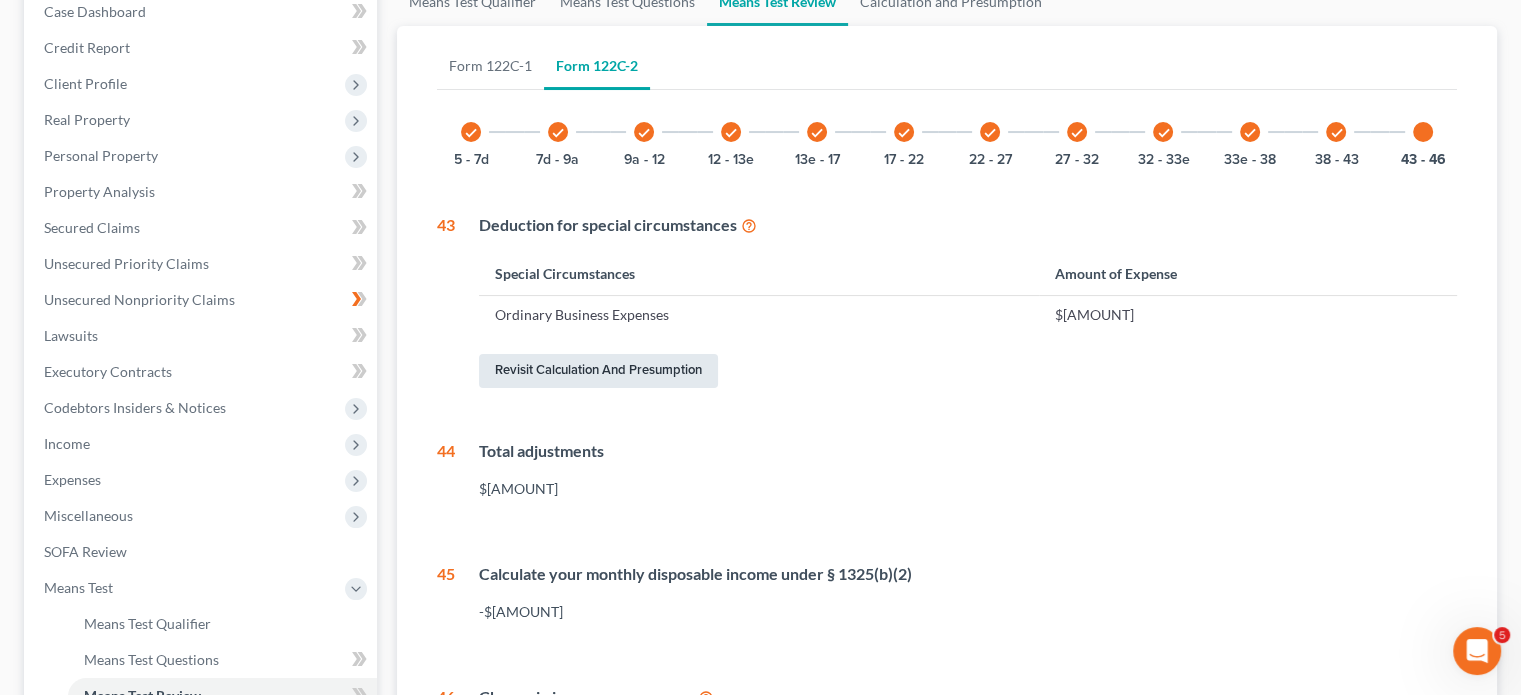 click on "Revisit Calculation and Presumption" at bounding box center (598, 371) 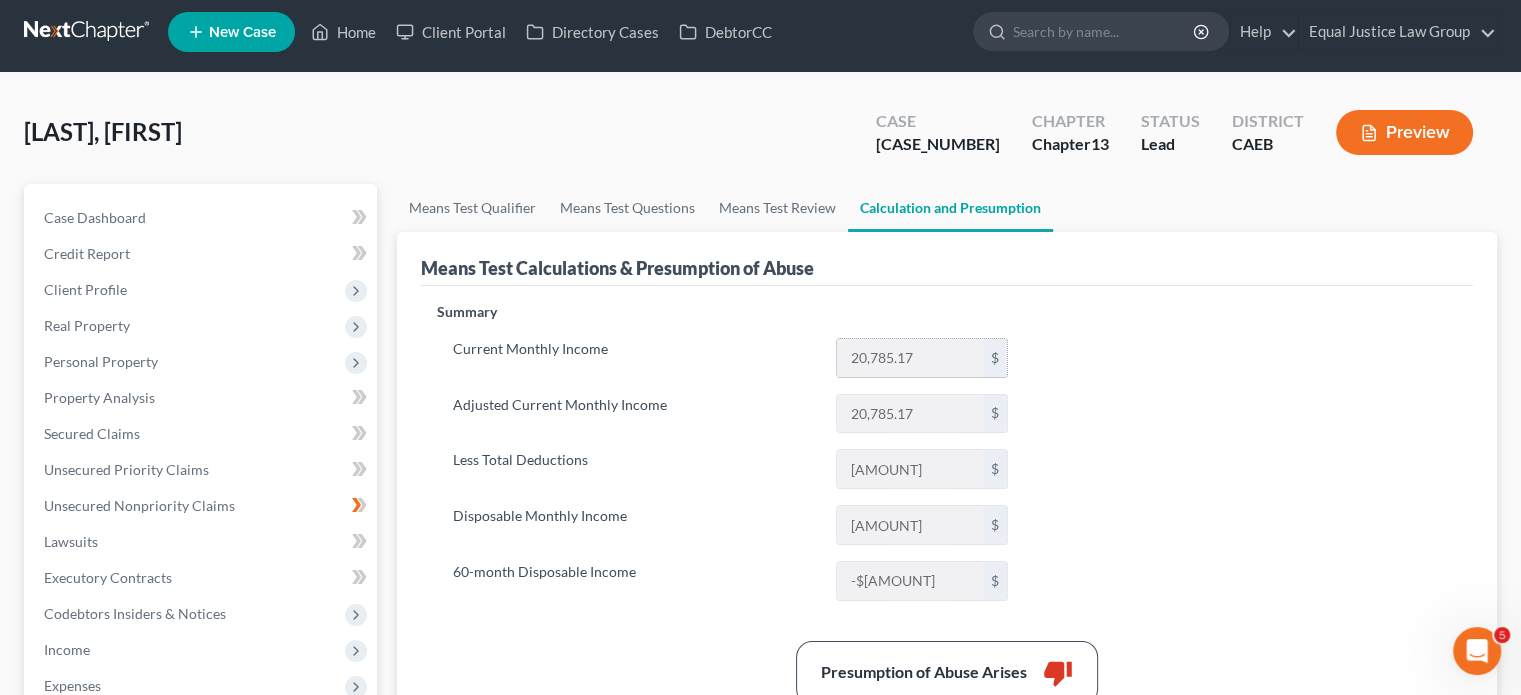 scroll, scrollTop: 0, scrollLeft: 0, axis: both 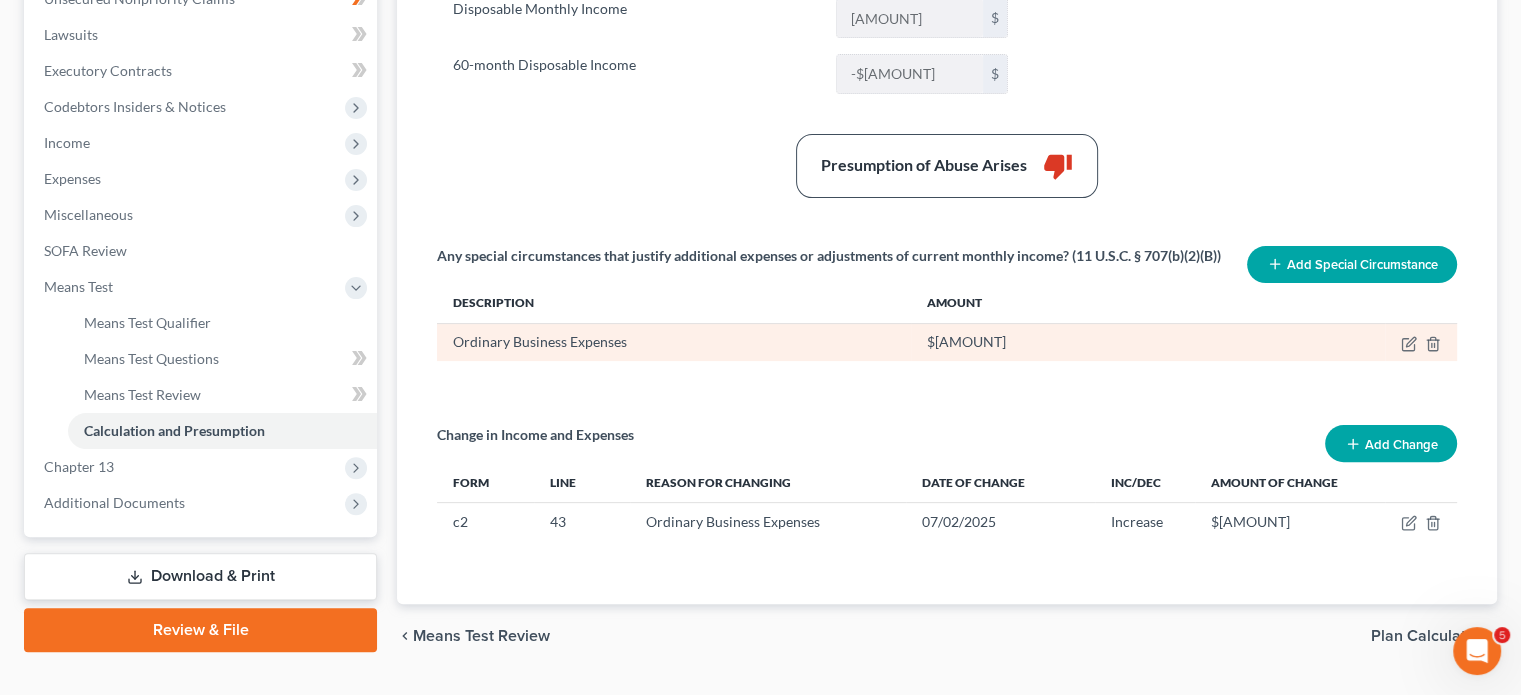 click on "$[AMOUNT]" at bounding box center [1148, 342] 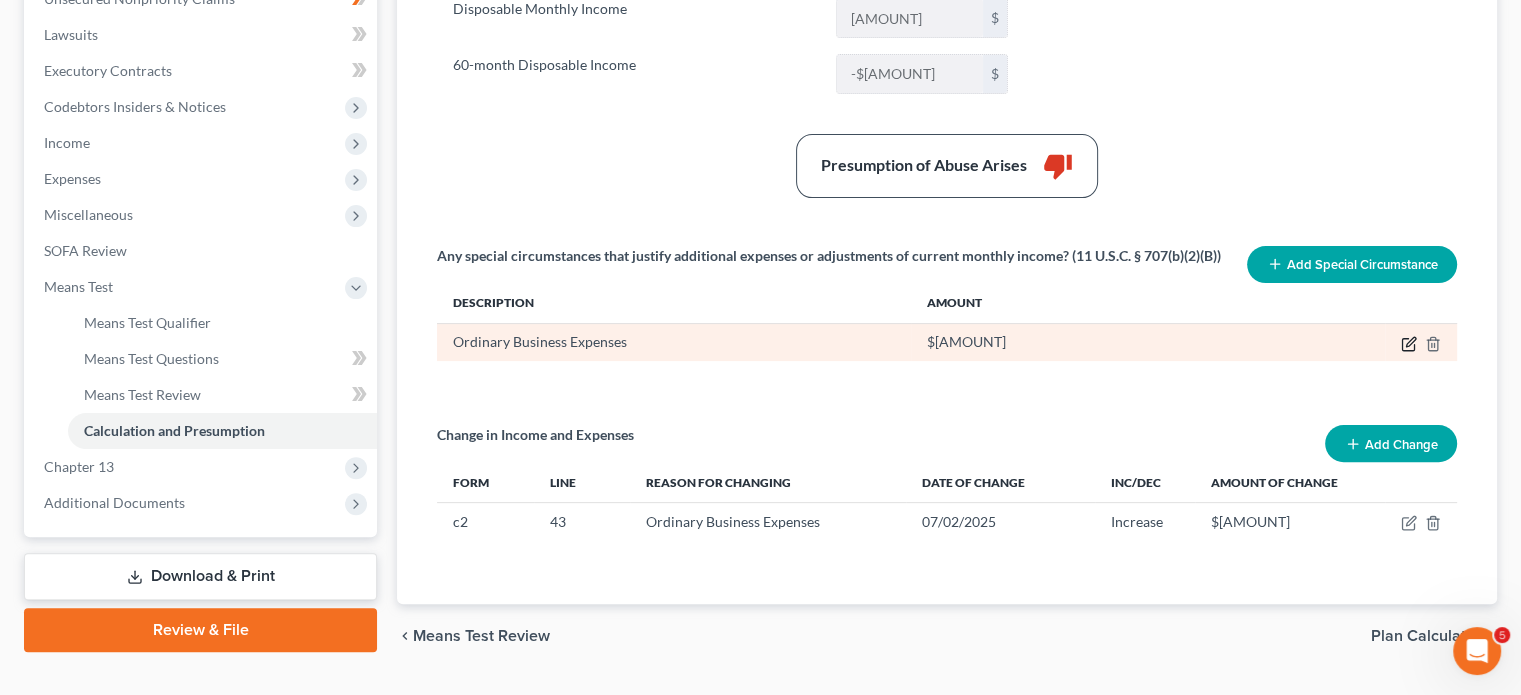 click 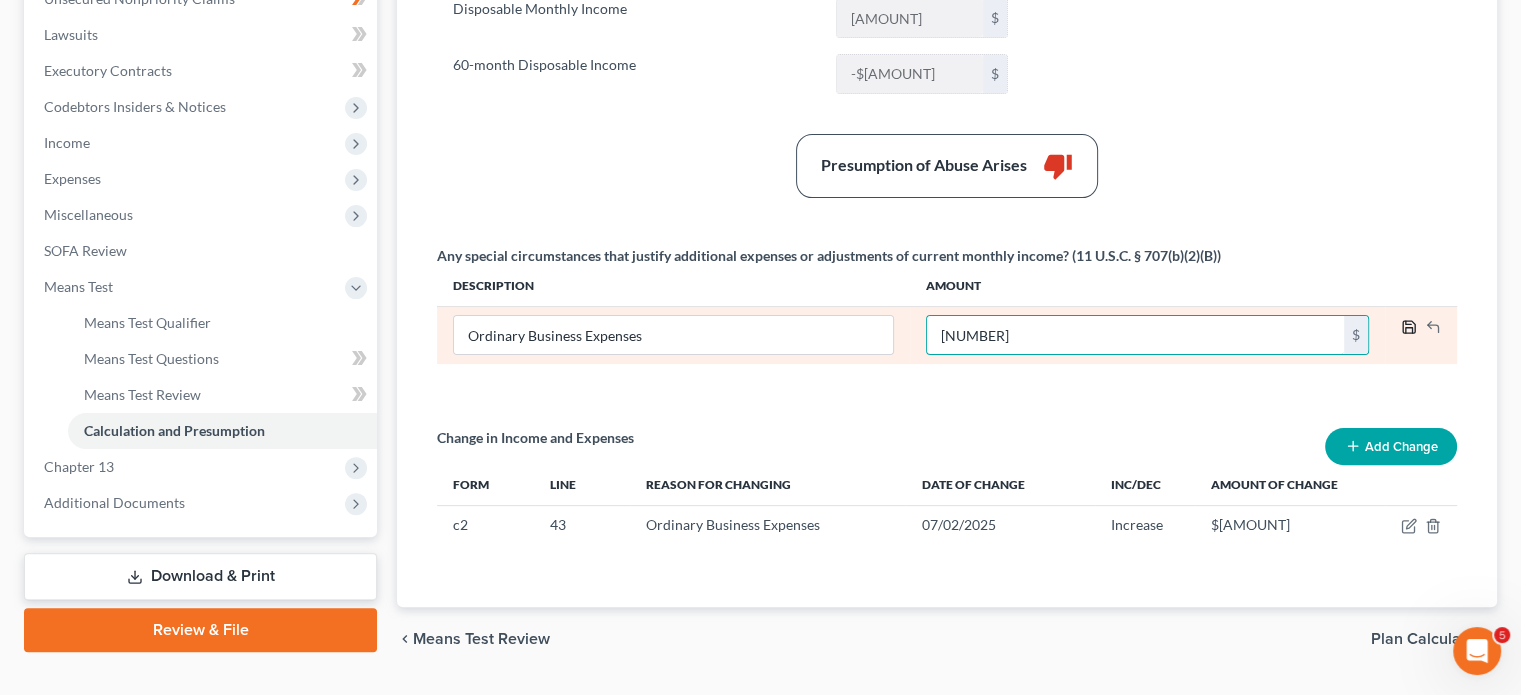 type on "[NUMBER]" 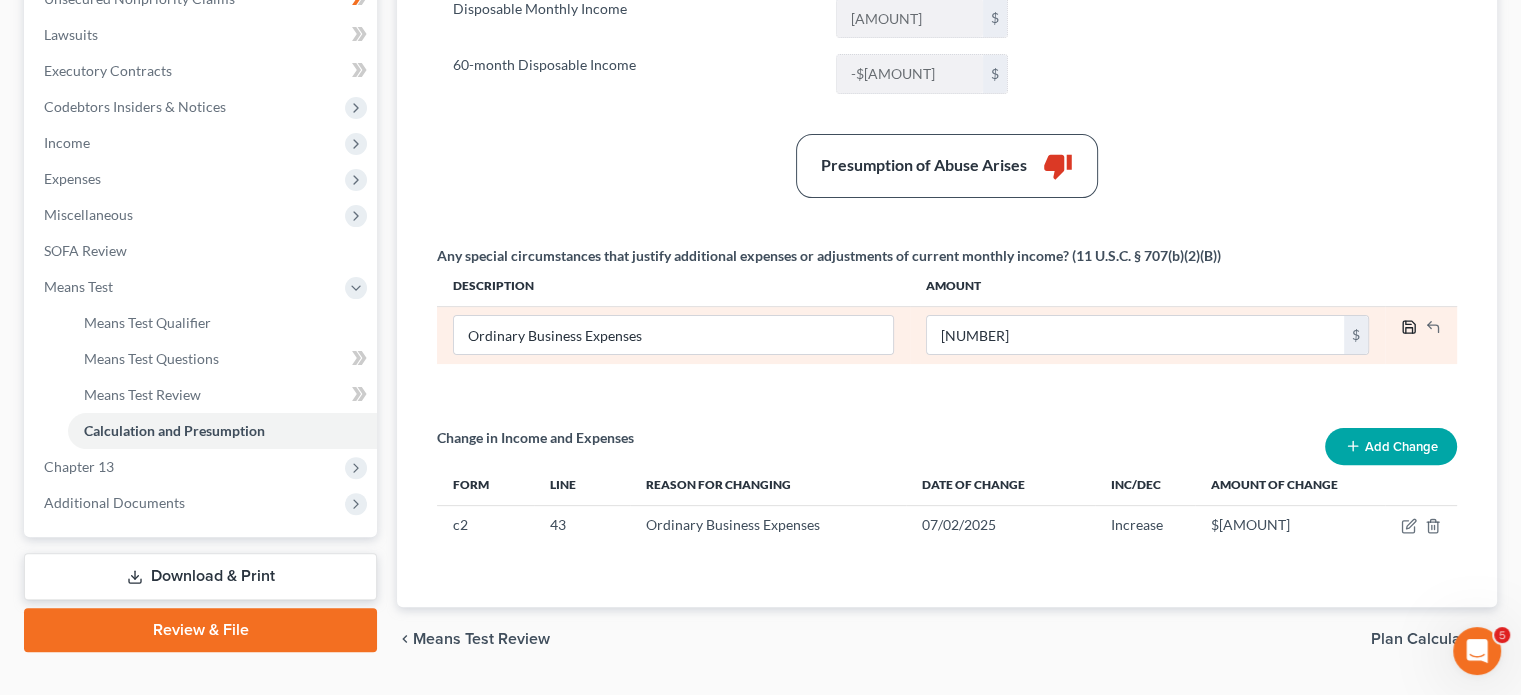 click 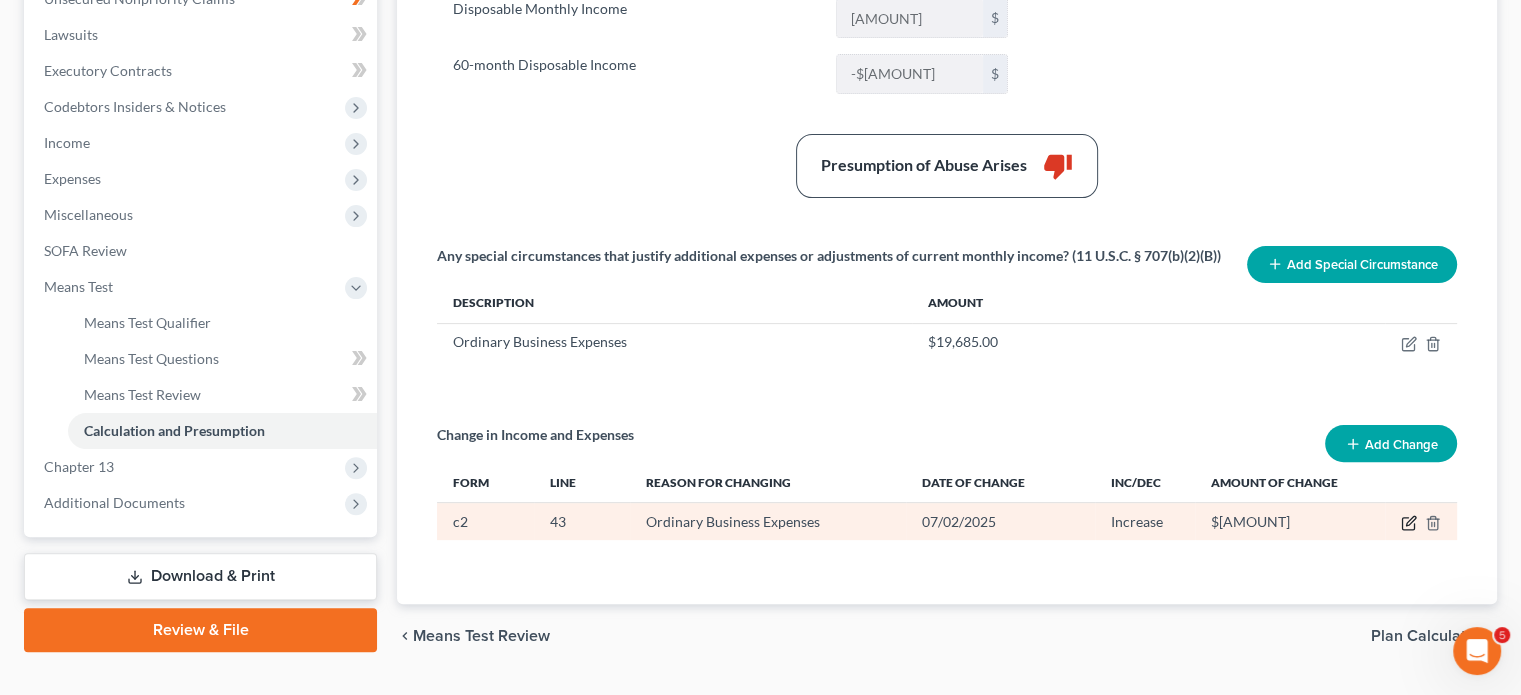 click 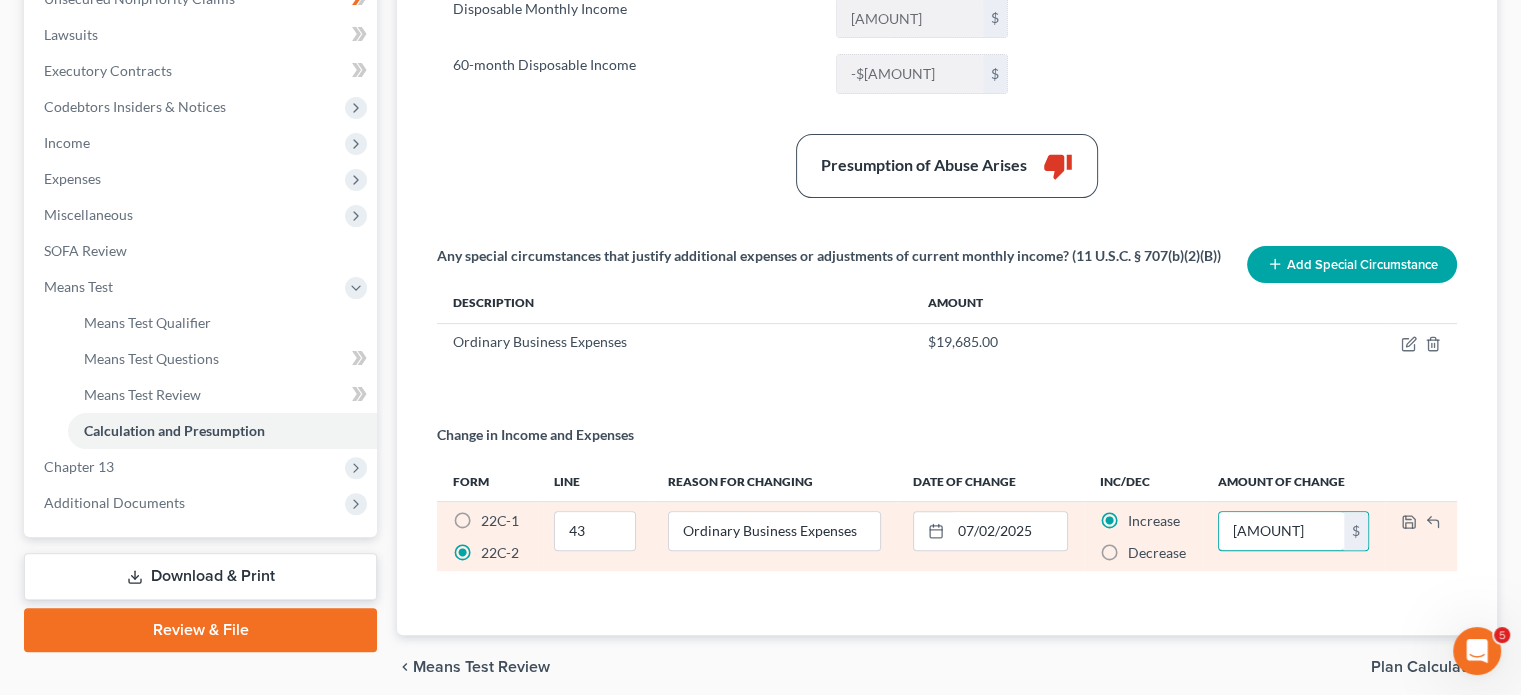 drag, startPoint x: 1262, startPoint y: 528, endPoint x: 1216, endPoint y: 525, distance: 46.09772 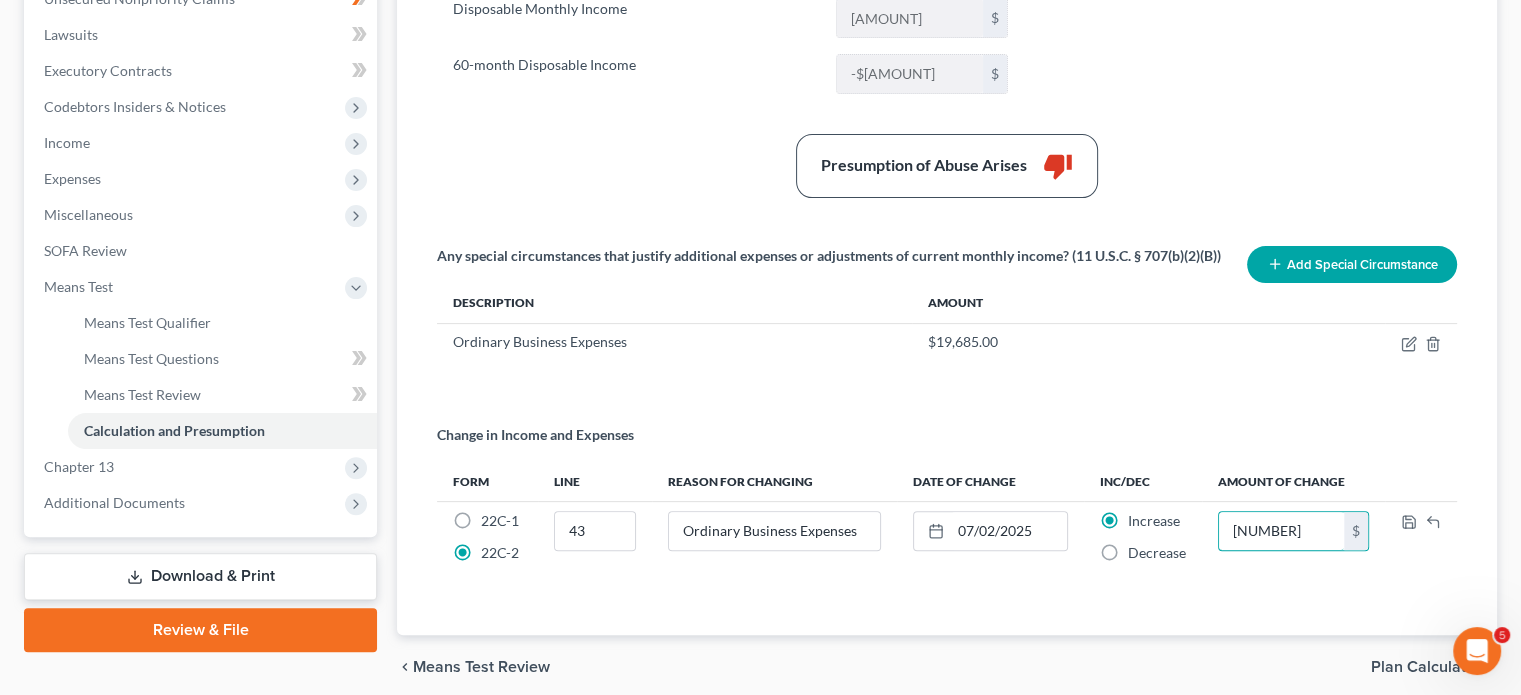 type on "[NUMBER]" 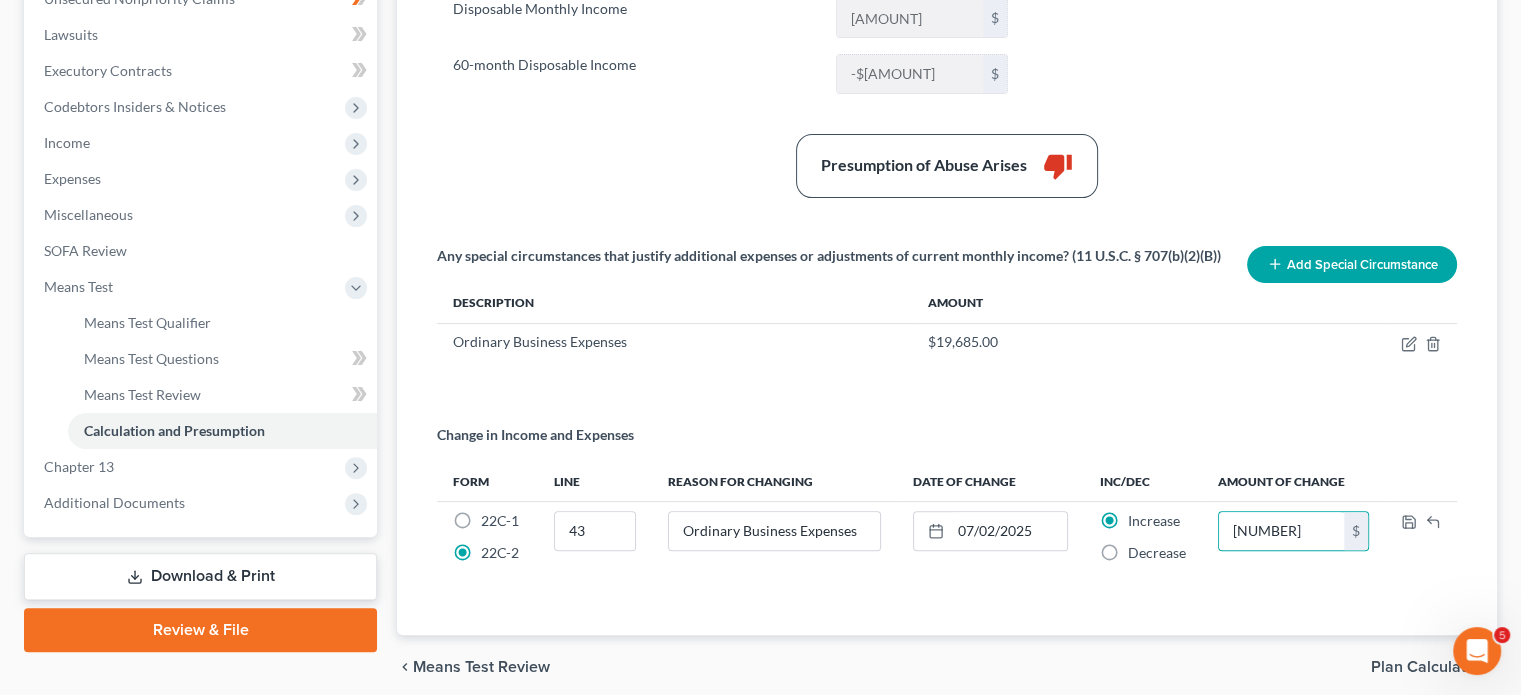 click on "Change in Income and Expenses" at bounding box center [947, 443] 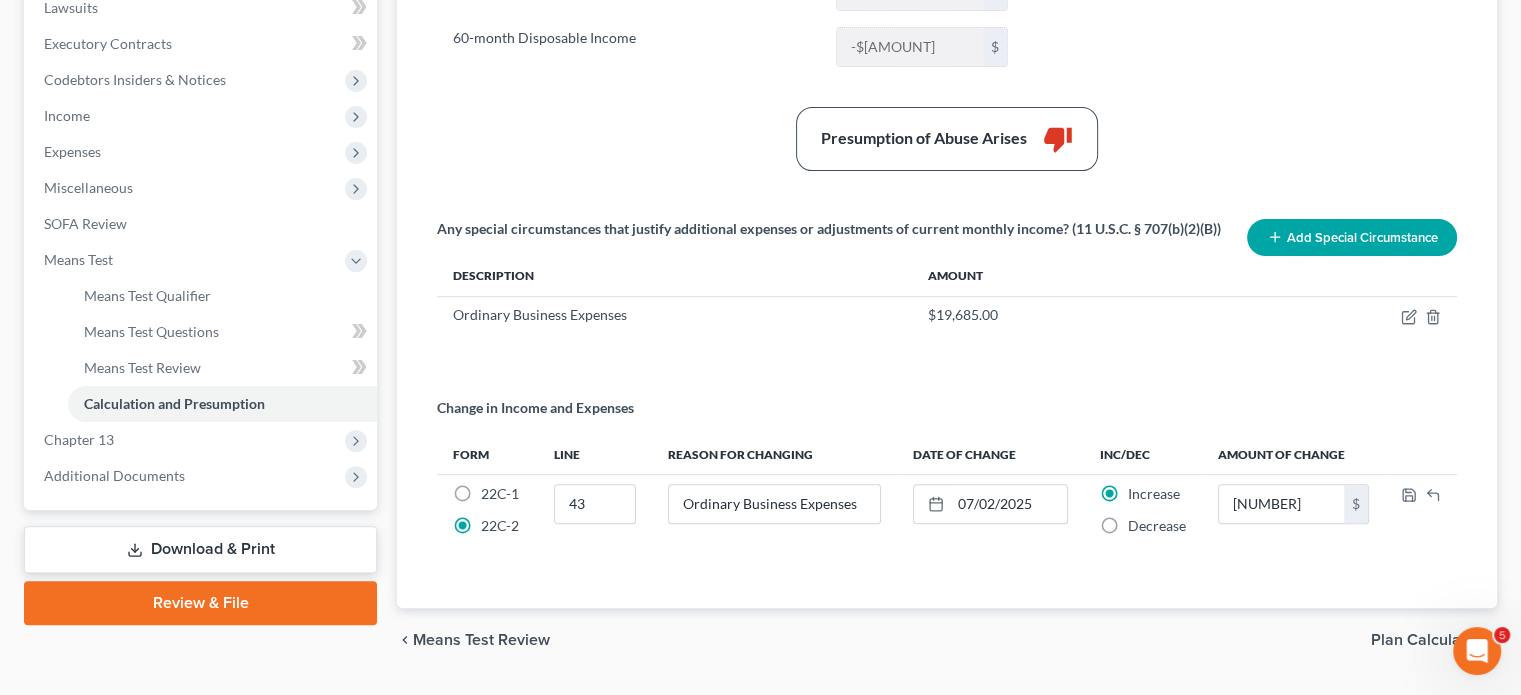 scroll, scrollTop: 592, scrollLeft: 0, axis: vertical 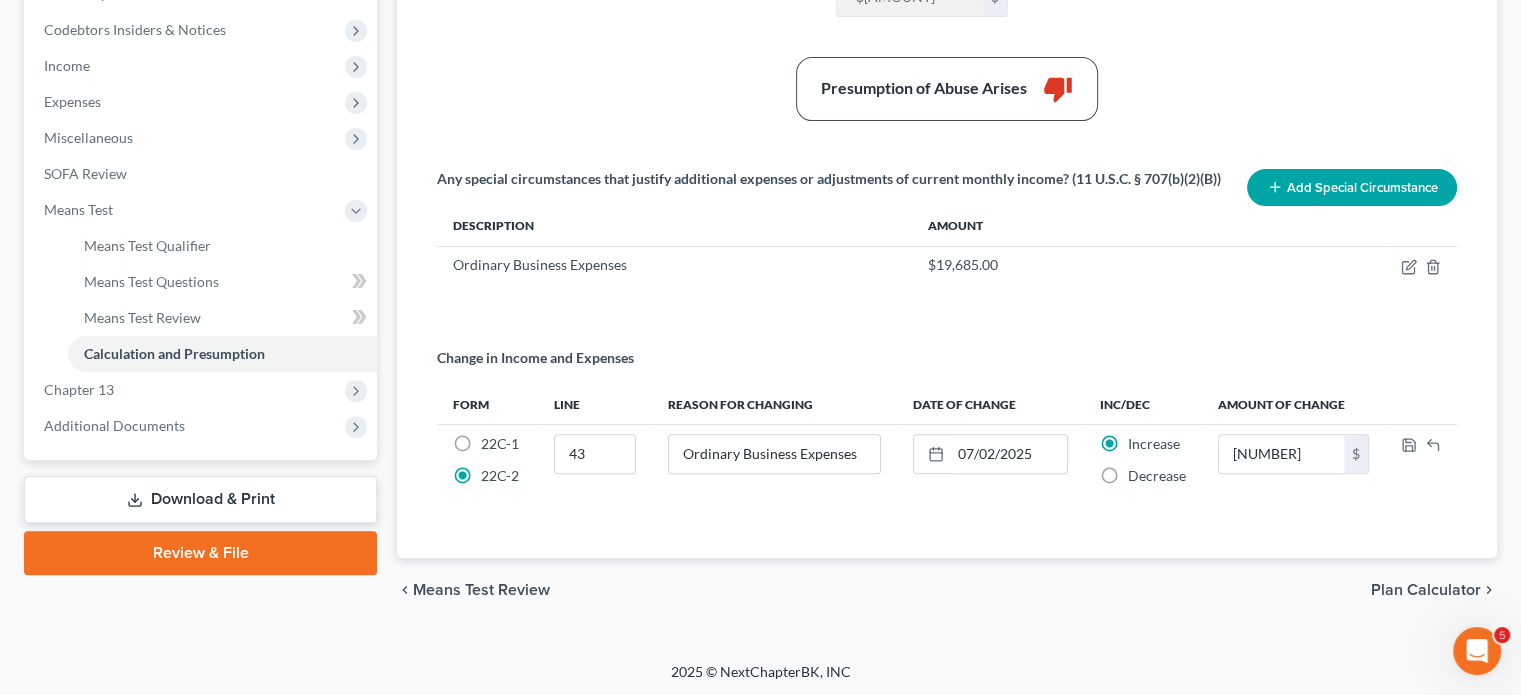 click on "Summary Current Monthly Income [AMOUNT] $ Adjusted Current Monthly Income [AMOUNT] $ Less Total Deductions [AMOUNT] $ Disposable Monthly Income [AMOUNT] $ 60-month Disposable Income [AMOUNT] $ Presumption of Abuse Arises thumb_down Any special circumstances that justify additional expenses or adjustments of current monthly income? (11 U.S.C. § 707(b)(2)(B)) Add Special Circumstance Description Amount Ordinary Business Expenses $[AMOUNT] $ Change in Income and Expenses Form Line Reason for Changing Date of Change Inc/Dec Amount of Change 22C-1 22C-2 43 Ordinary Business Expenses         07/02/2025 Increase Decrease [NUMBER] $" at bounding box center [947, 130] 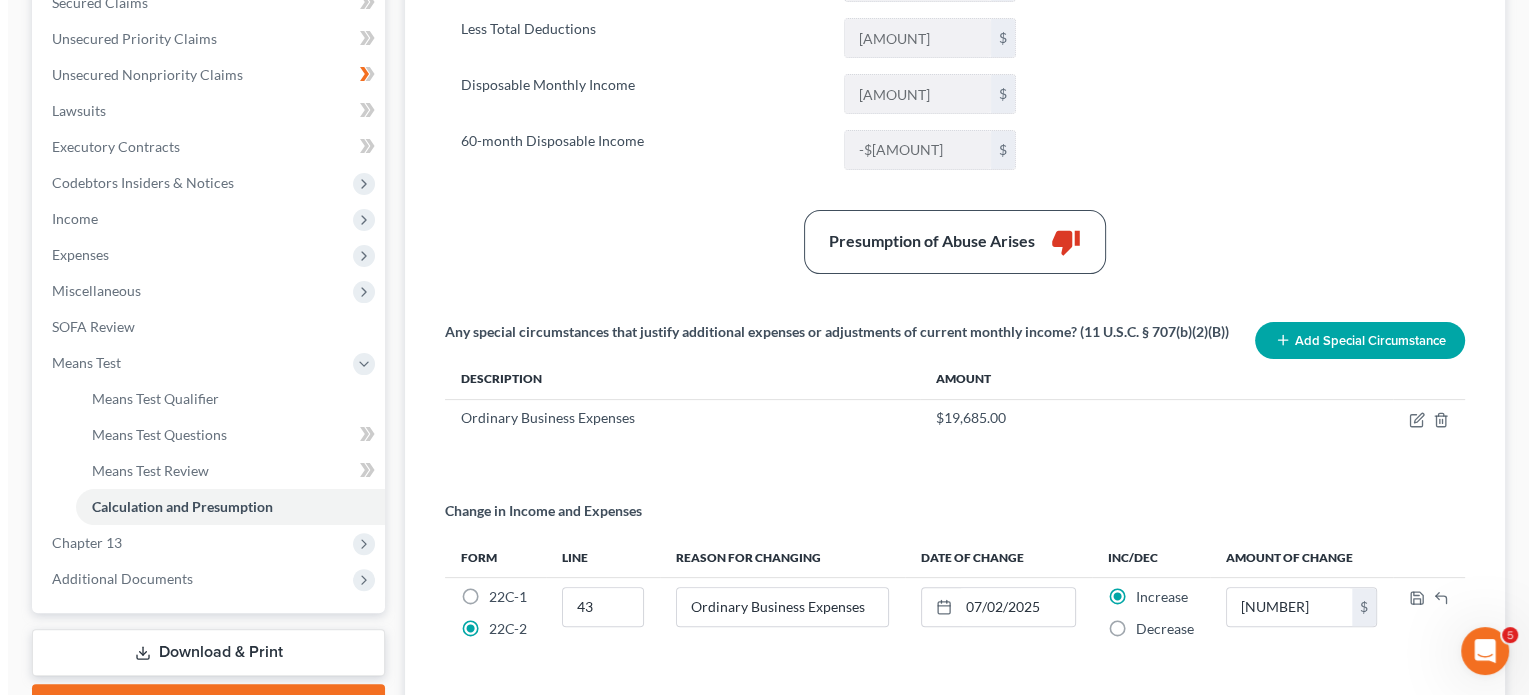 scroll, scrollTop: 25, scrollLeft: 0, axis: vertical 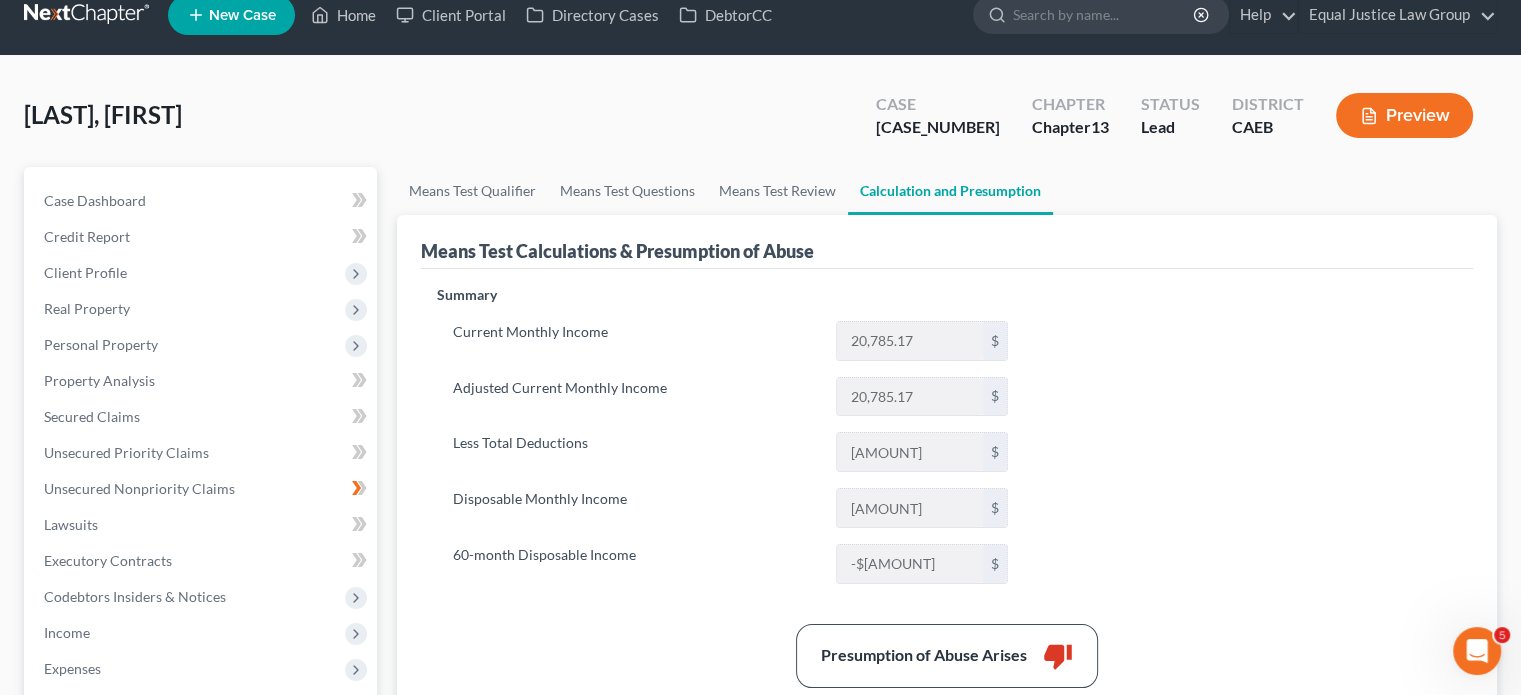 click on "Preview" at bounding box center [1404, 115] 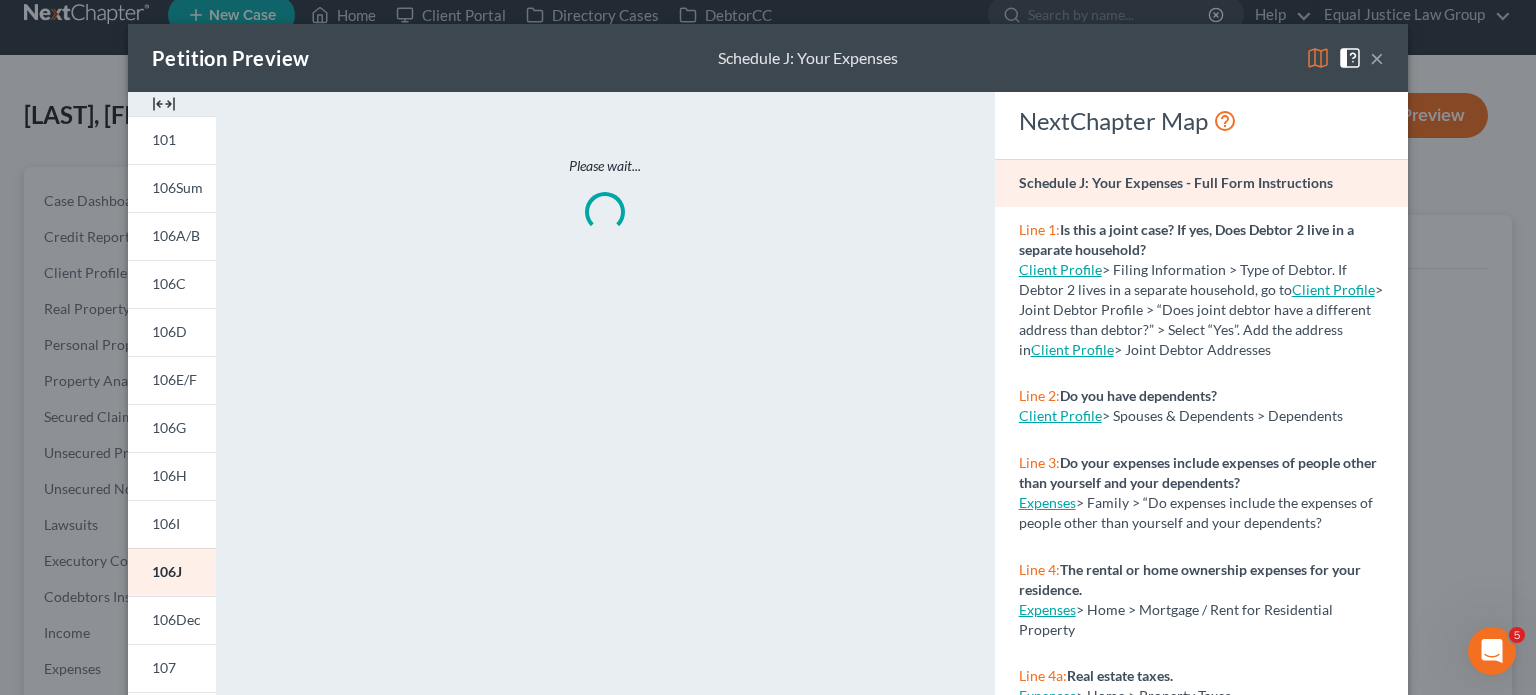 scroll, scrollTop: 197, scrollLeft: 0, axis: vertical 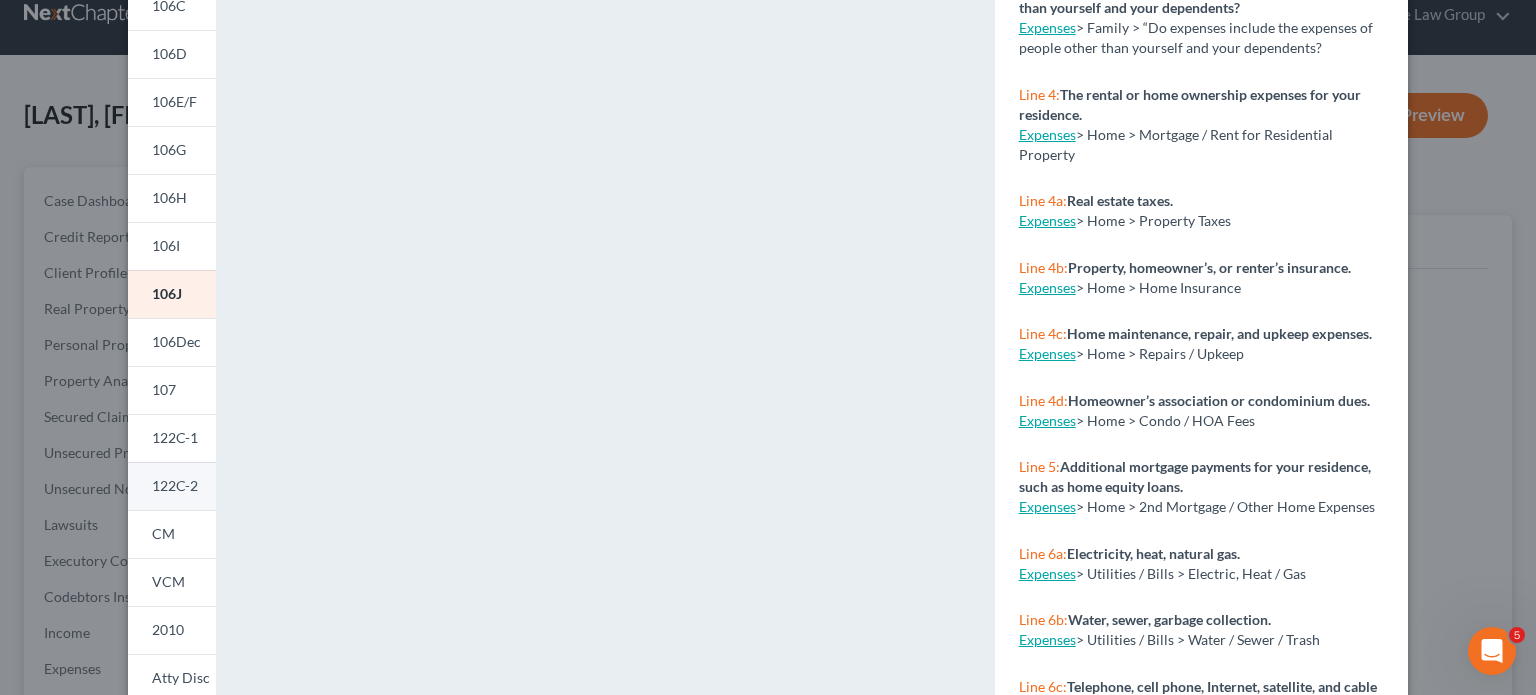 click on "122C-2" at bounding box center (175, 485) 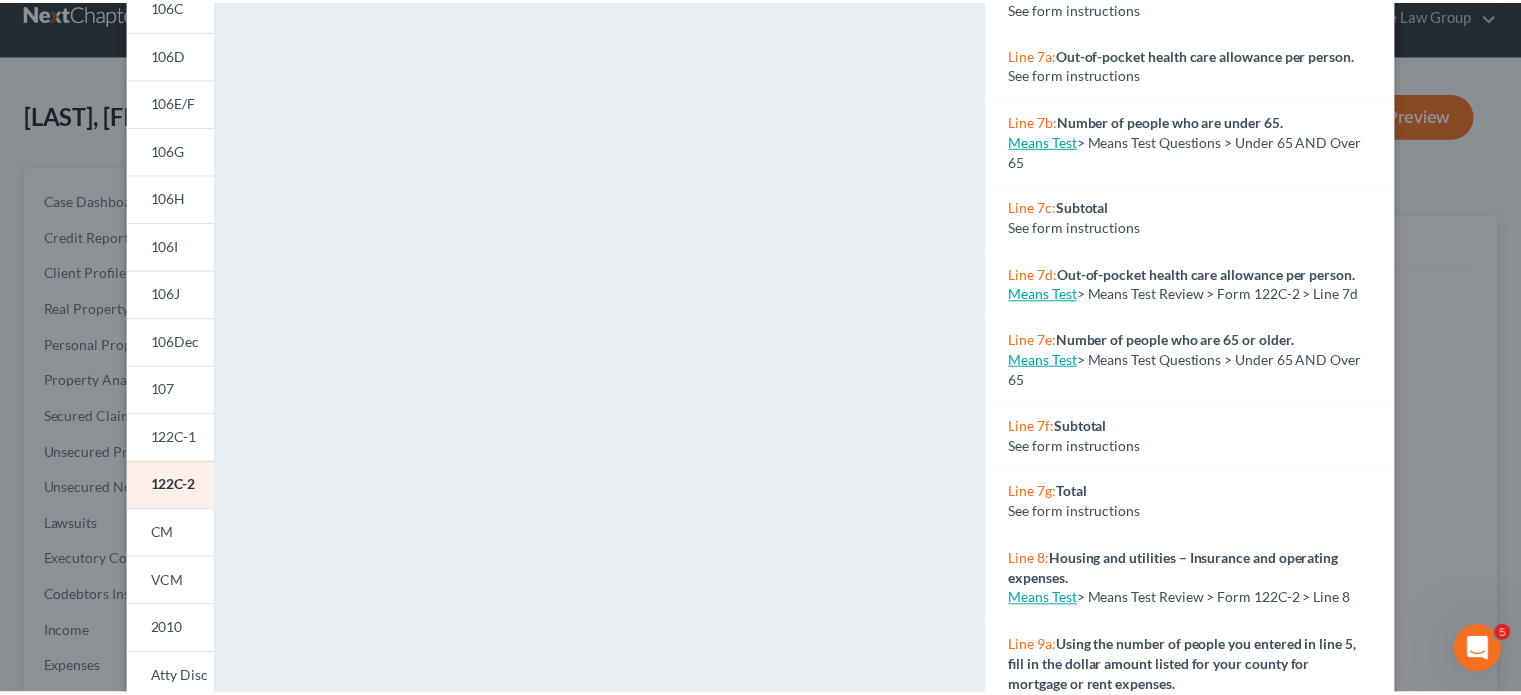 scroll, scrollTop: 269, scrollLeft: 0, axis: vertical 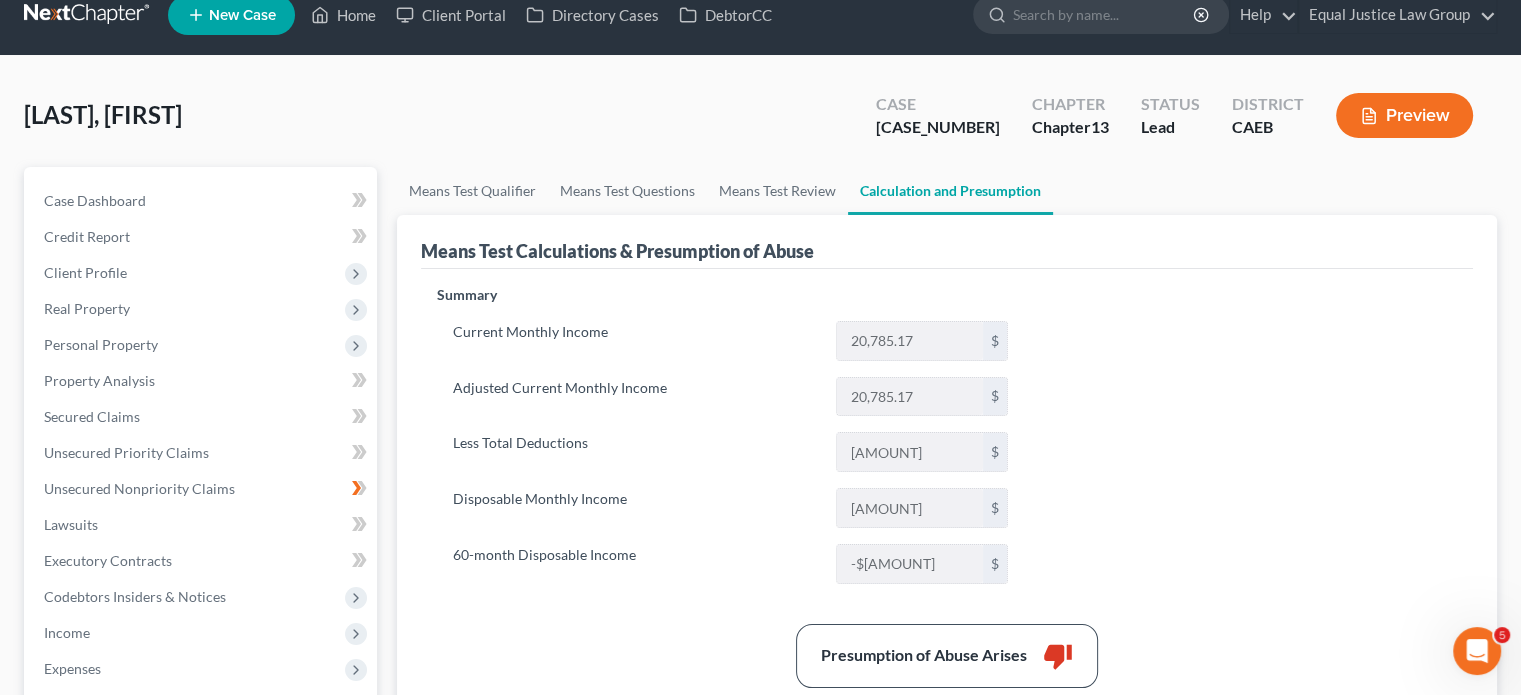 drag, startPoint x: 1523, startPoint y: 459, endPoint x: 1530, endPoint y: 386, distance: 73.33485 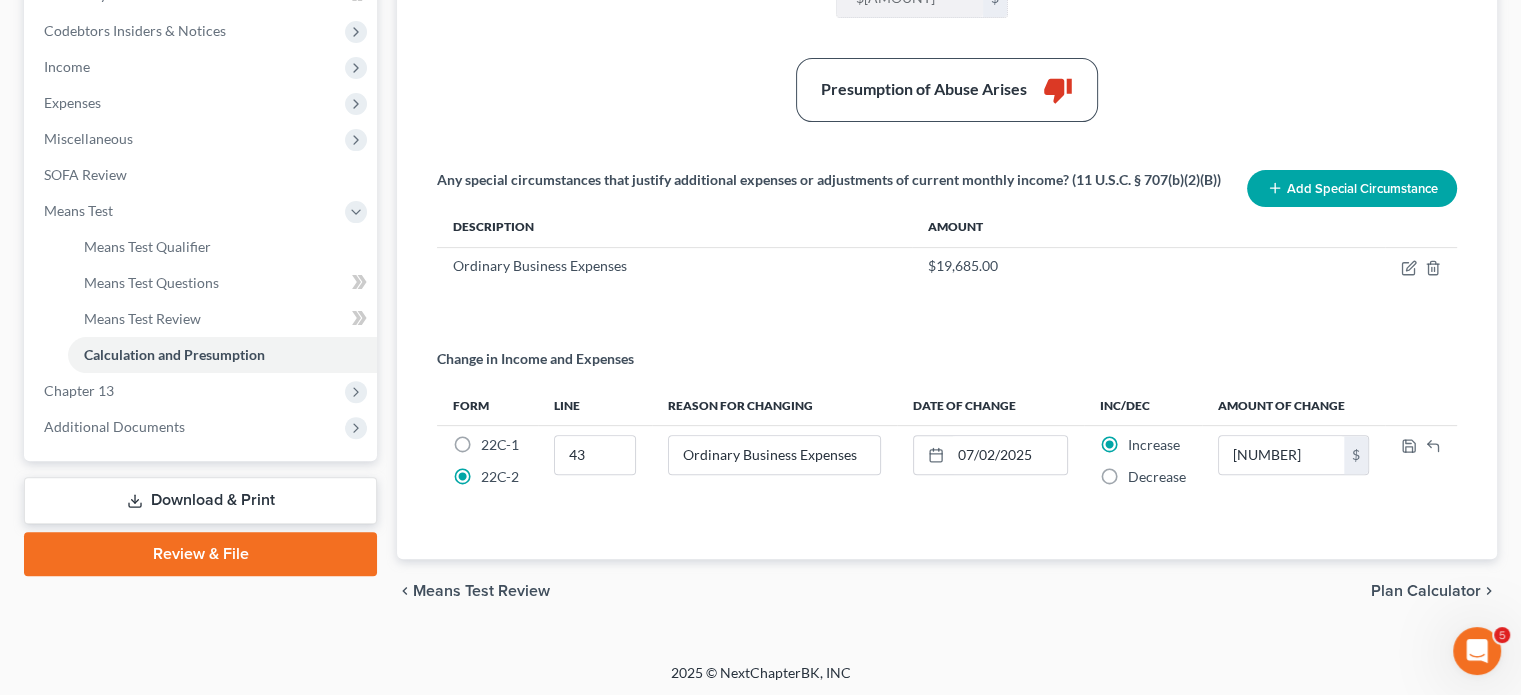 scroll, scrollTop: 592, scrollLeft: 0, axis: vertical 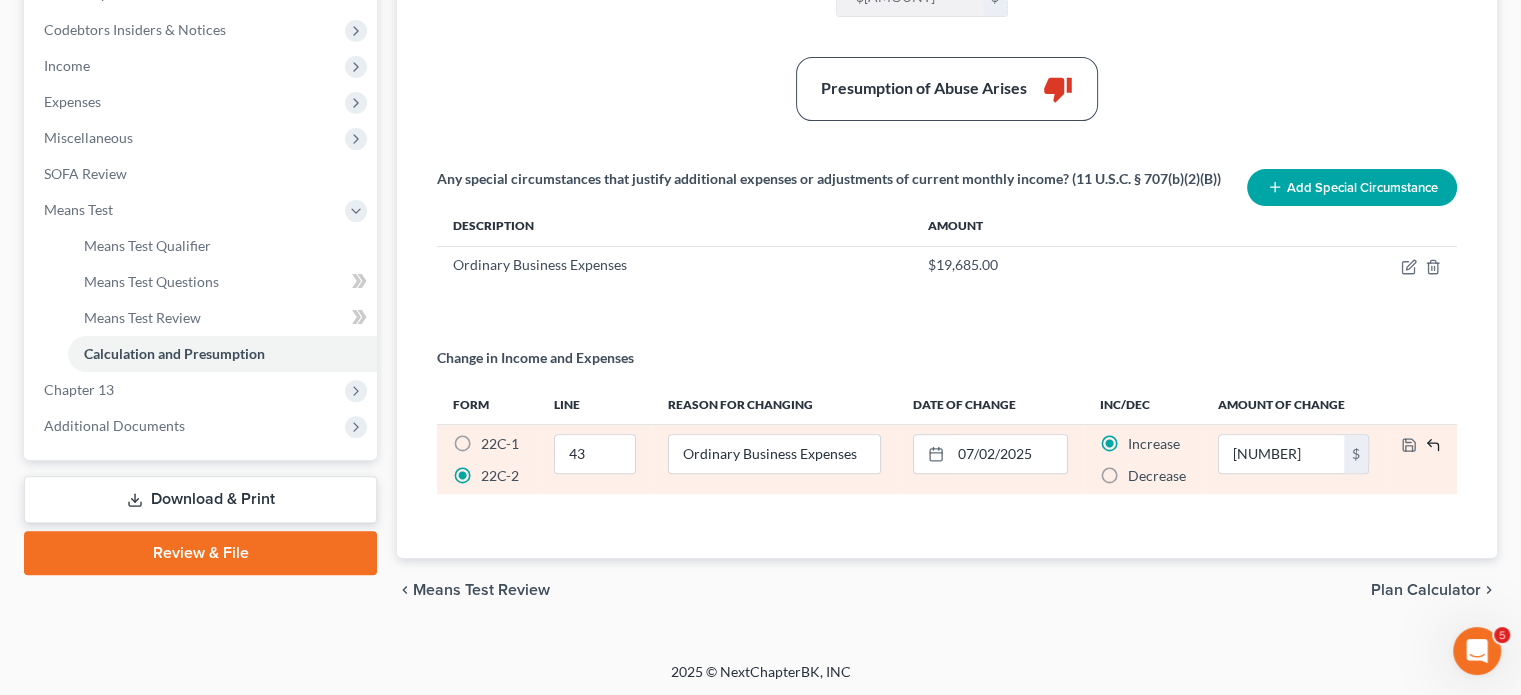 click 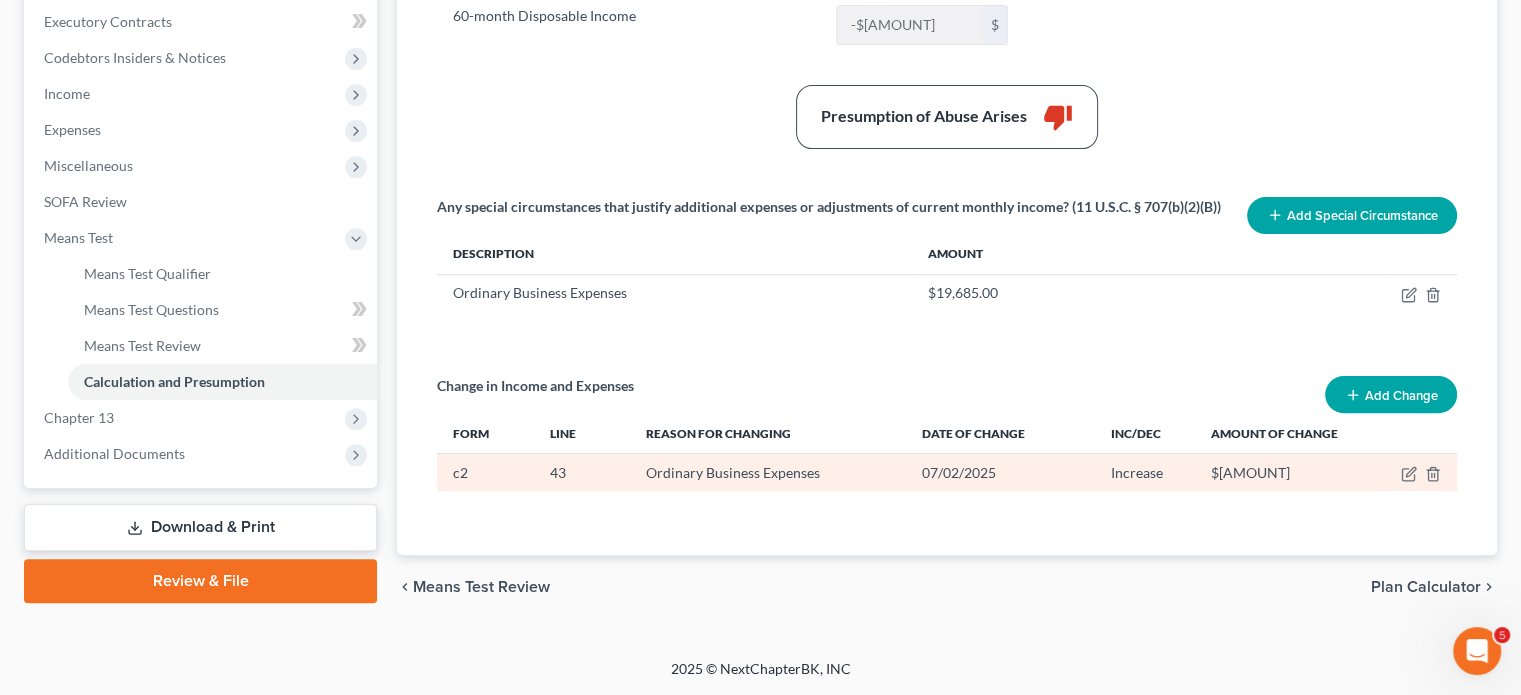 scroll, scrollTop: 560, scrollLeft: 0, axis: vertical 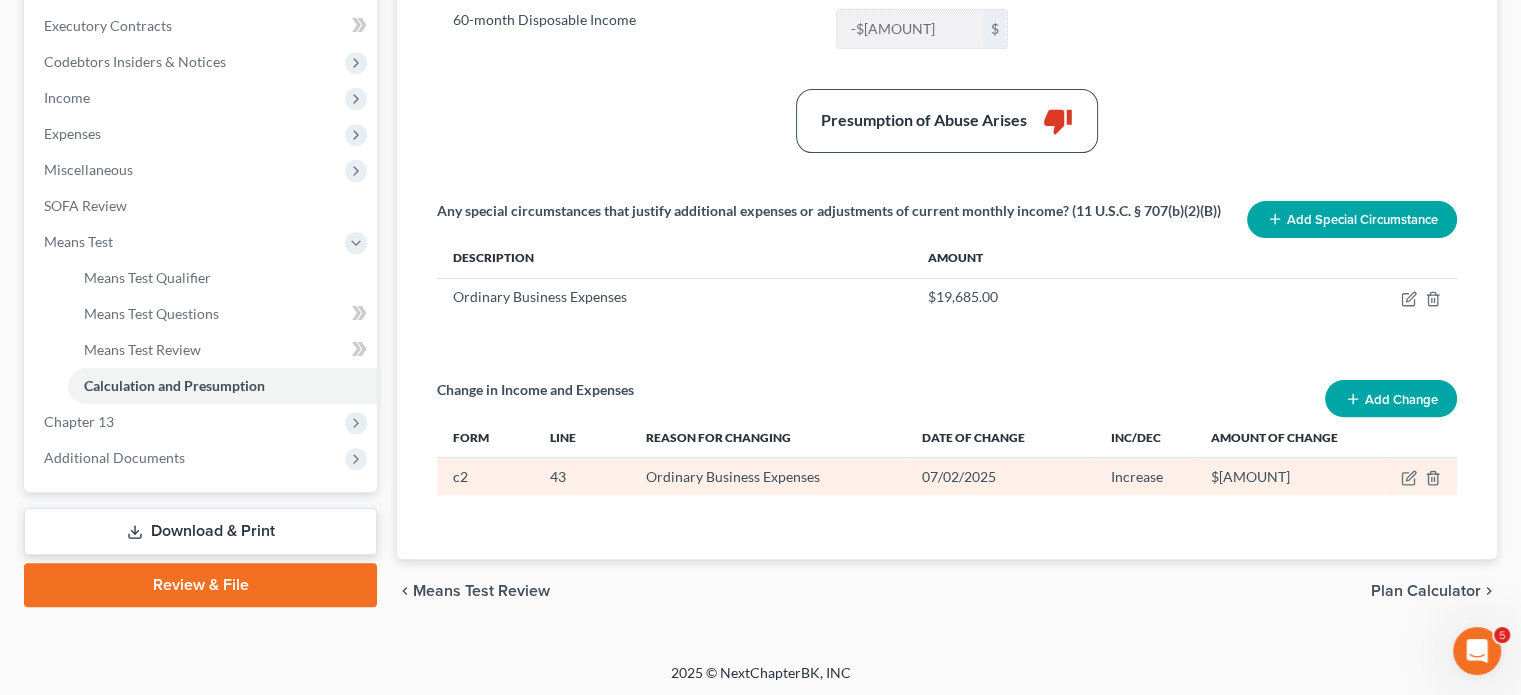 click on "$[AMOUNT]" at bounding box center (1290, 477) 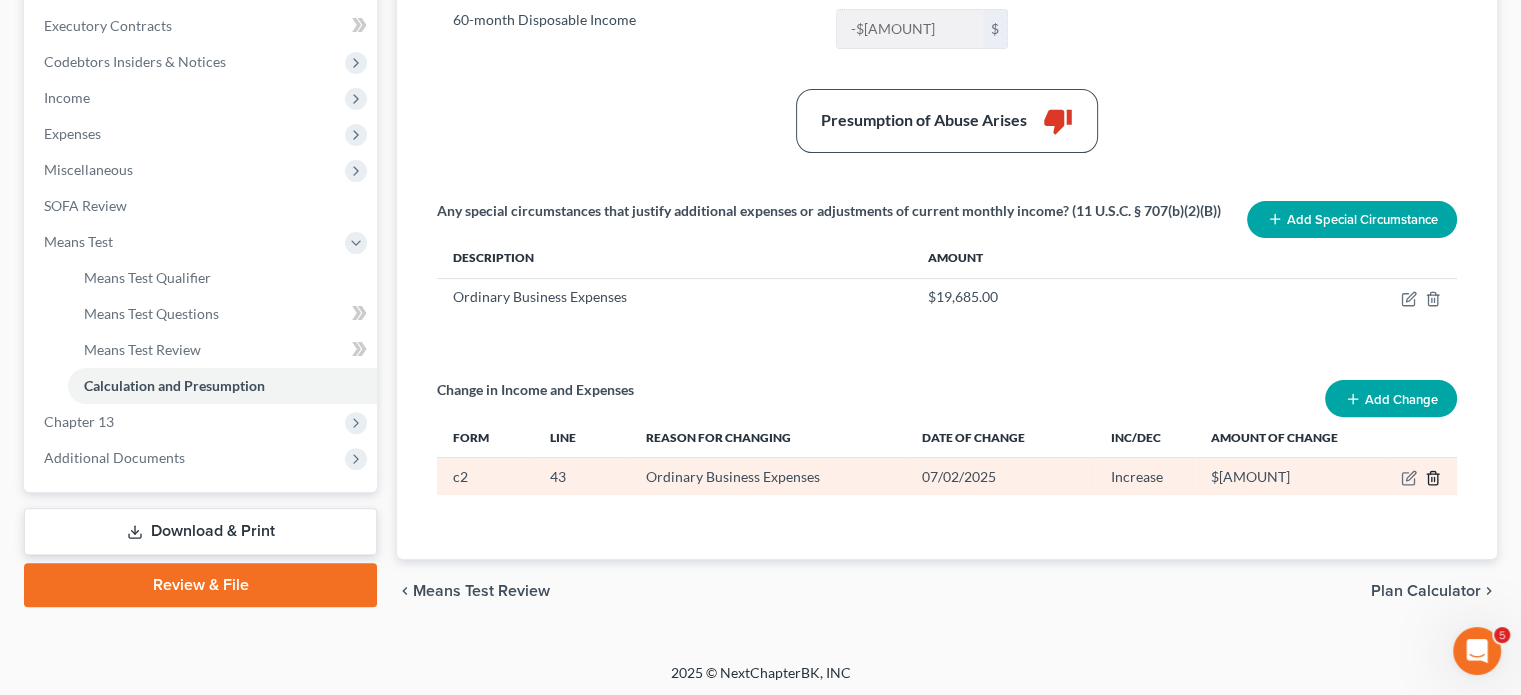 click 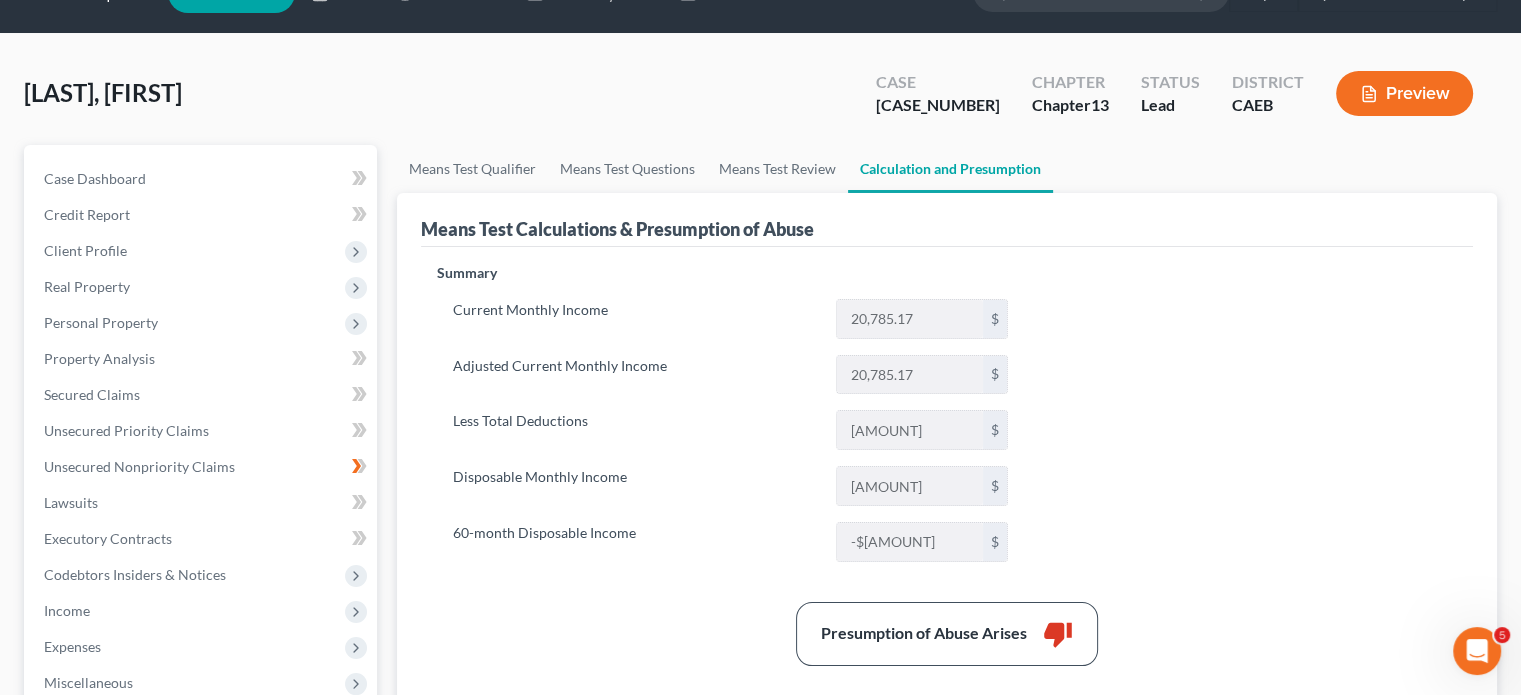 scroll, scrollTop: 39, scrollLeft: 0, axis: vertical 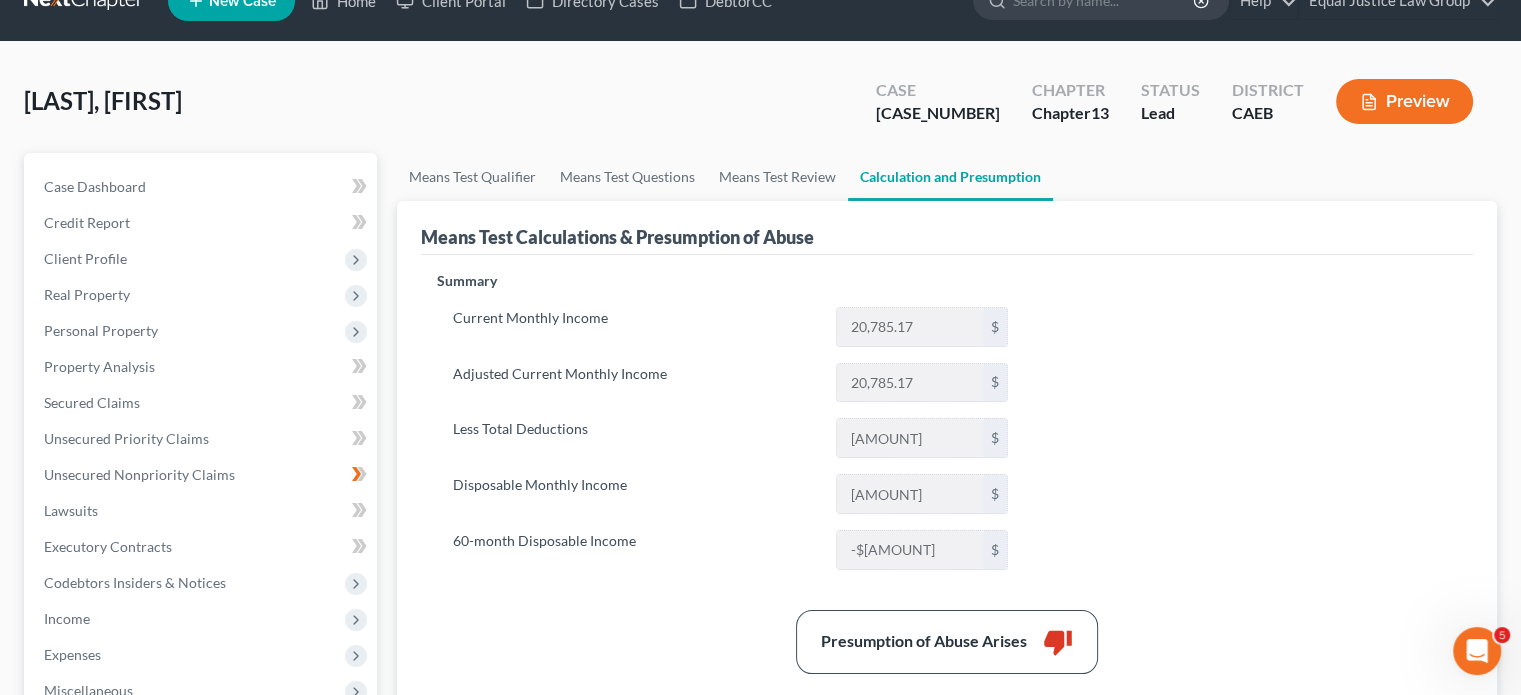 click on "Preview" at bounding box center [1404, 101] 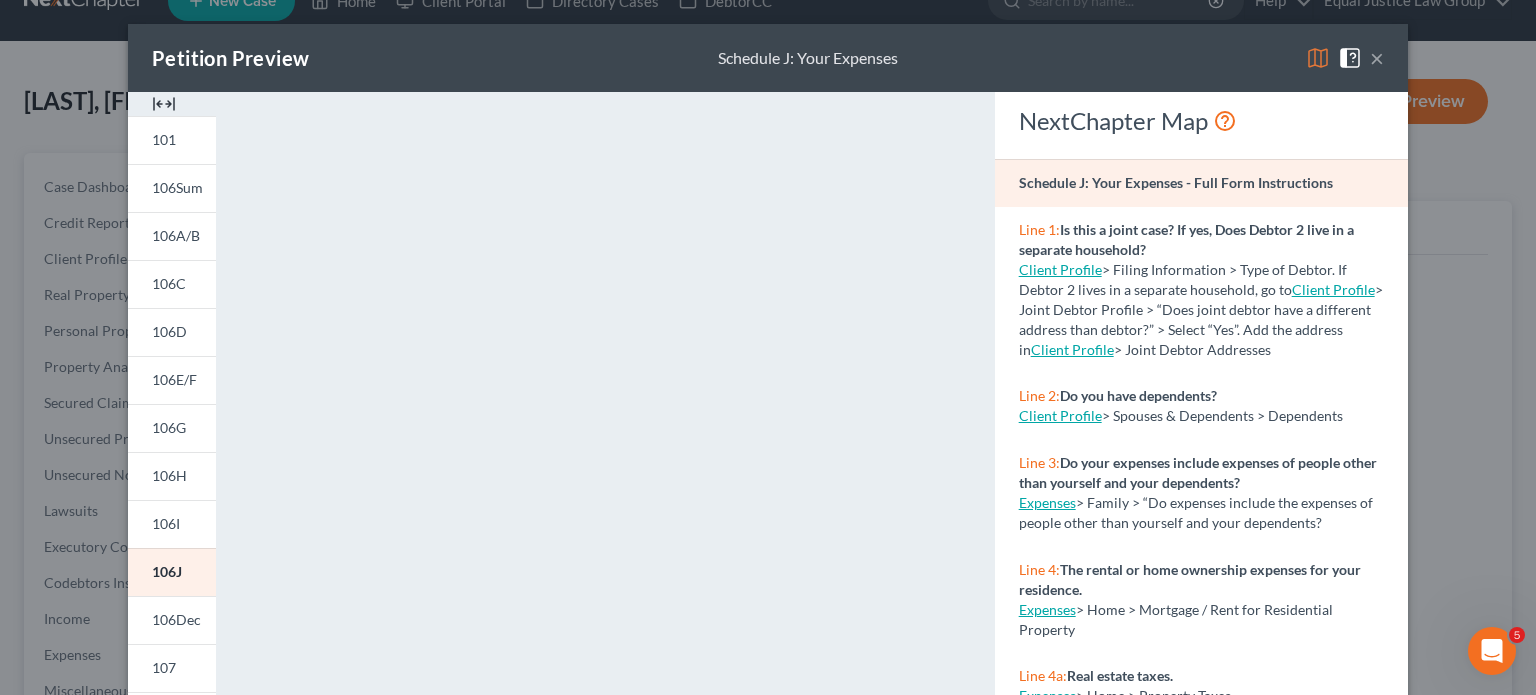 click on "×" at bounding box center (1377, 58) 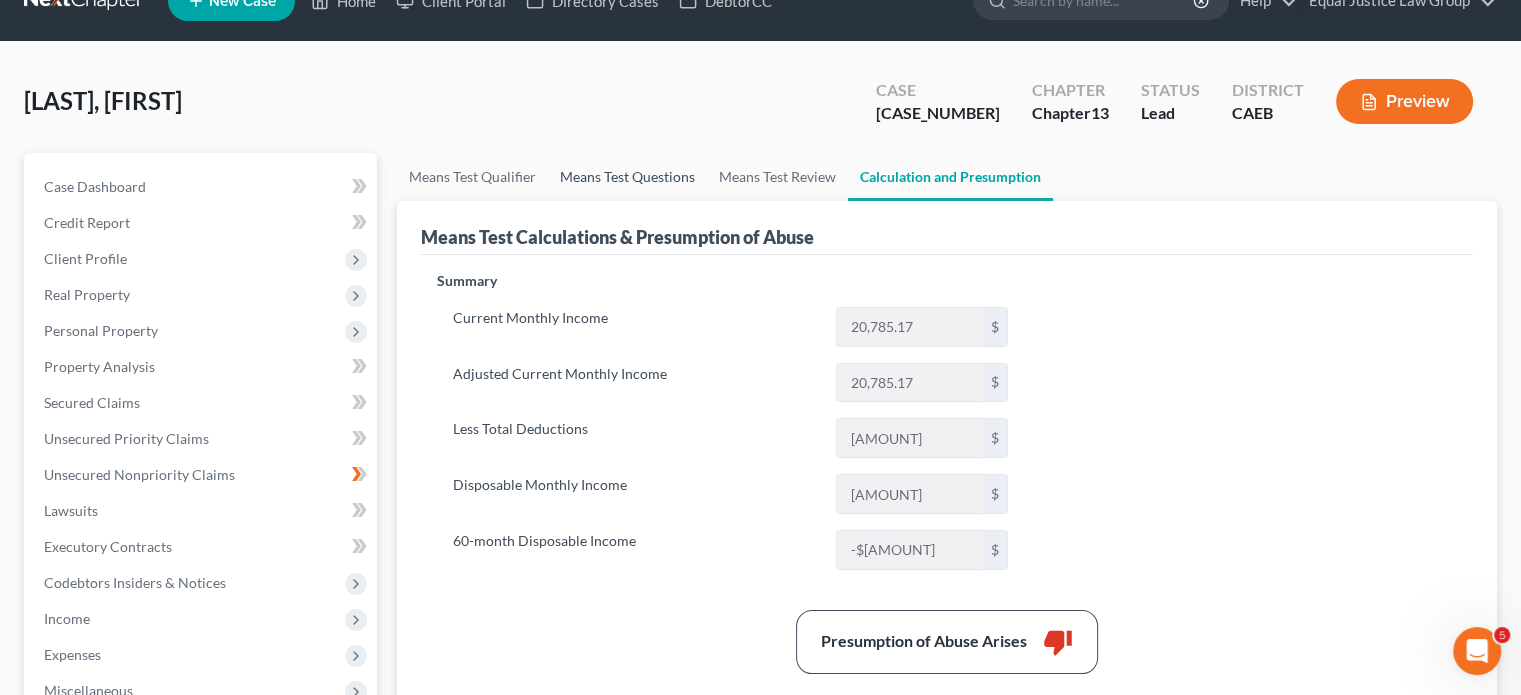 click on "Means Test Questions" at bounding box center [627, 177] 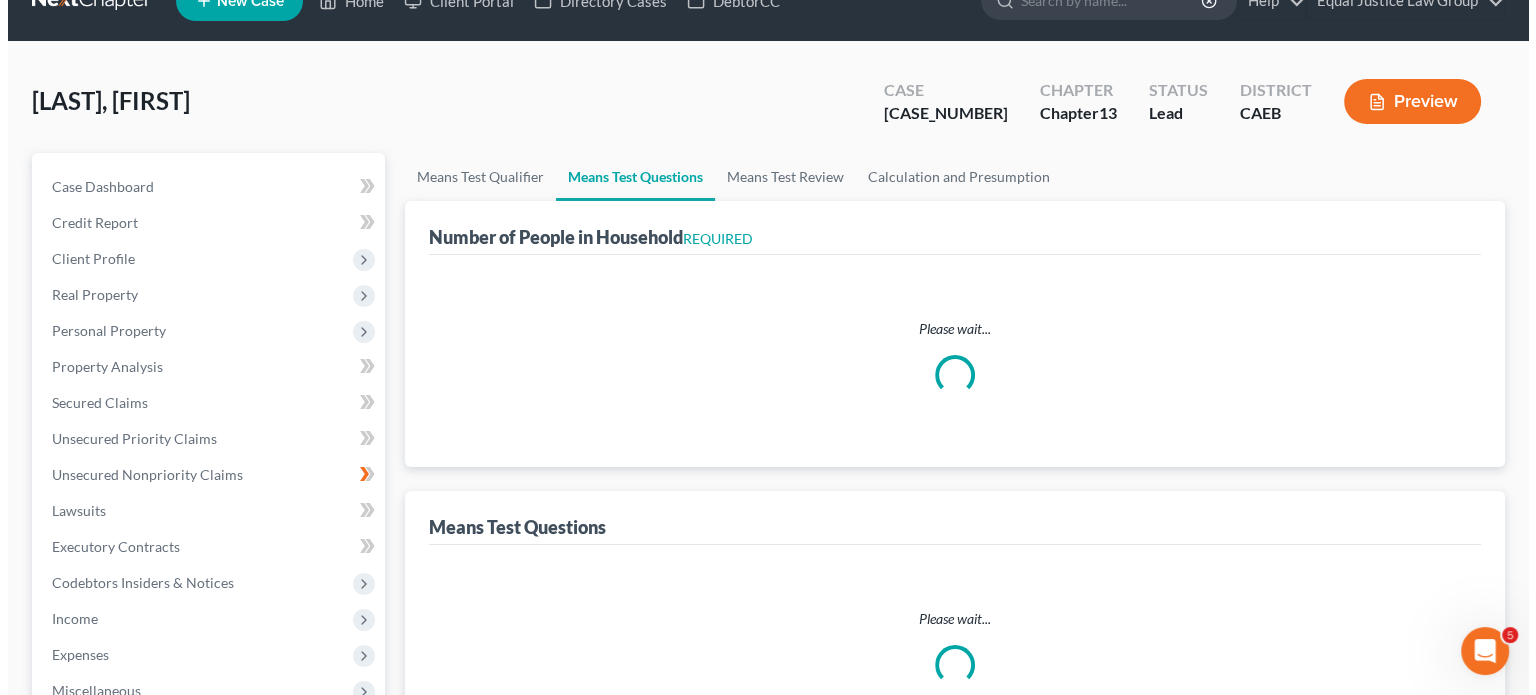 scroll, scrollTop: 0, scrollLeft: 0, axis: both 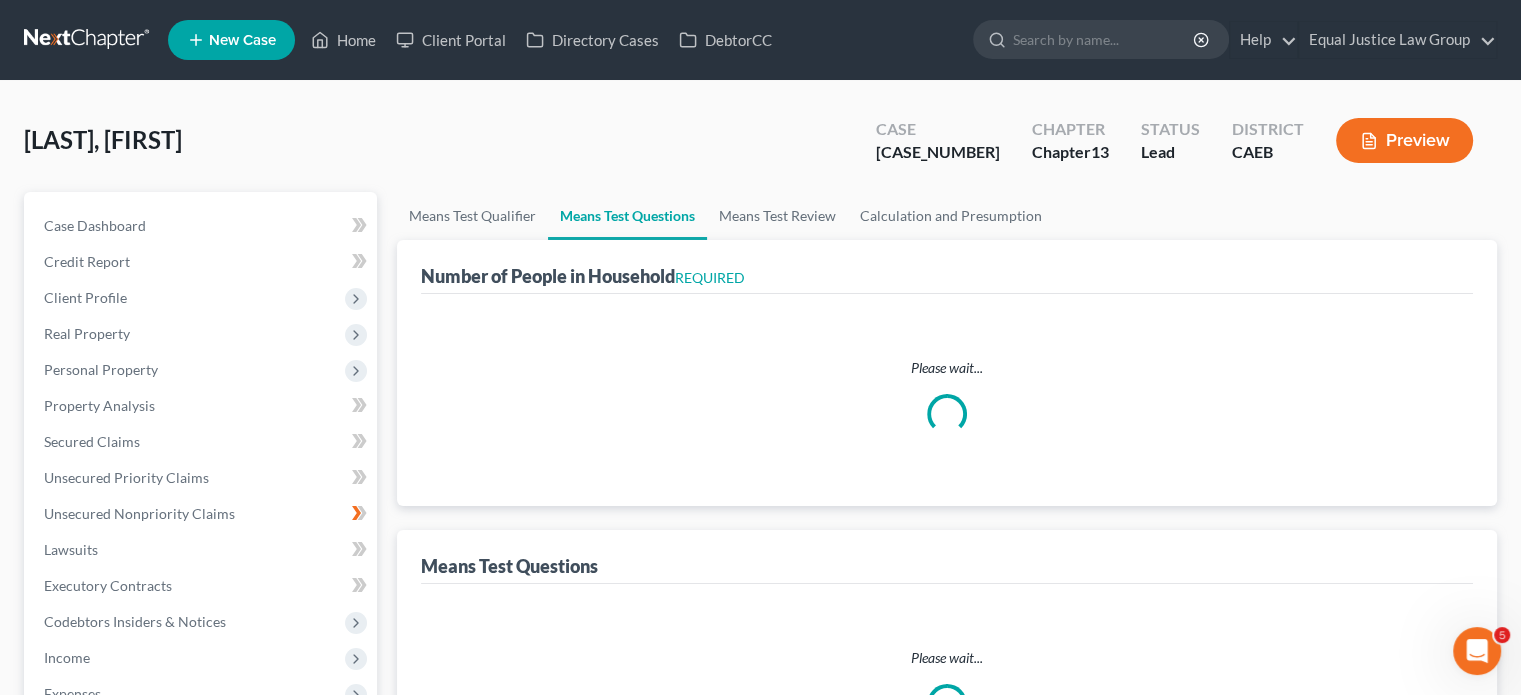 select on "1" 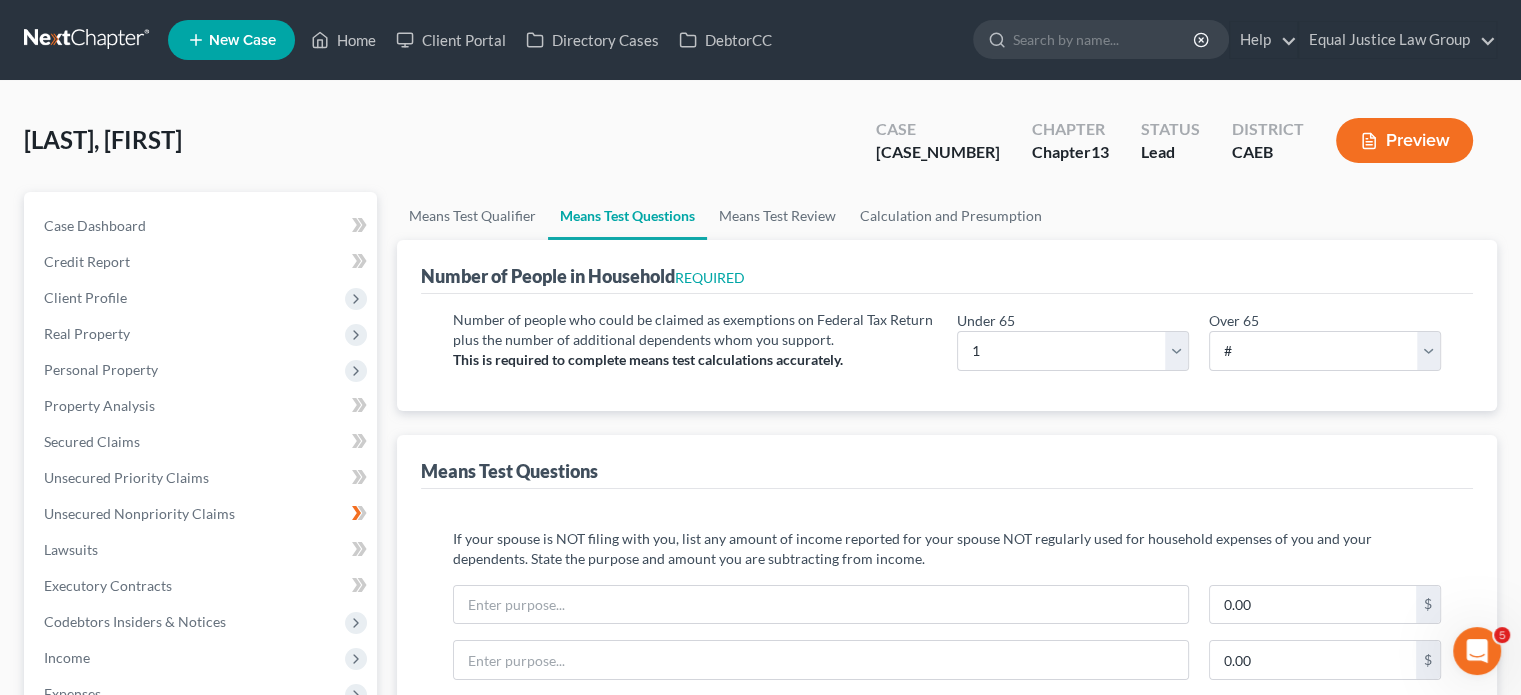 click on "Preview" at bounding box center (1404, 140) 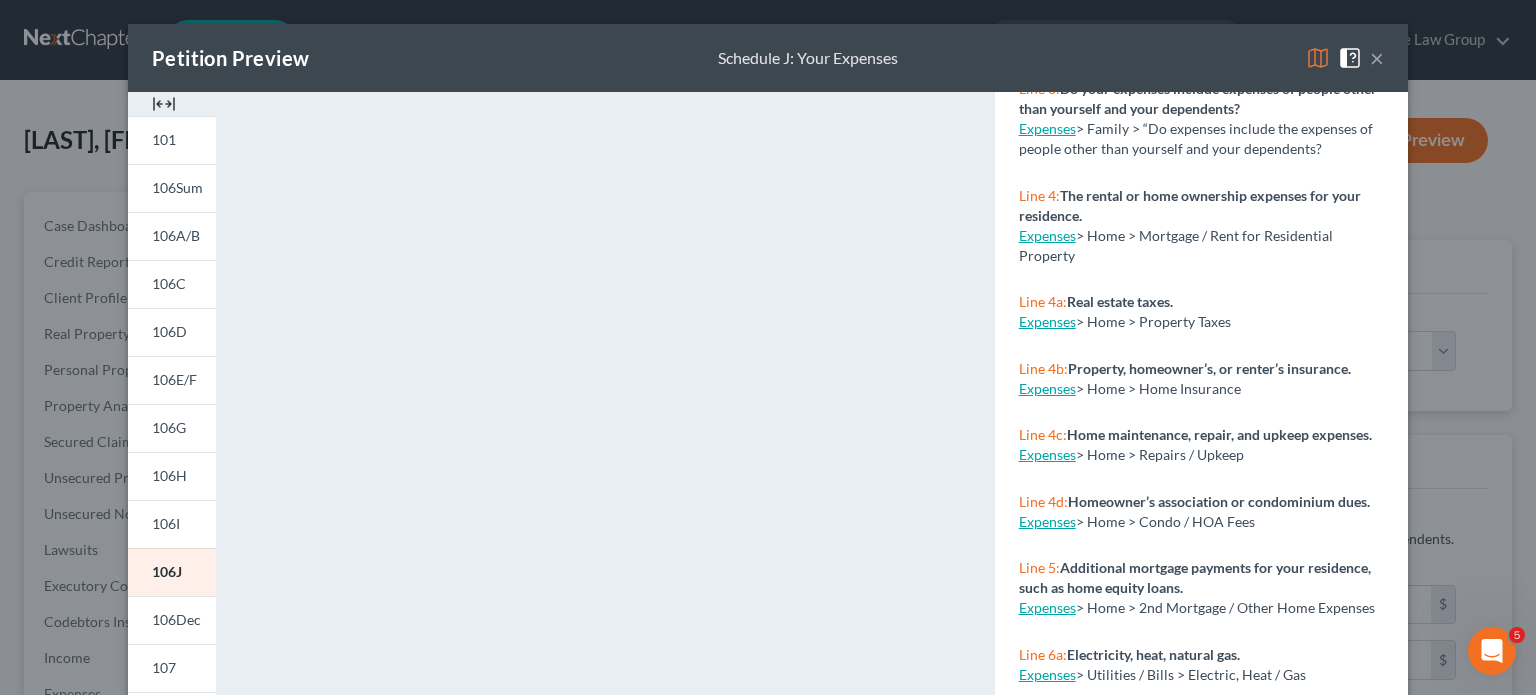 scroll, scrollTop: 460, scrollLeft: 0, axis: vertical 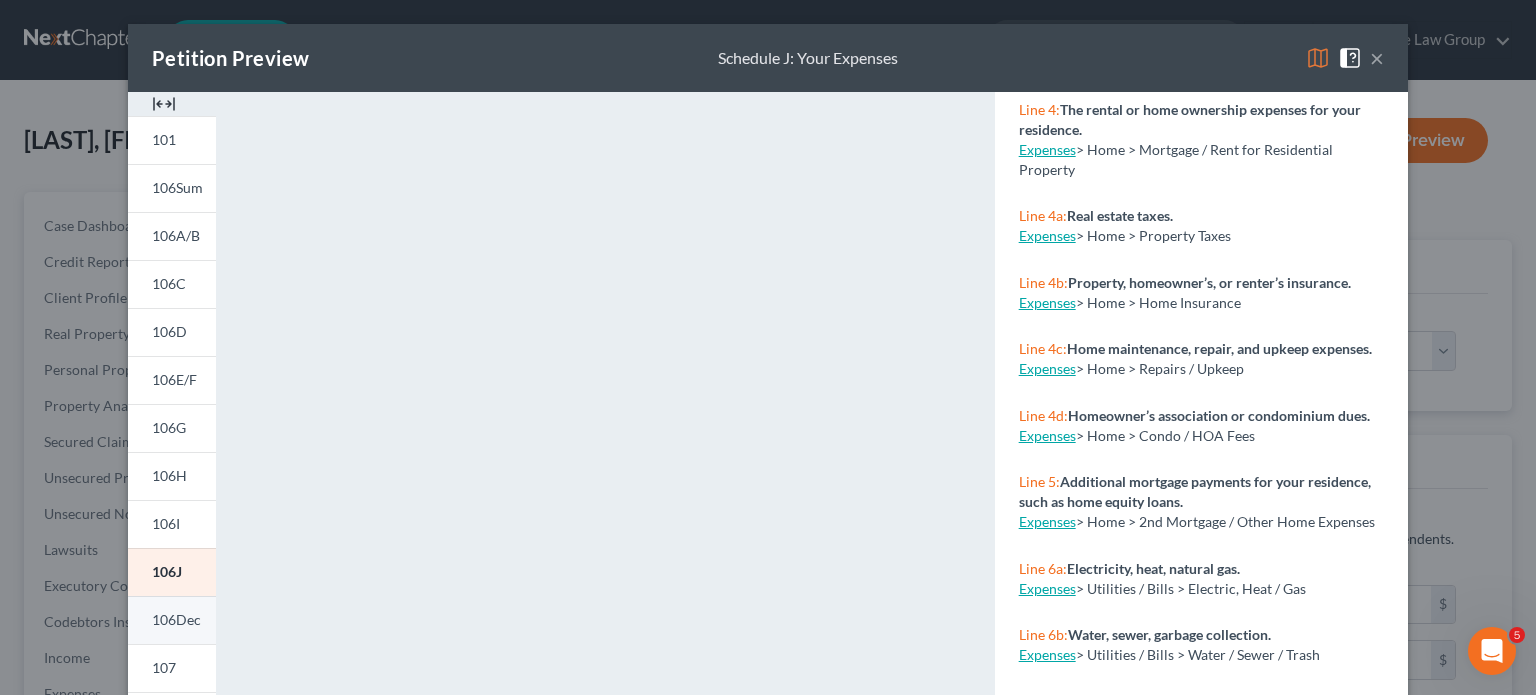 click on "106Dec" at bounding box center (176, 619) 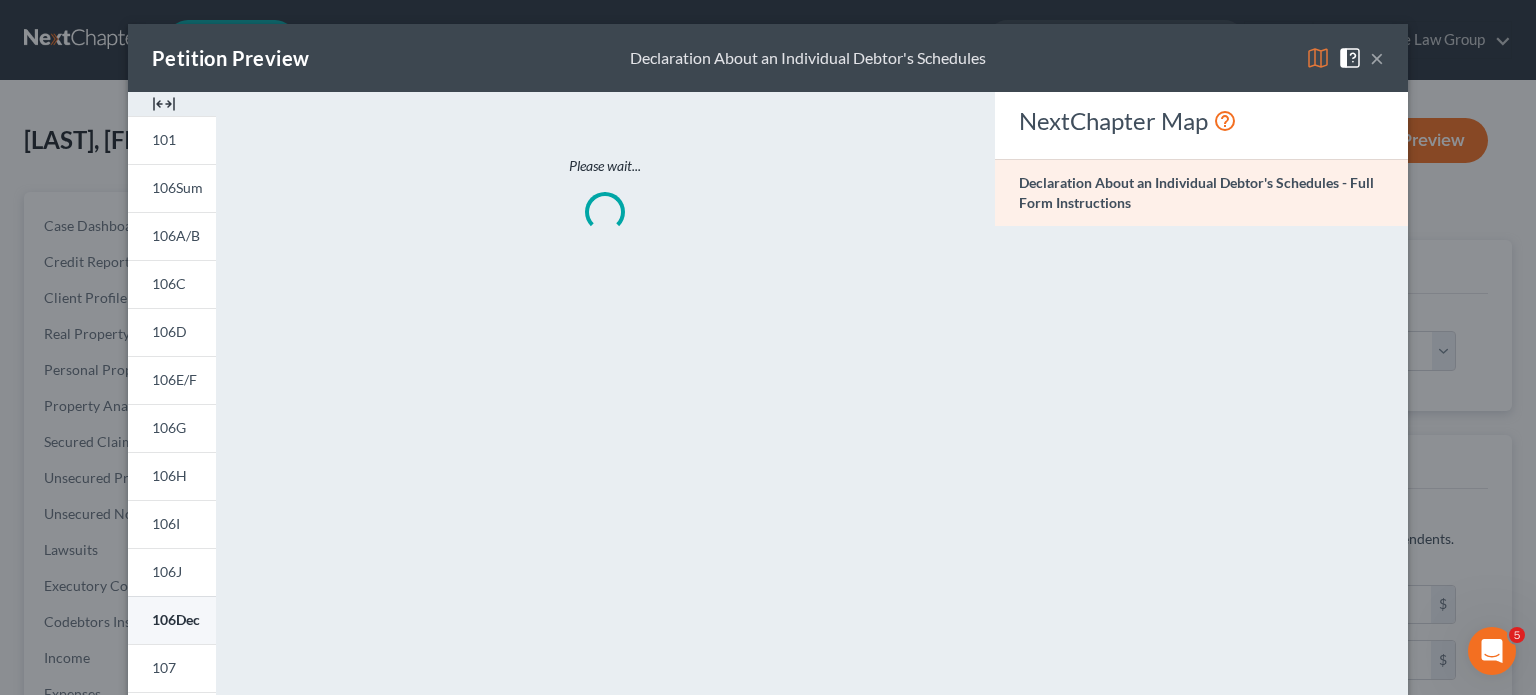 scroll, scrollTop: 0, scrollLeft: 0, axis: both 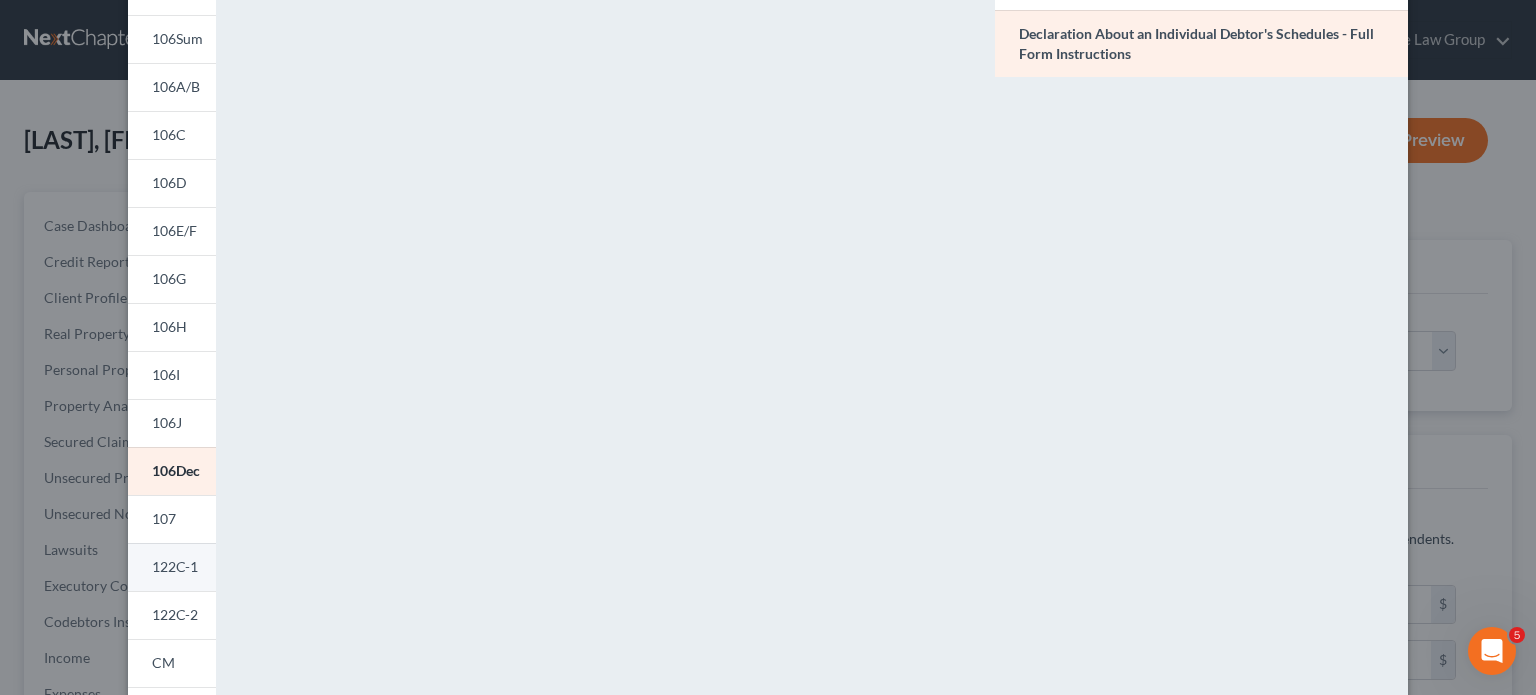 click on "122C-1" at bounding box center [175, 566] 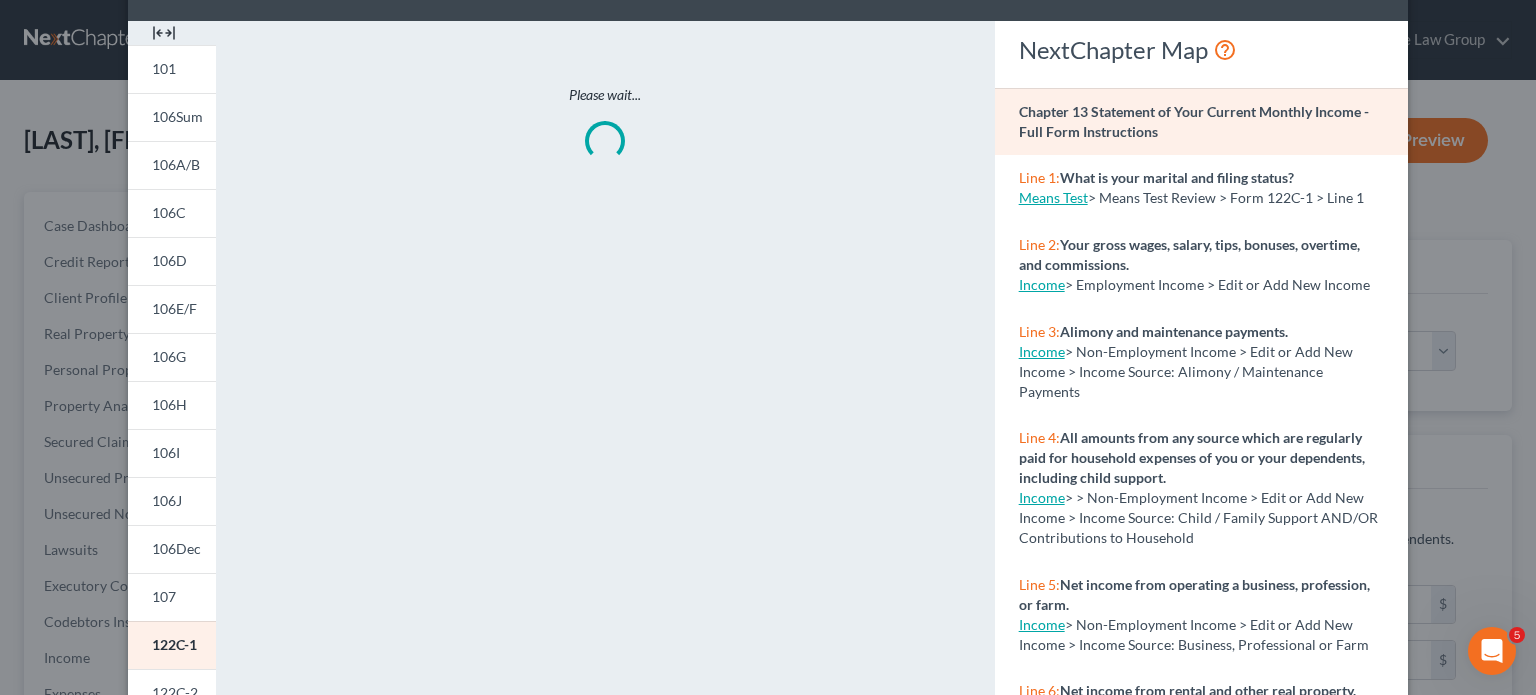 scroll, scrollTop: 0, scrollLeft: 0, axis: both 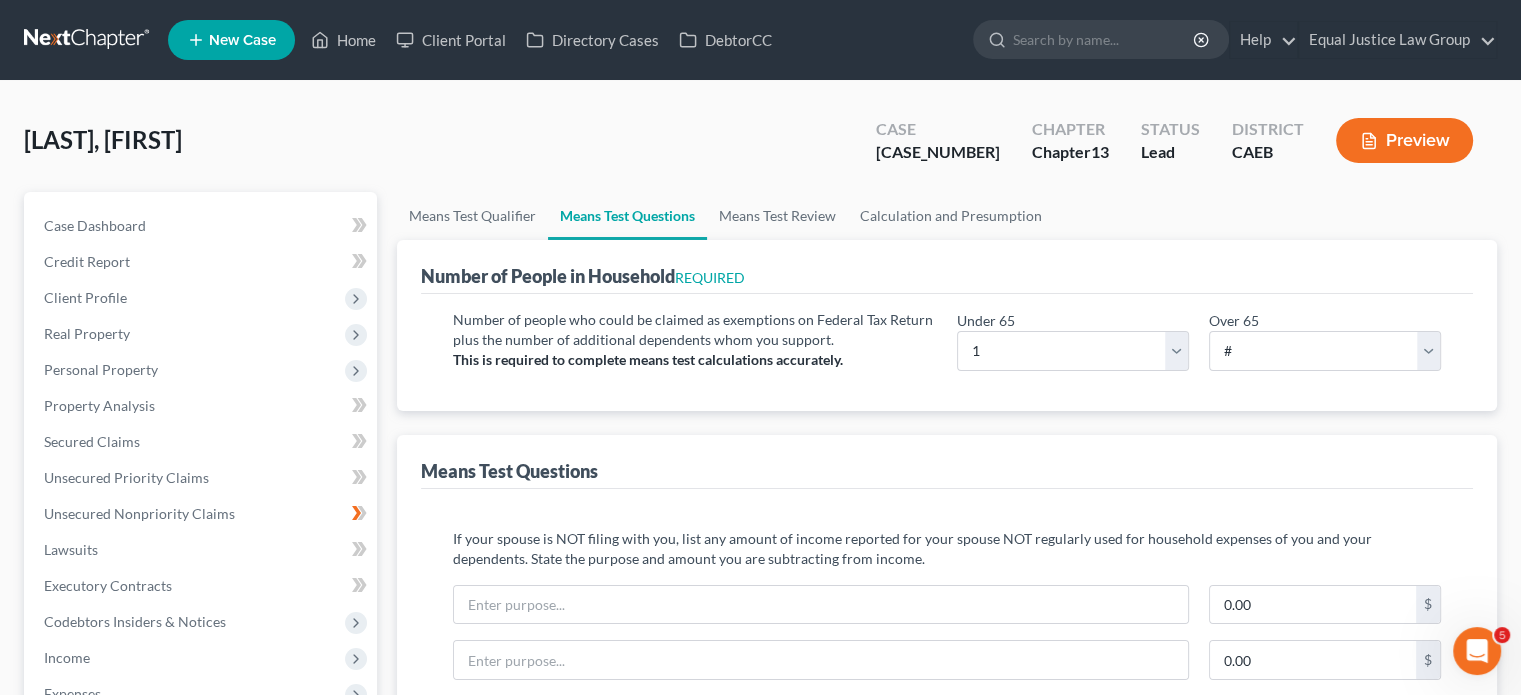 drag, startPoint x: 1524, startPoint y: 331, endPoint x: 1535, endPoint y: 233, distance: 98.61542 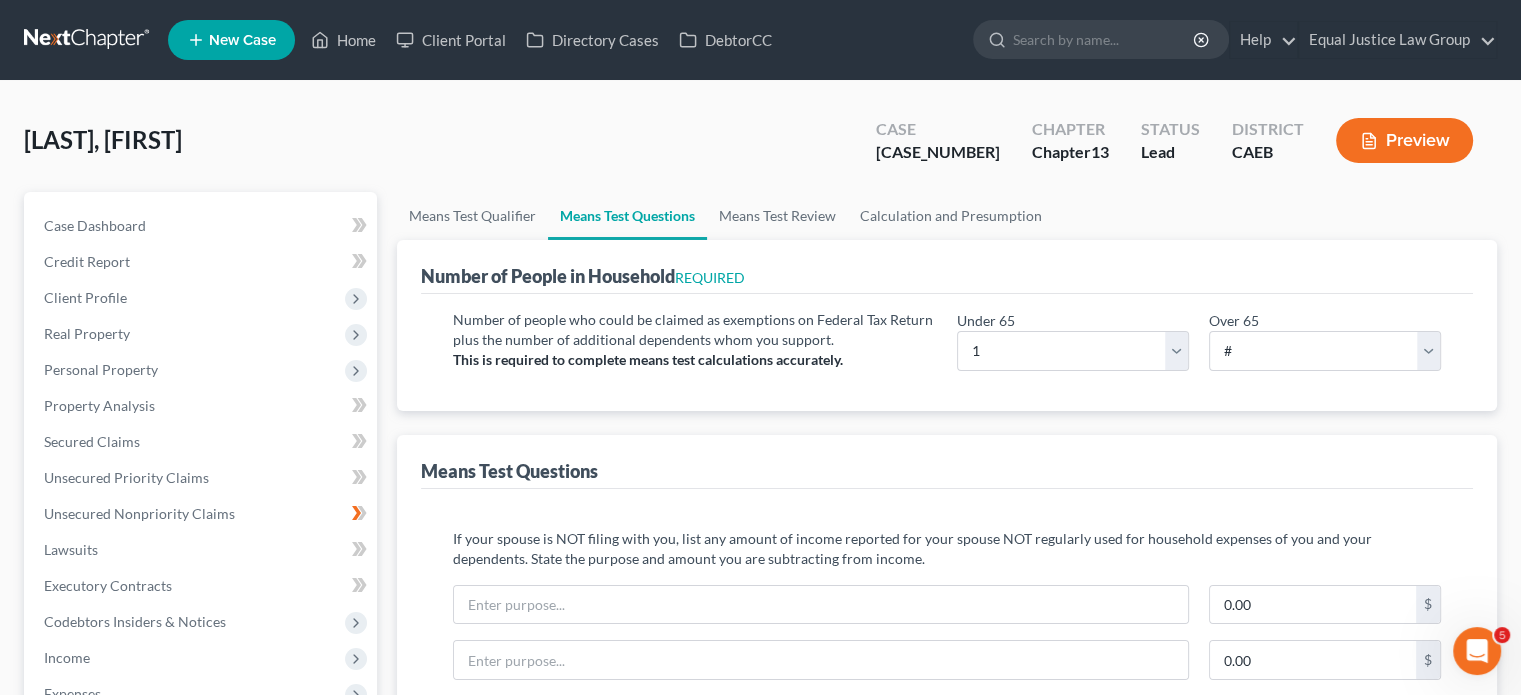 click on "Preview" at bounding box center [1404, 140] 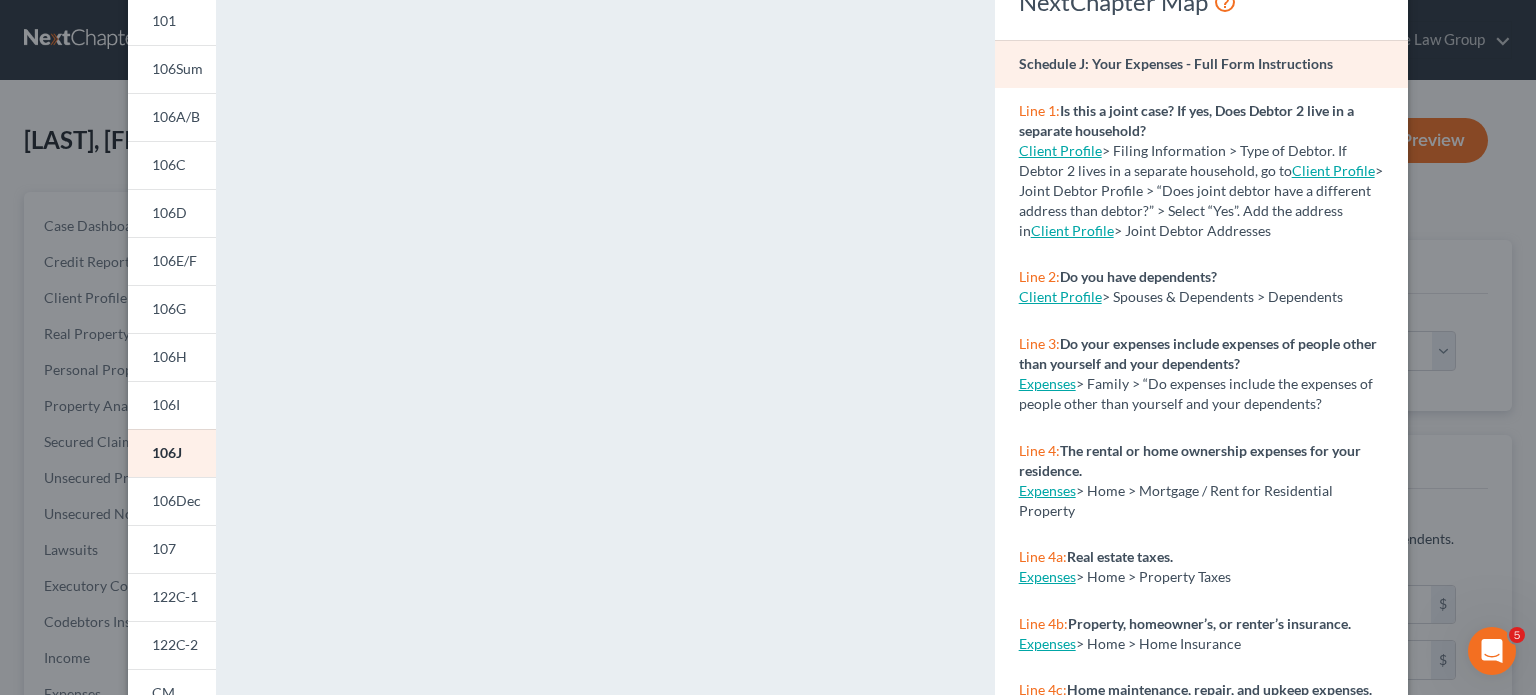scroll, scrollTop: 0, scrollLeft: 0, axis: both 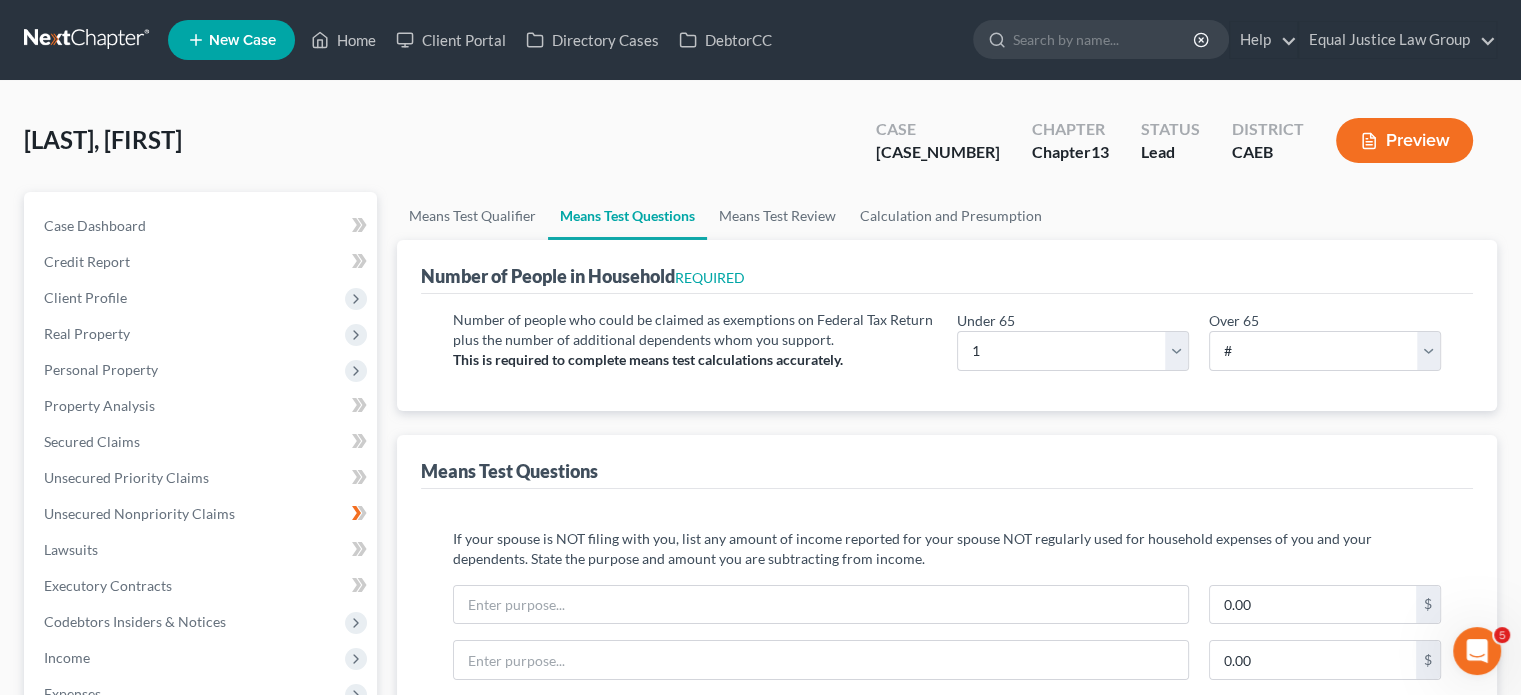 drag, startPoint x: 1525, startPoint y: 161, endPoint x: 1528, endPoint y: 247, distance: 86.05231 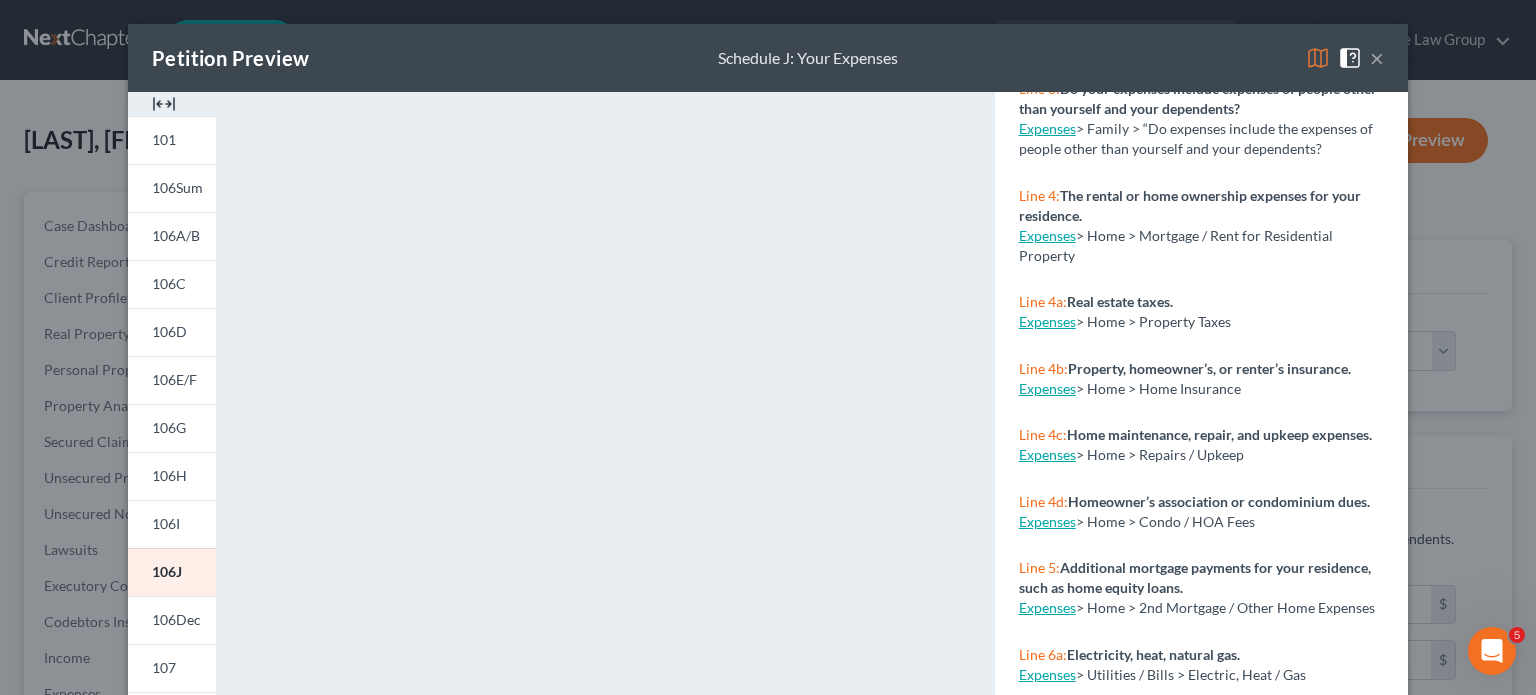 scroll, scrollTop: 0, scrollLeft: 0, axis: both 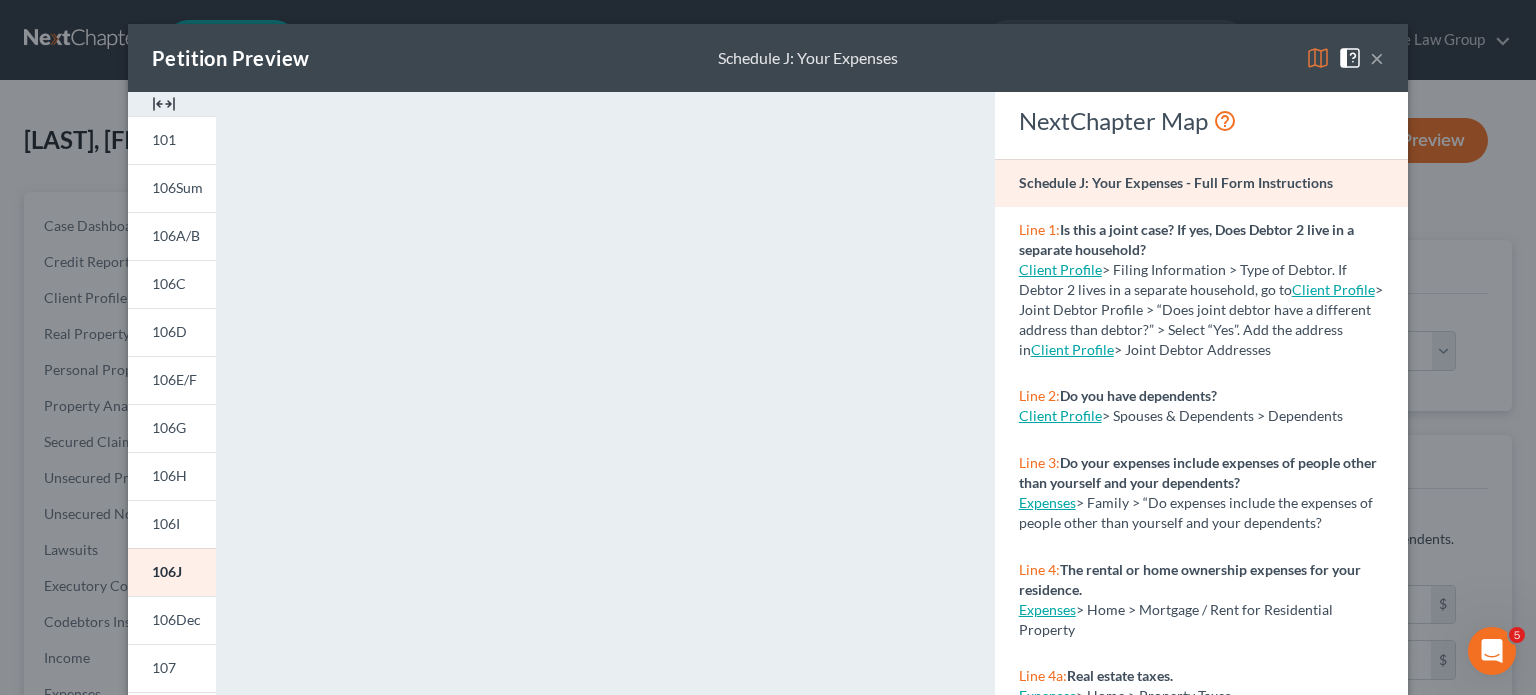 click on "×" at bounding box center [1377, 58] 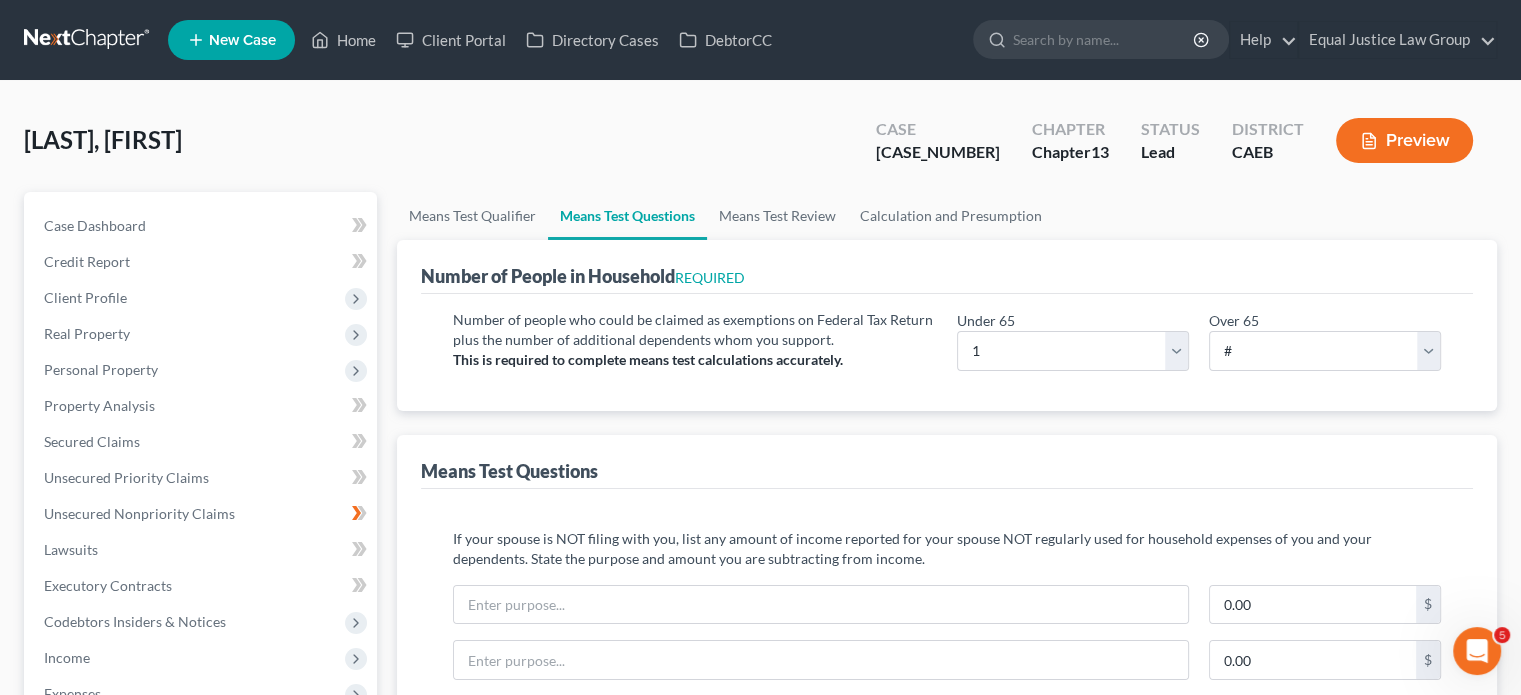 click 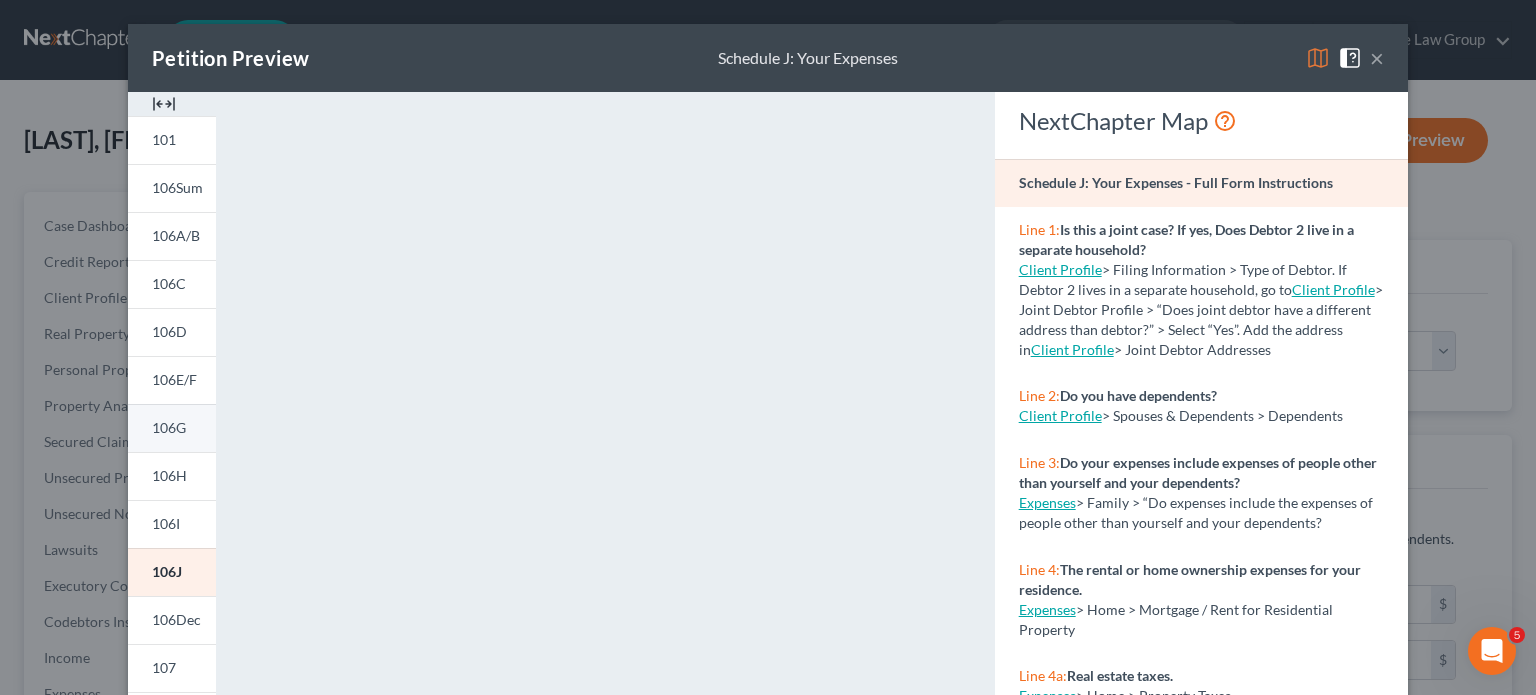 click on "106G" at bounding box center (172, 428) 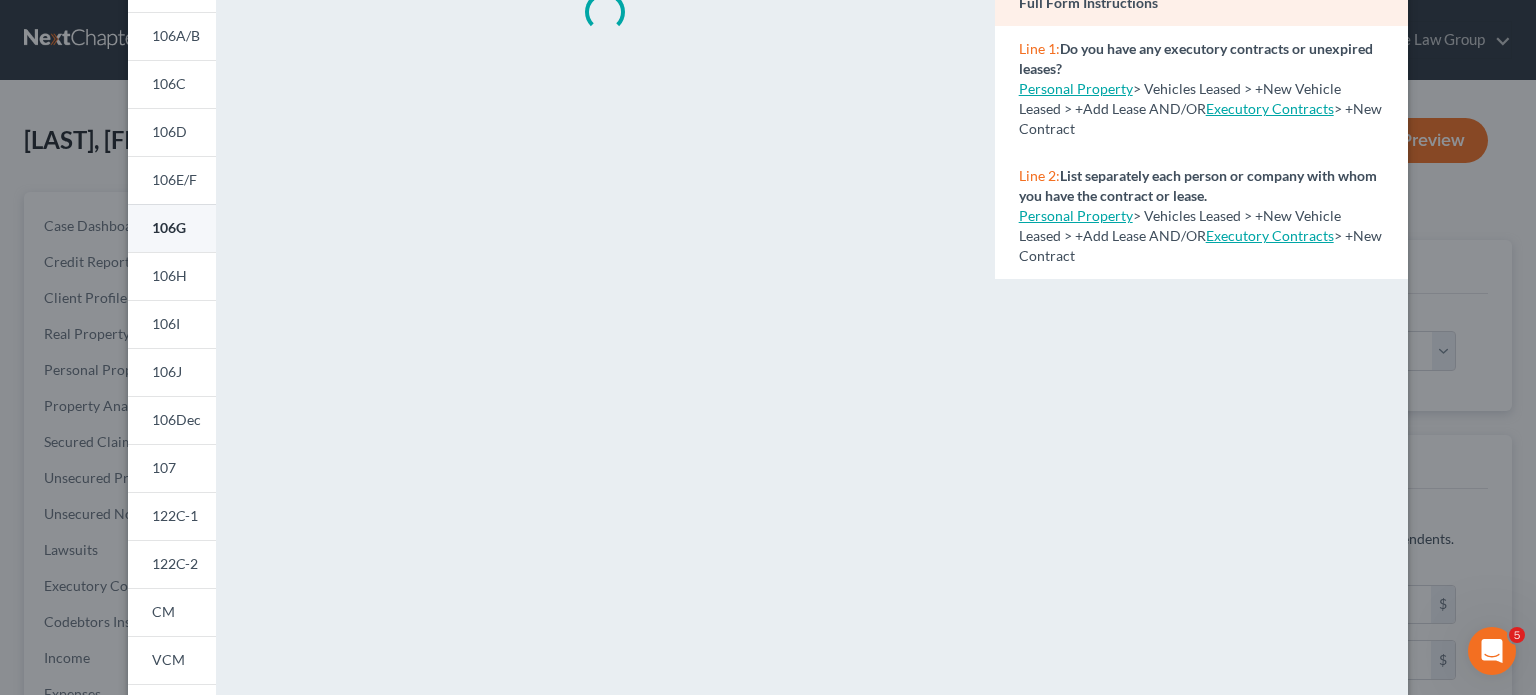 scroll, scrollTop: 240, scrollLeft: 0, axis: vertical 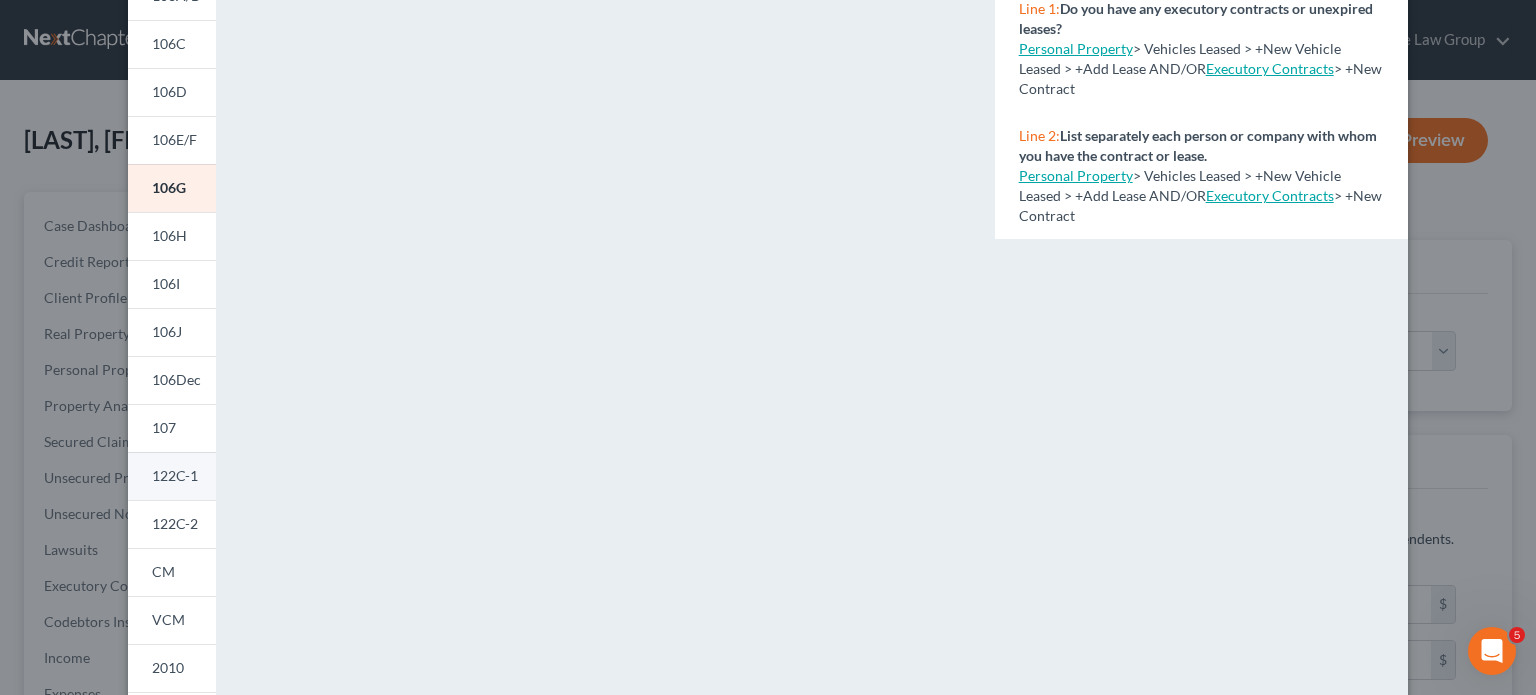 click on "122C-1" at bounding box center (175, 475) 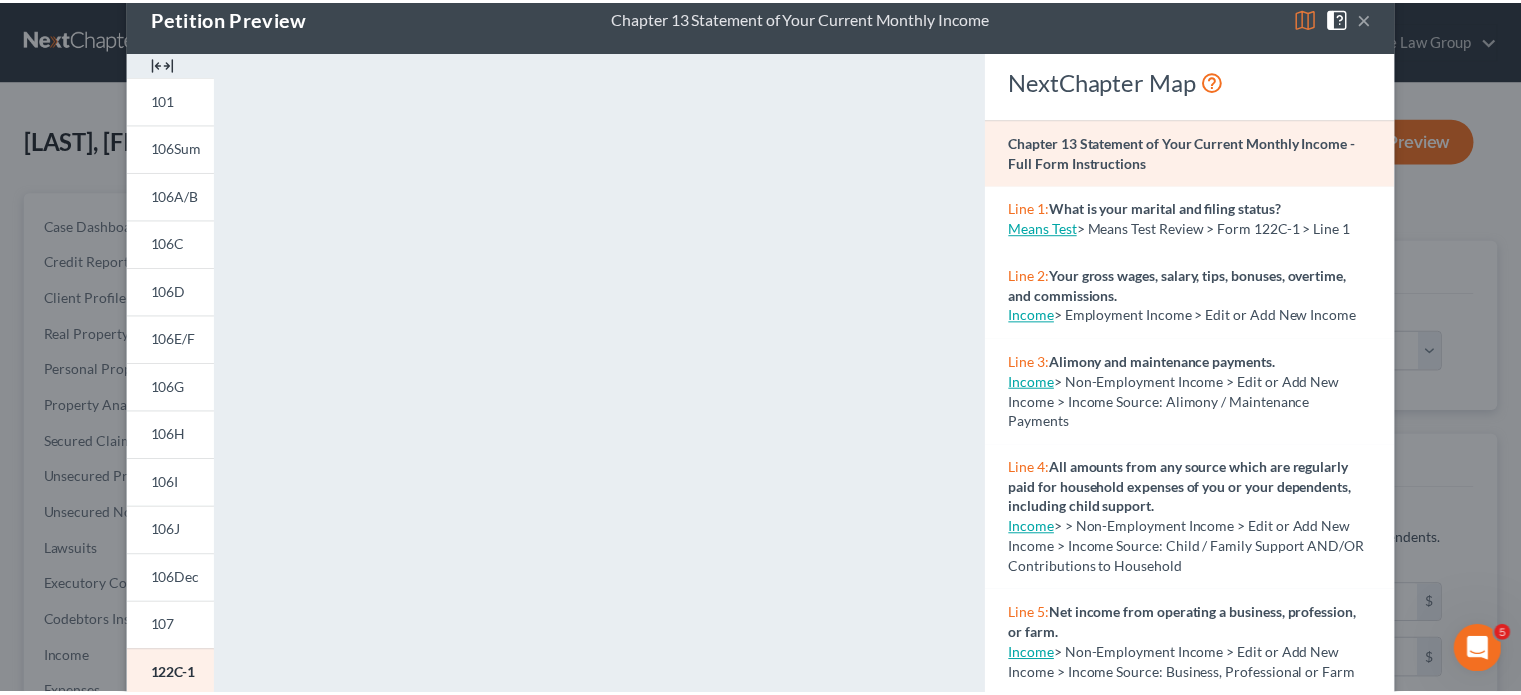 scroll, scrollTop: 0, scrollLeft: 0, axis: both 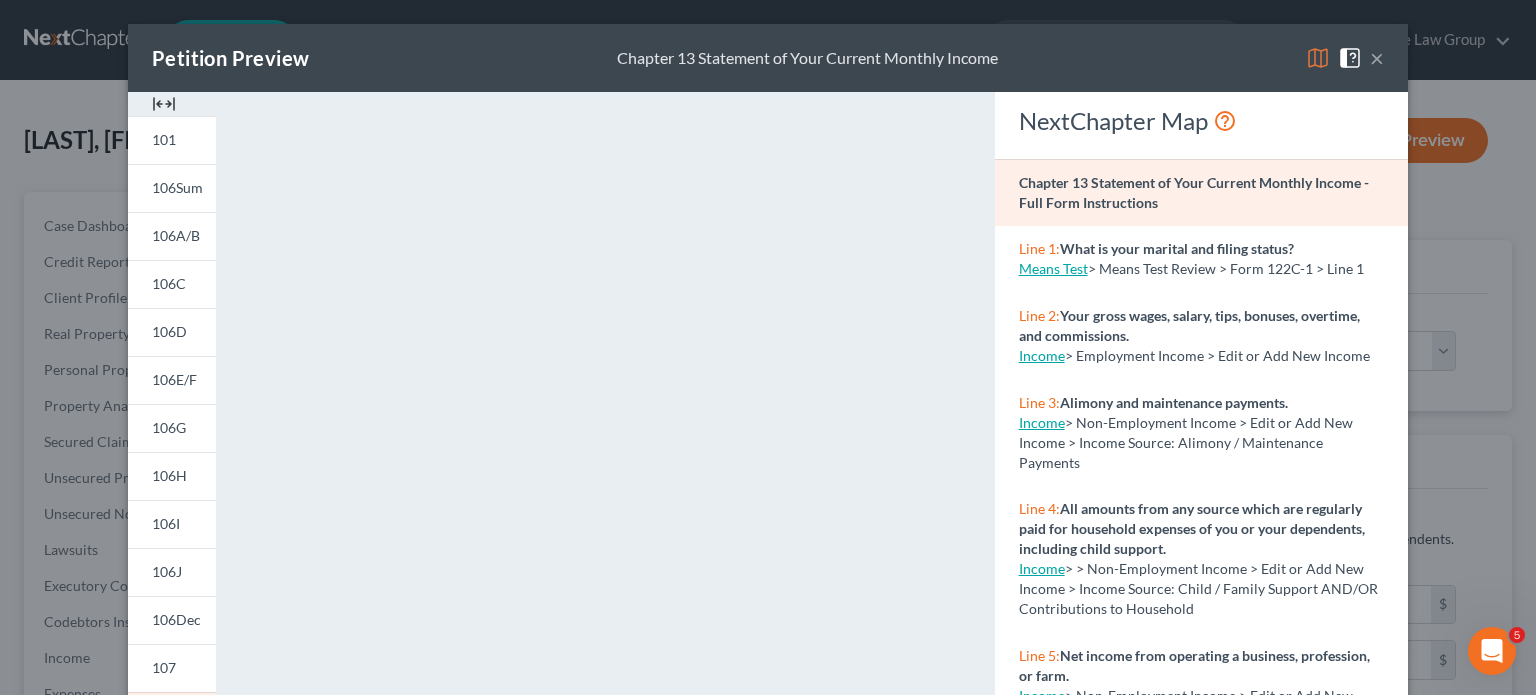 click on "×" at bounding box center (1377, 58) 